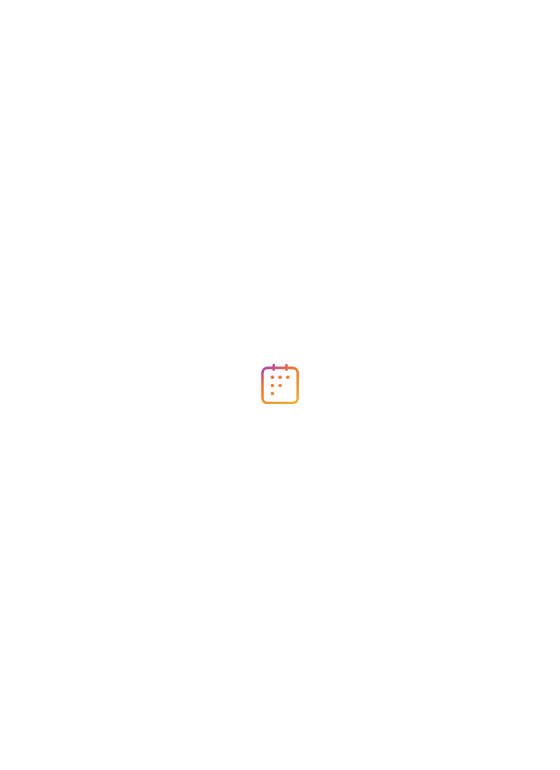 scroll, scrollTop: 0, scrollLeft: 0, axis: both 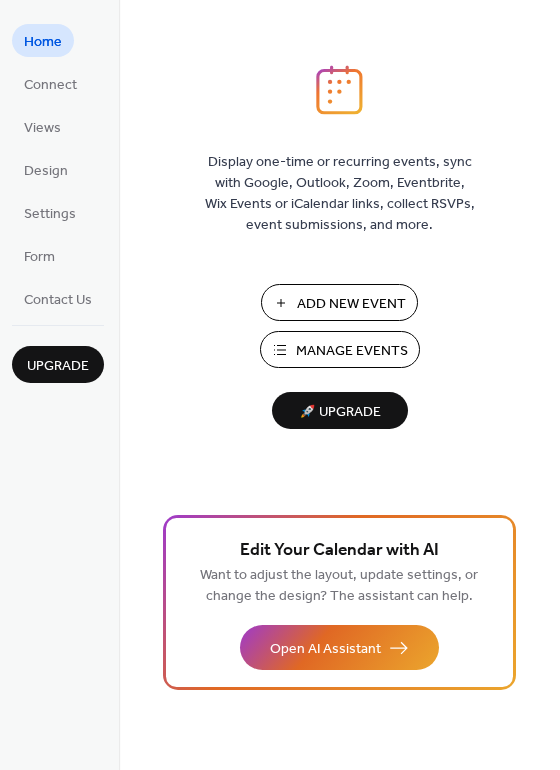 click on "Manage Events" at bounding box center (340, 349) 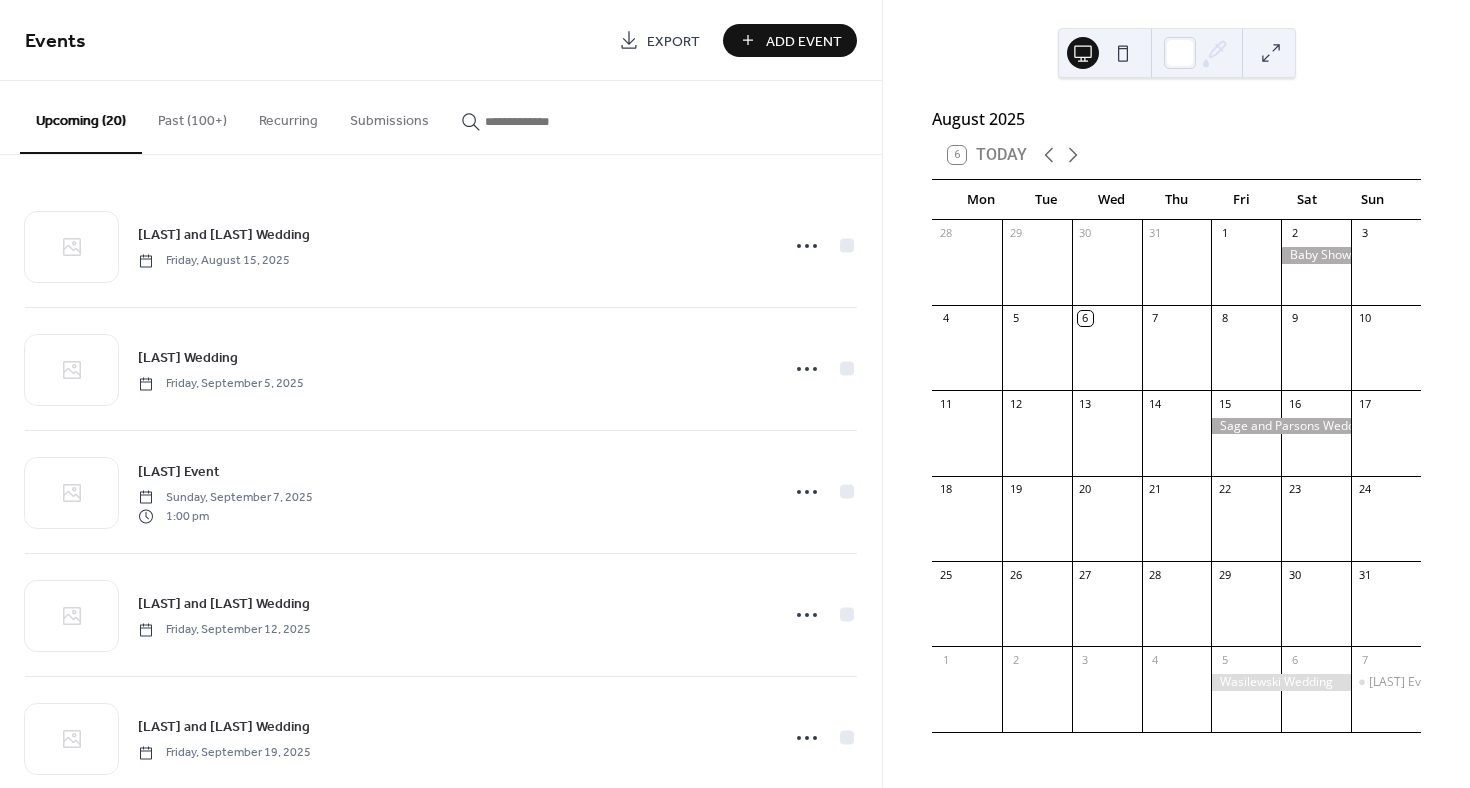 scroll, scrollTop: 0, scrollLeft: 0, axis: both 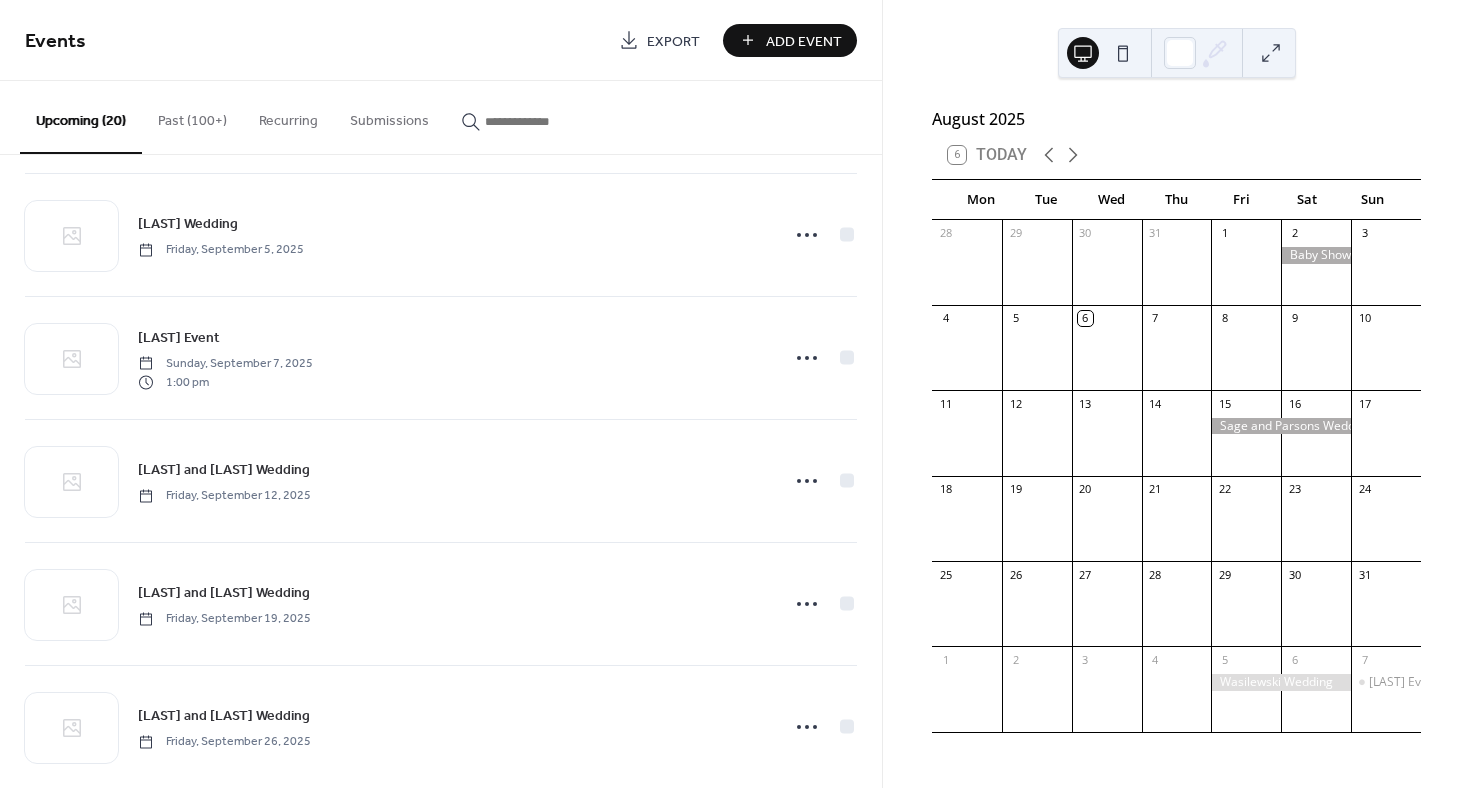 click on "Add Event" at bounding box center (790, 40) 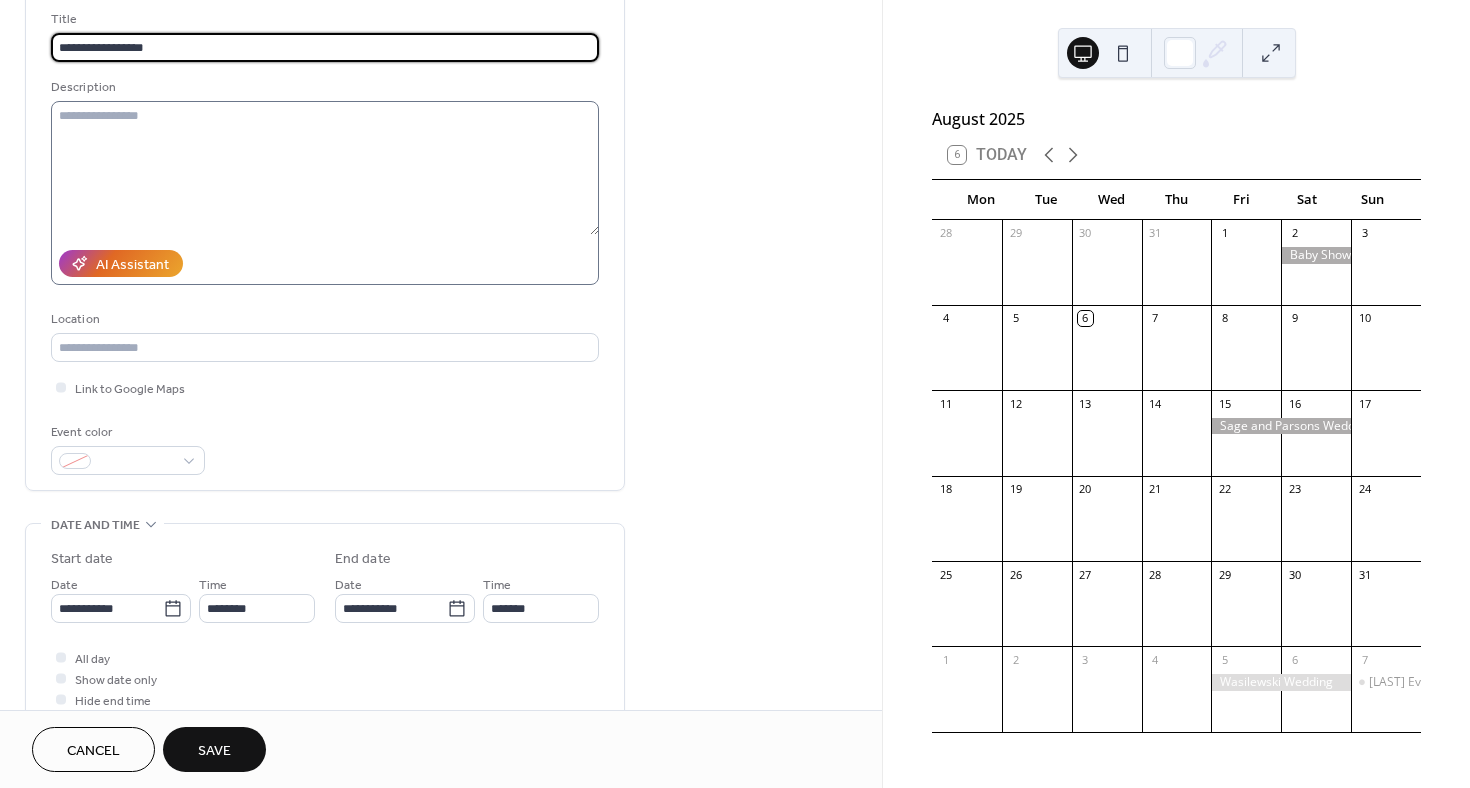 scroll, scrollTop: 166, scrollLeft: 0, axis: vertical 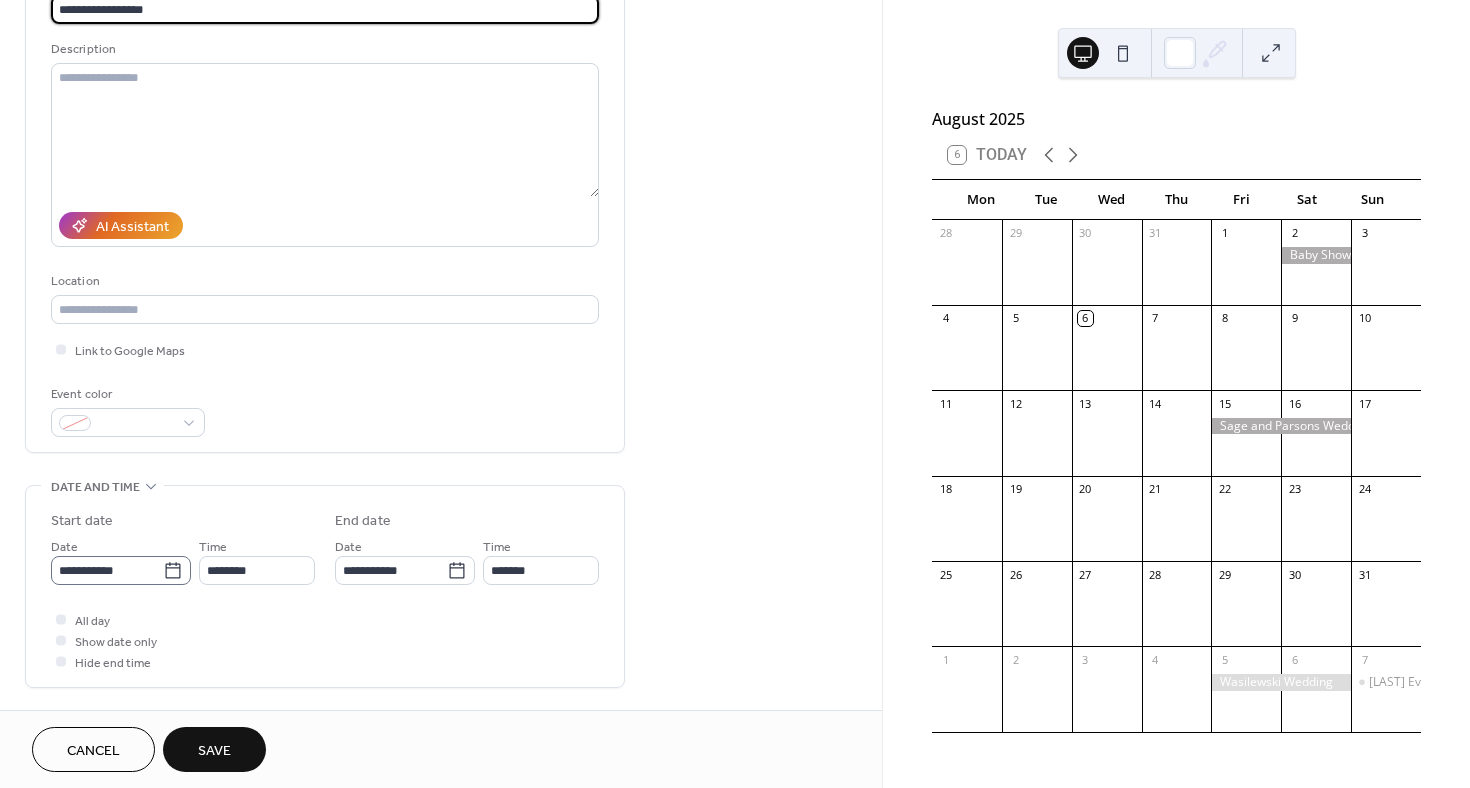 type on "**********" 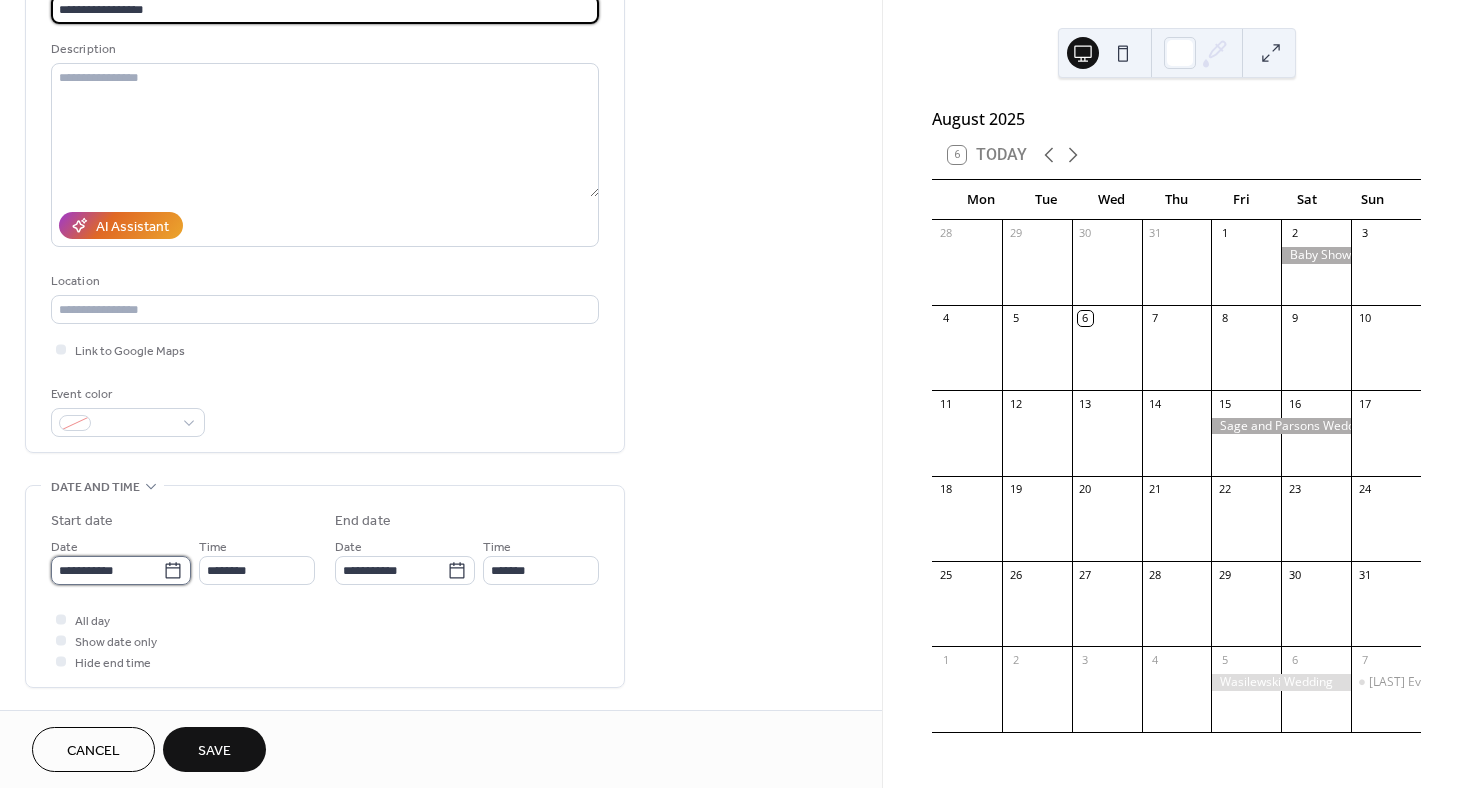 click on "**********" at bounding box center (107, 570) 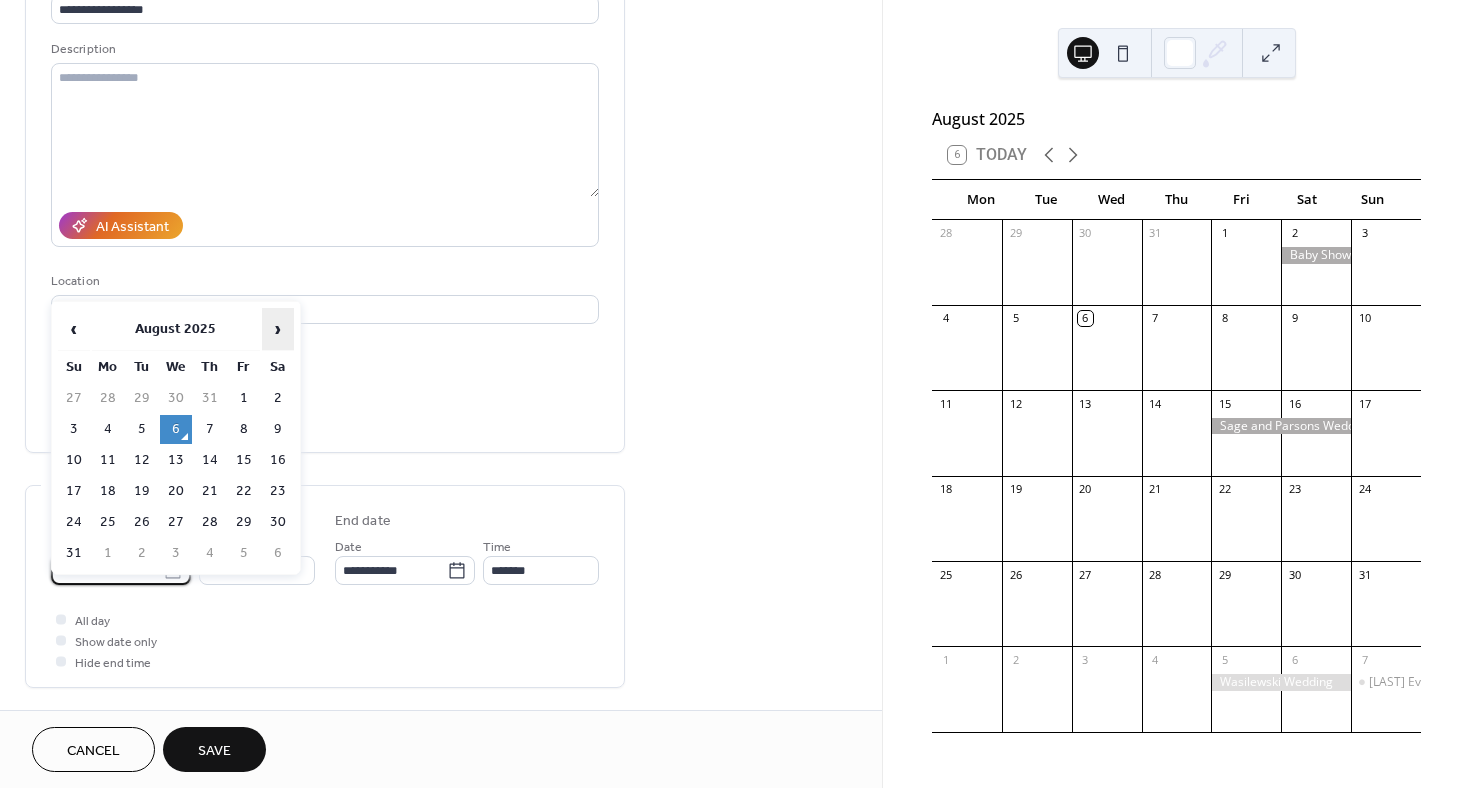 click on "›" at bounding box center (278, 329) 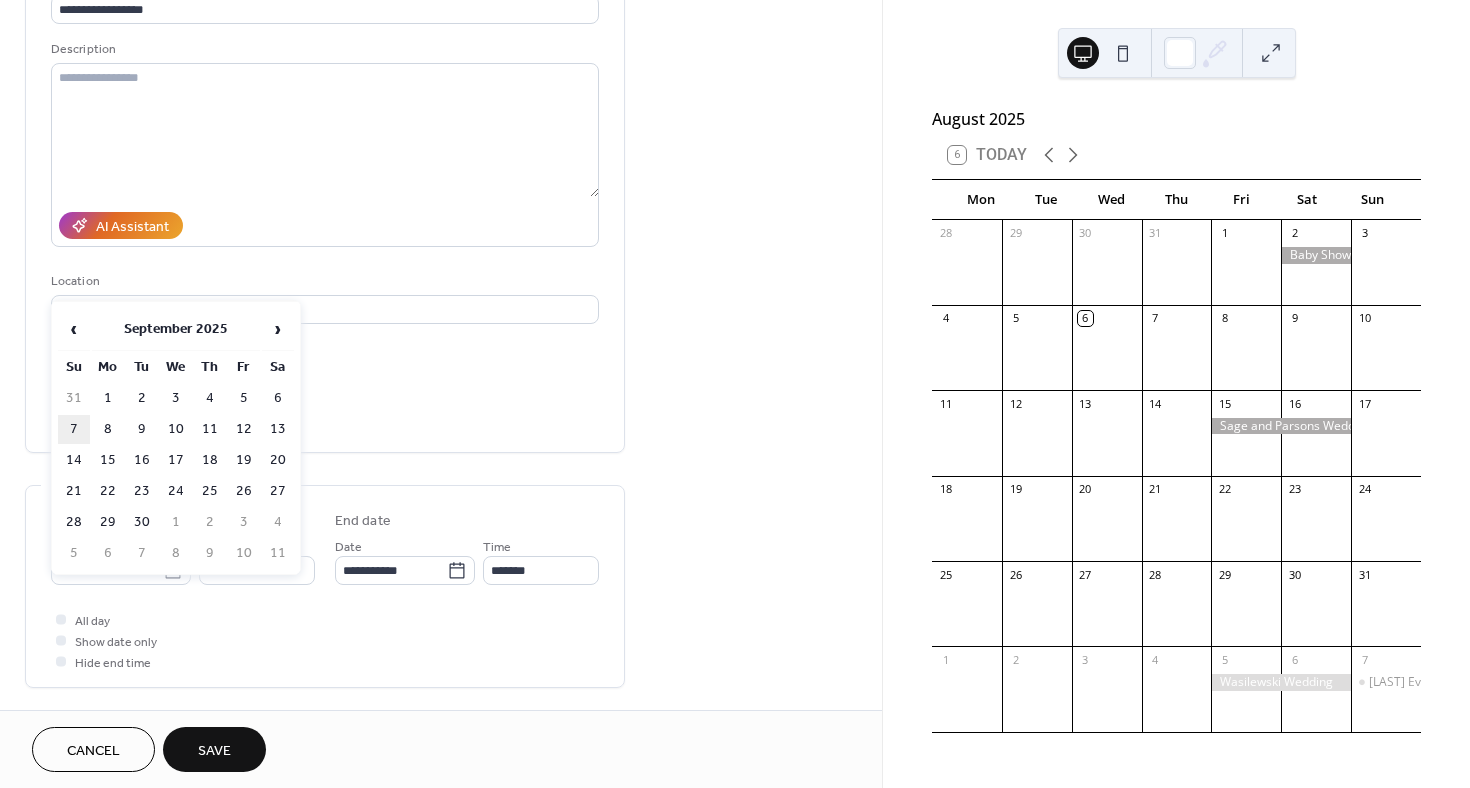 click on "7" at bounding box center [74, 429] 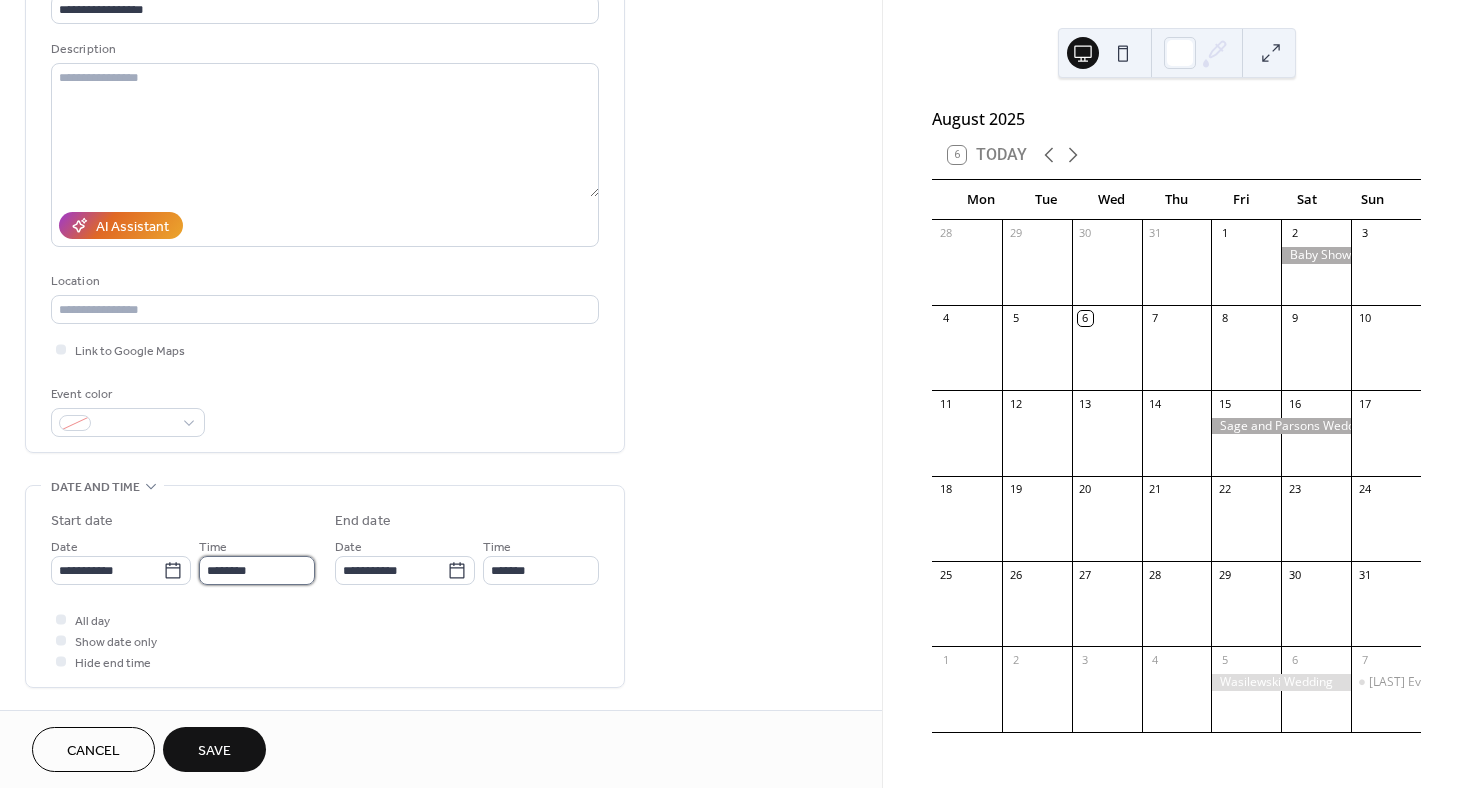 click on "********" at bounding box center (257, 570) 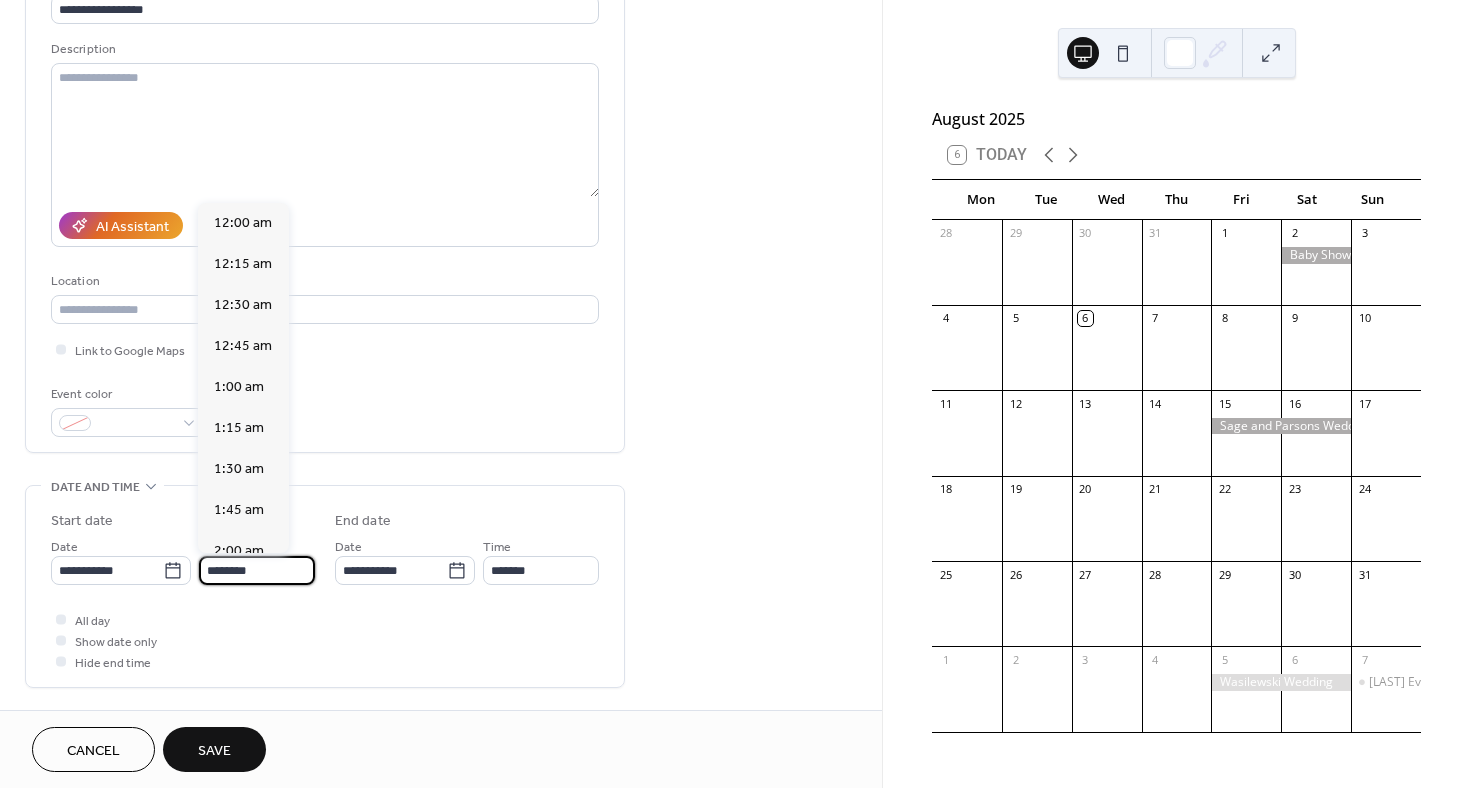 scroll, scrollTop: 1935, scrollLeft: 0, axis: vertical 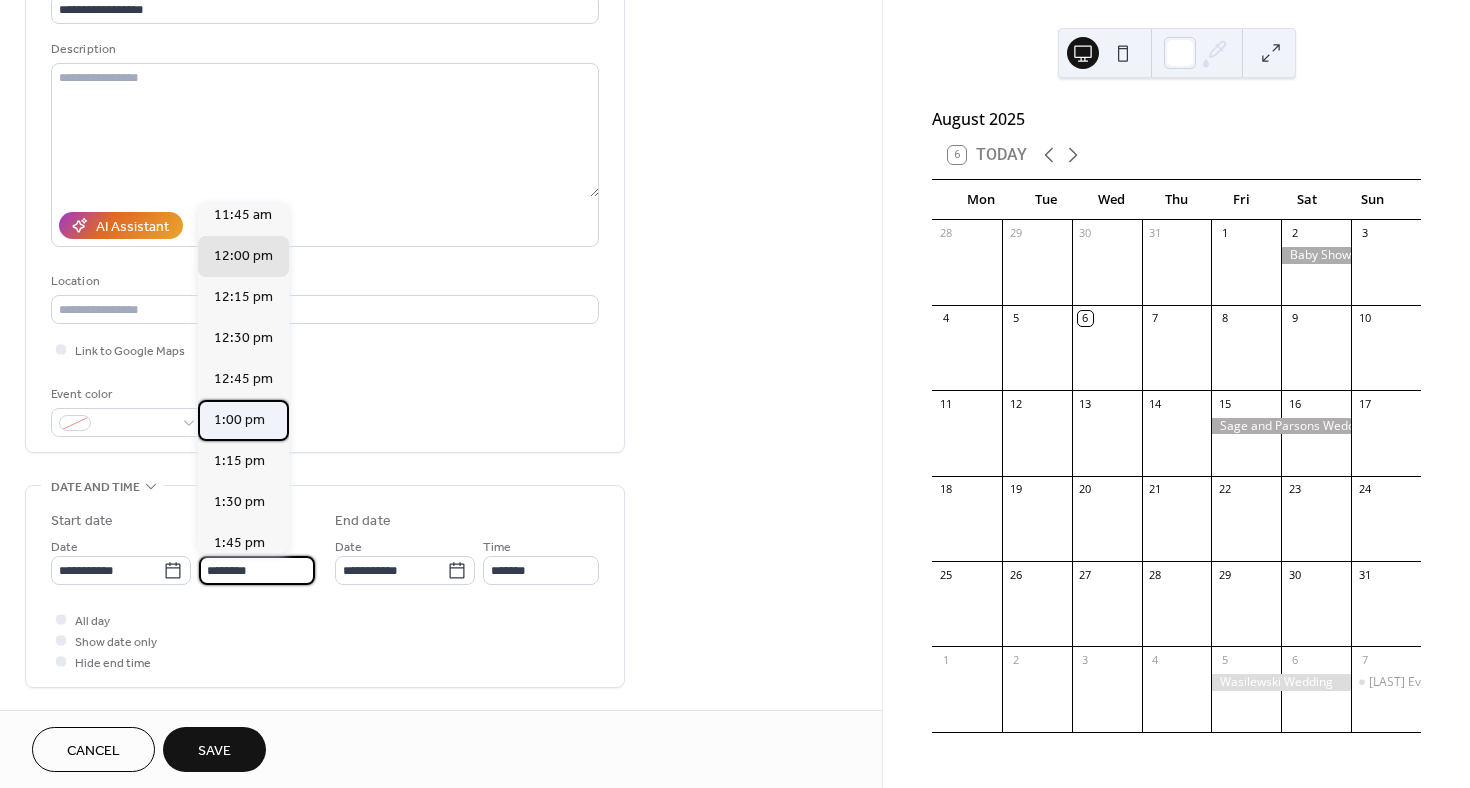 click on "1:00 pm" at bounding box center (239, 420) 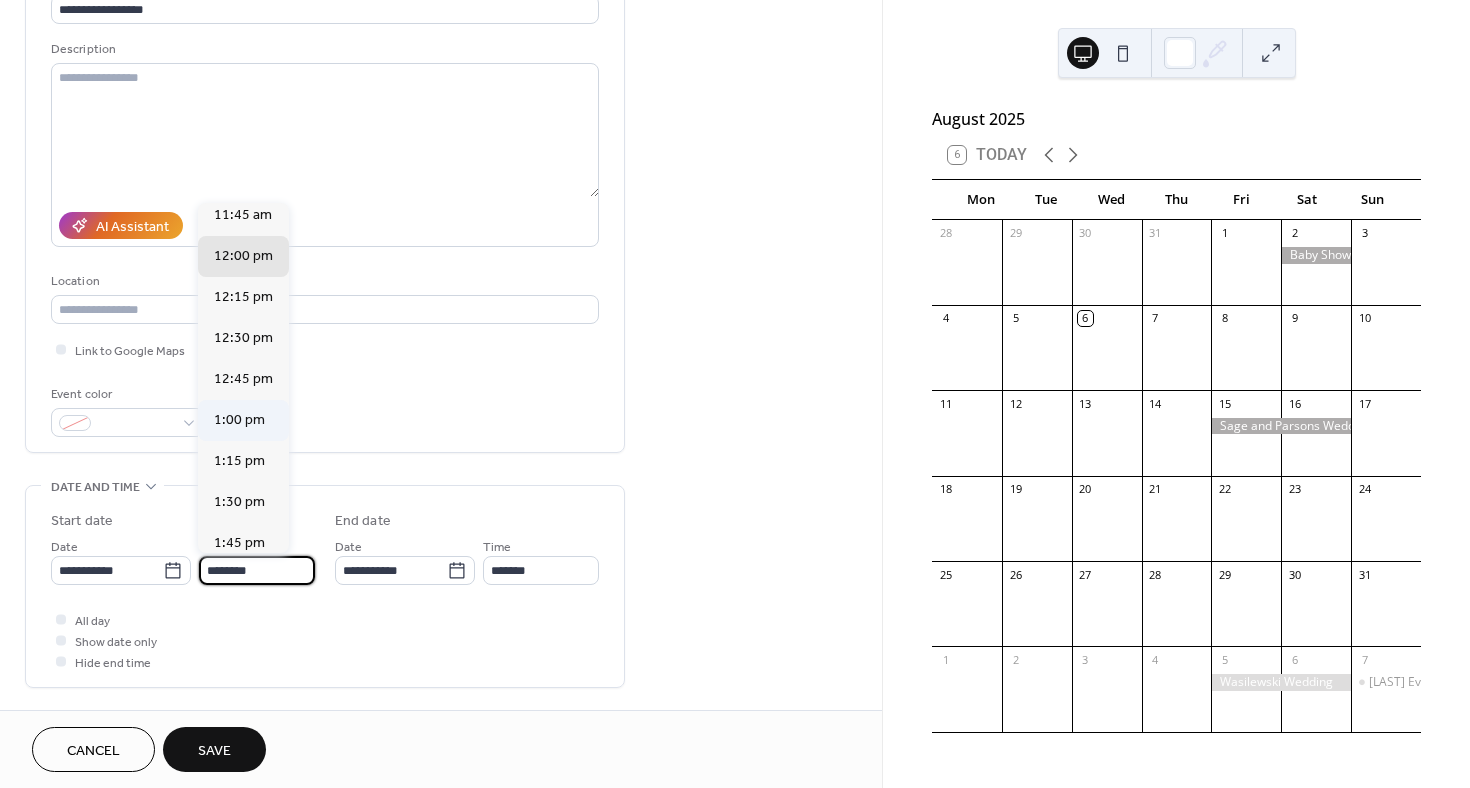 type on "*******" 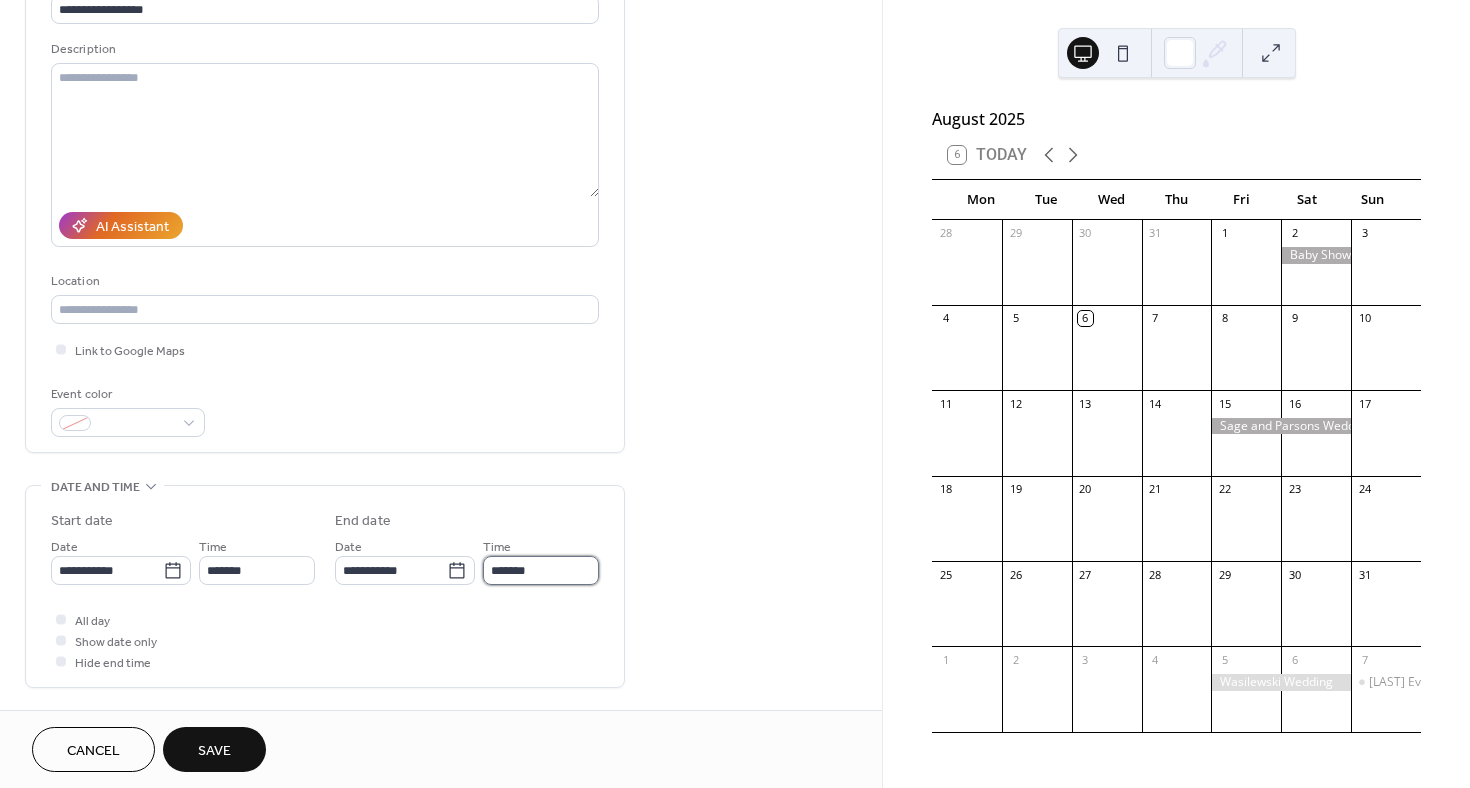 click on "*******" at bounding box center [541, 570] 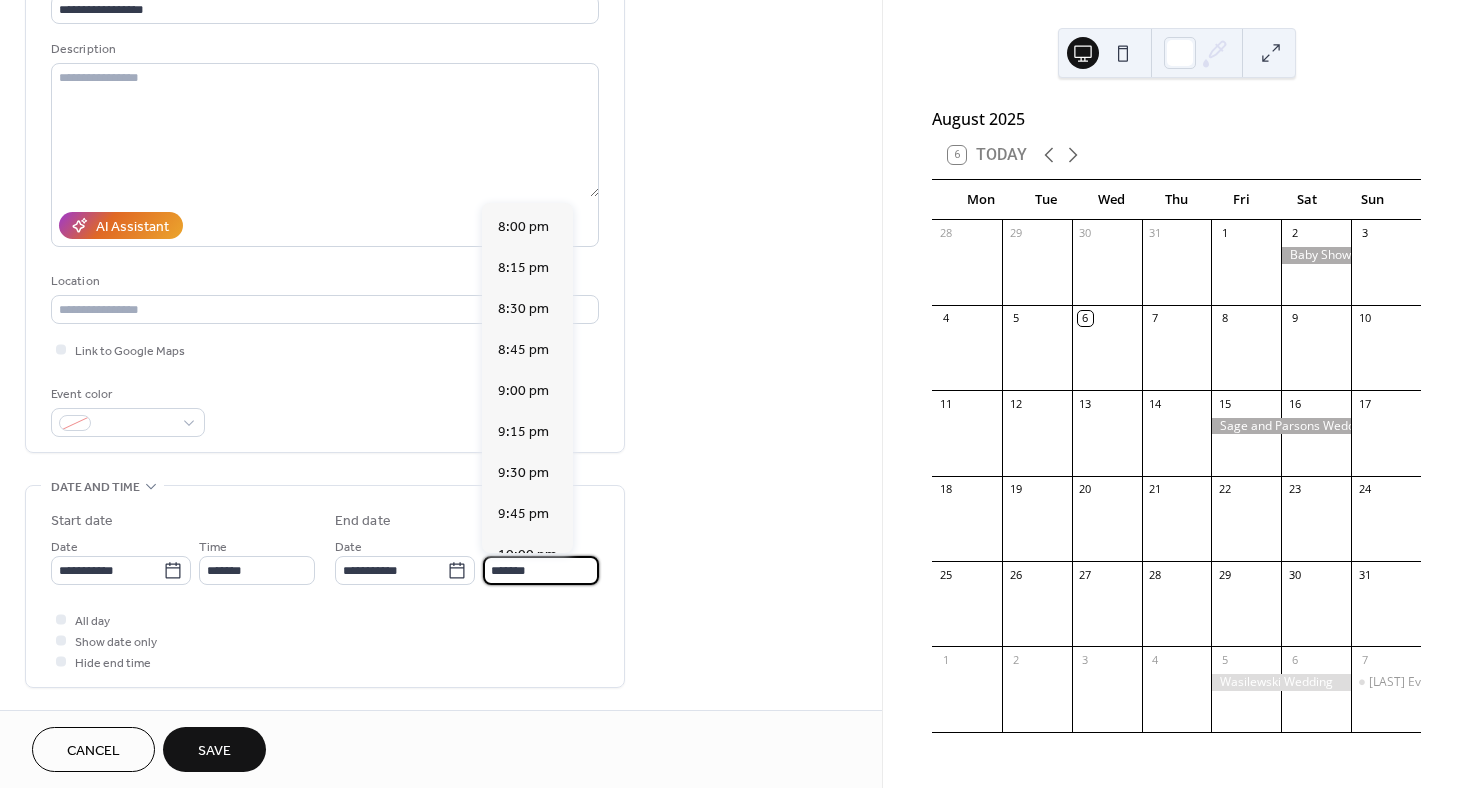 scroll, scrollTop: 1264, scrollLeft: 0, axis: vertical 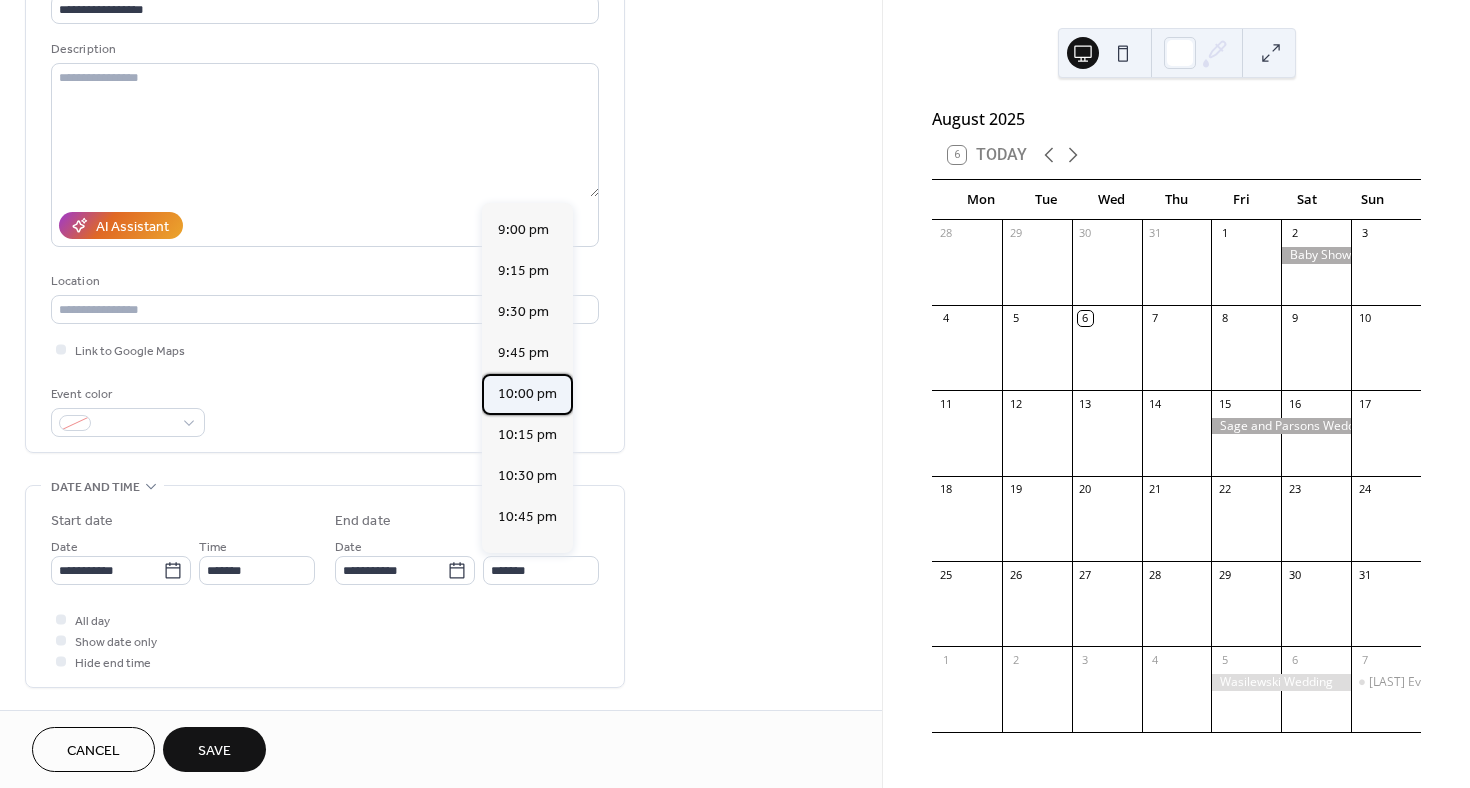 click on "10:00 pm" at bounding box center [527, 394] 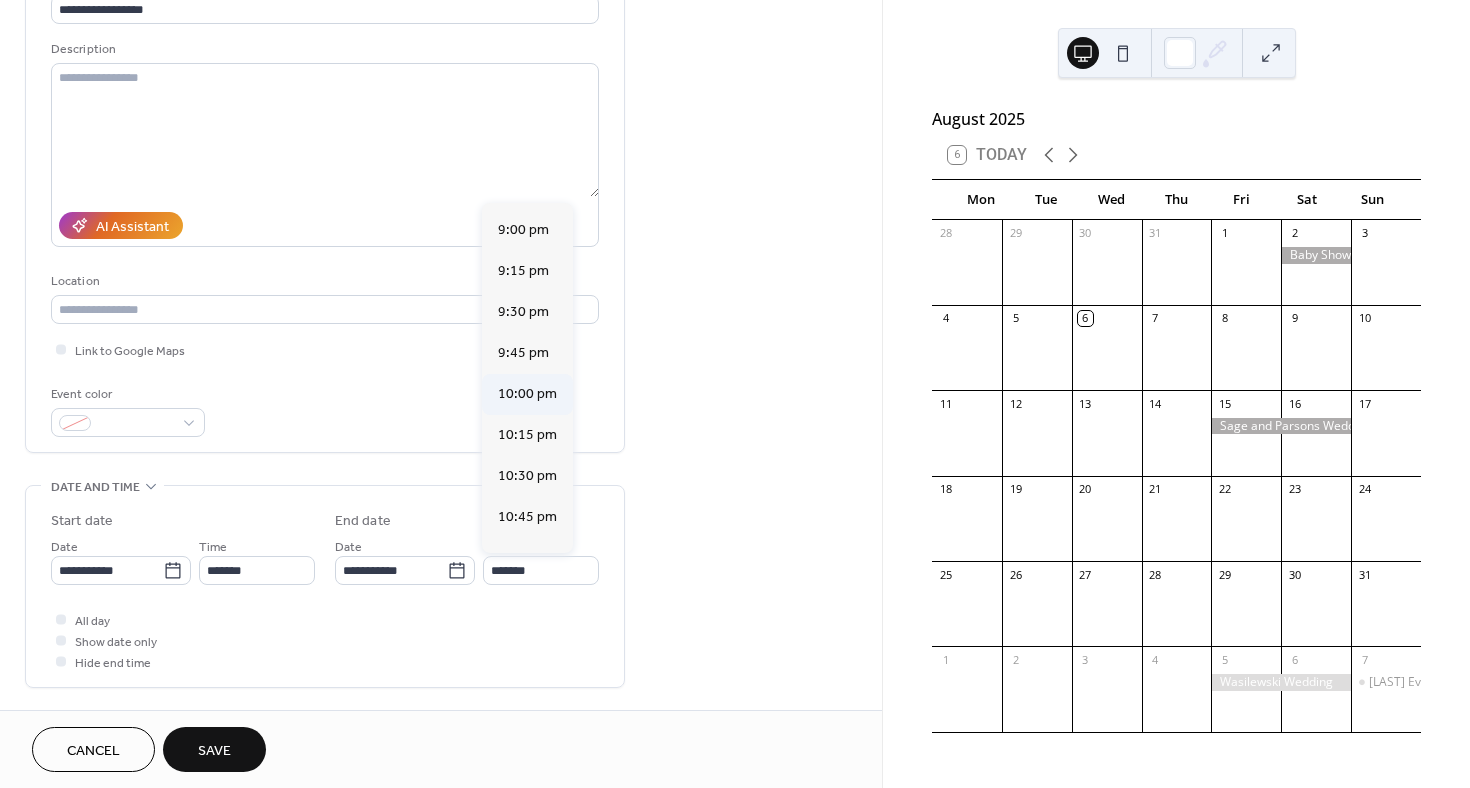 type on "********" 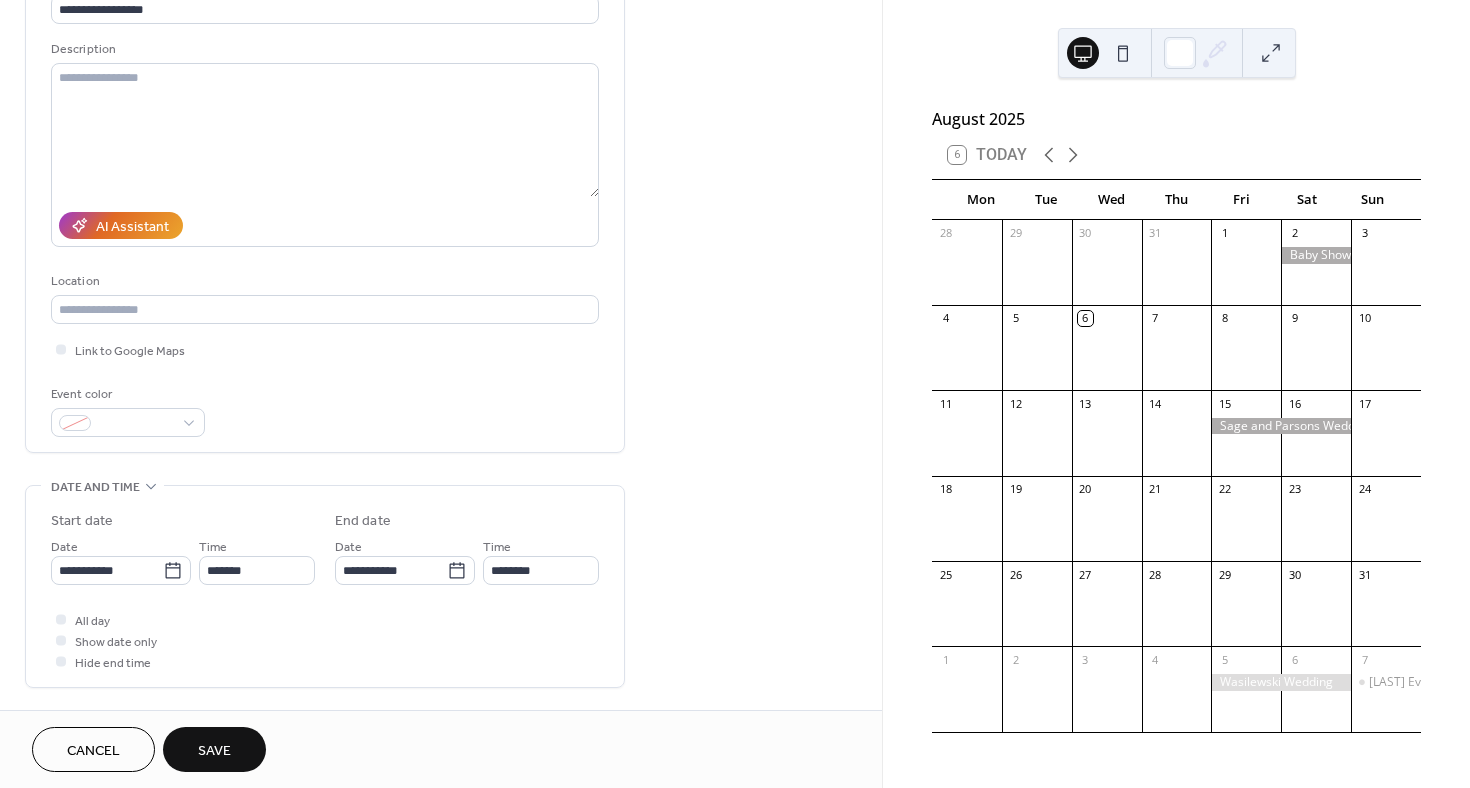 click on "Save" at bounding box center (214, 749) 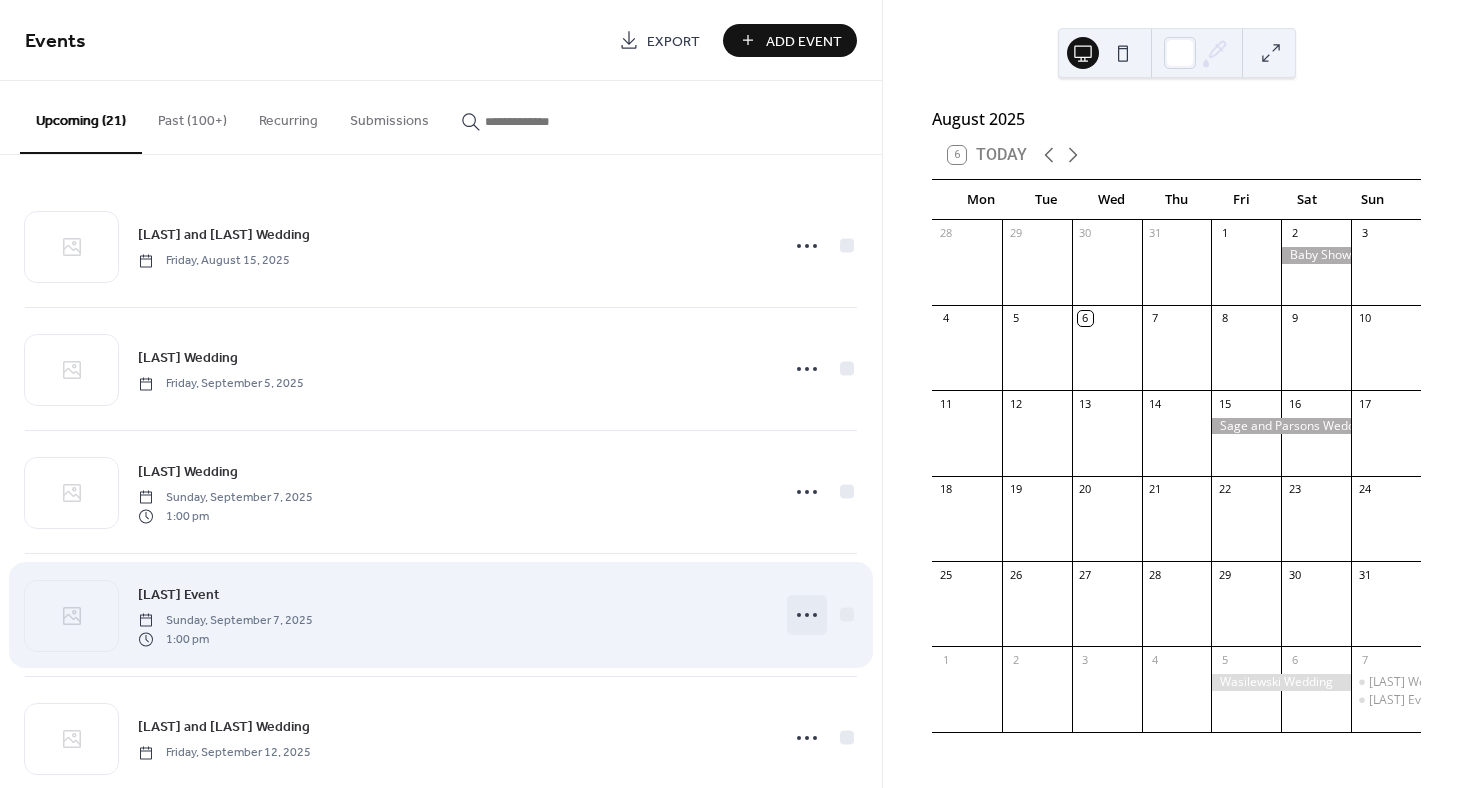 click 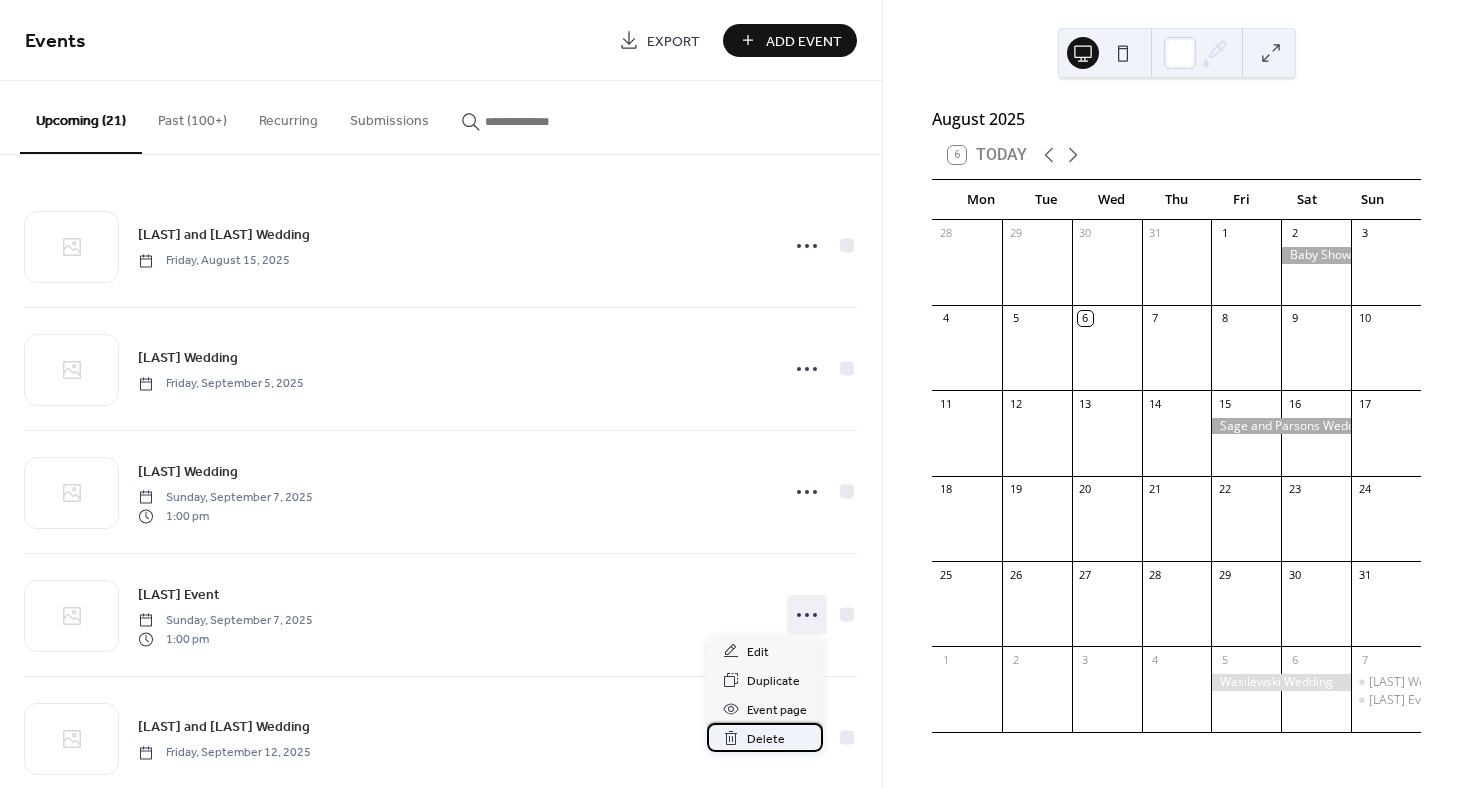 click on "Delete" at bounding box center (766, 739) 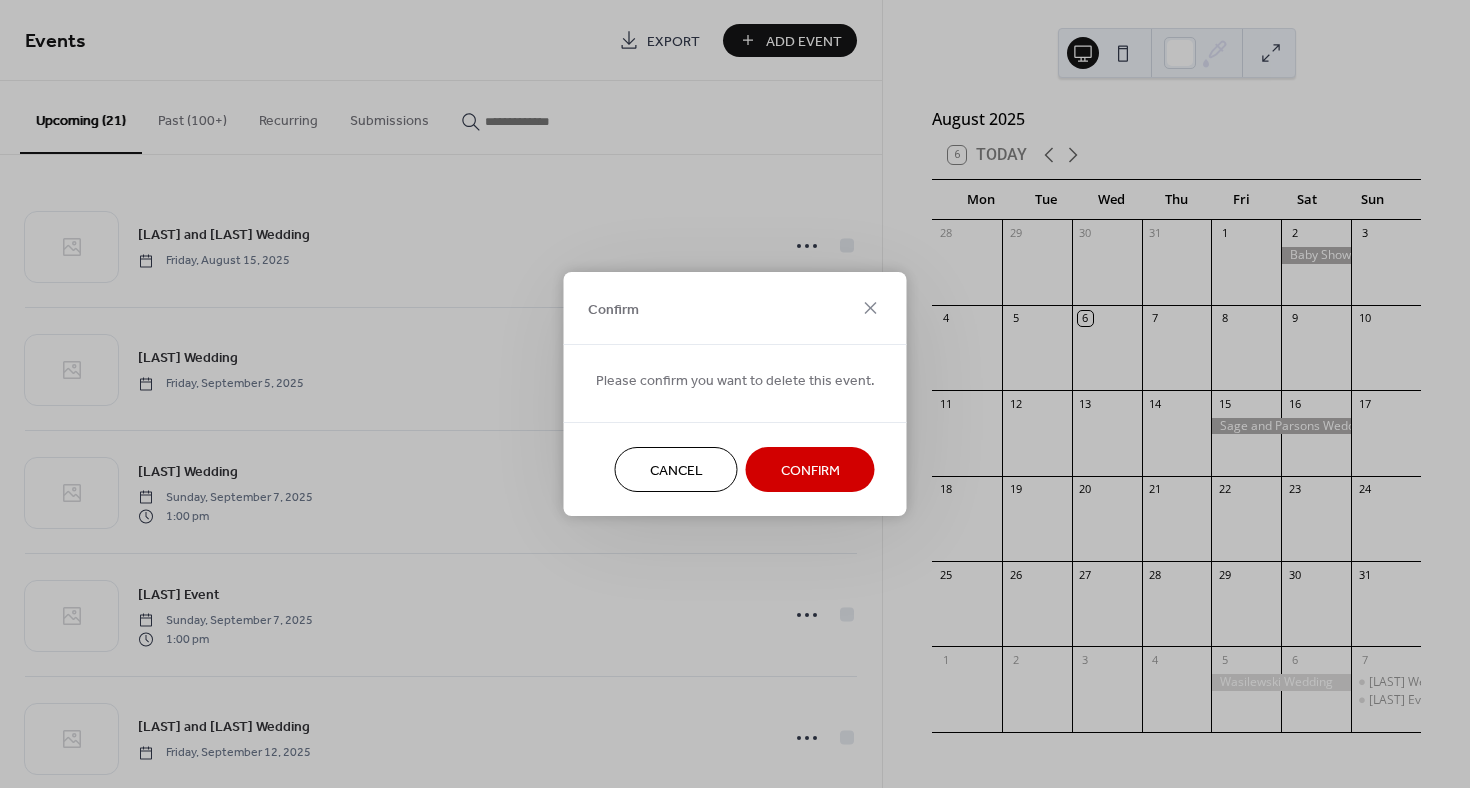 click on "Confirm" at bounding box center [810, 469] 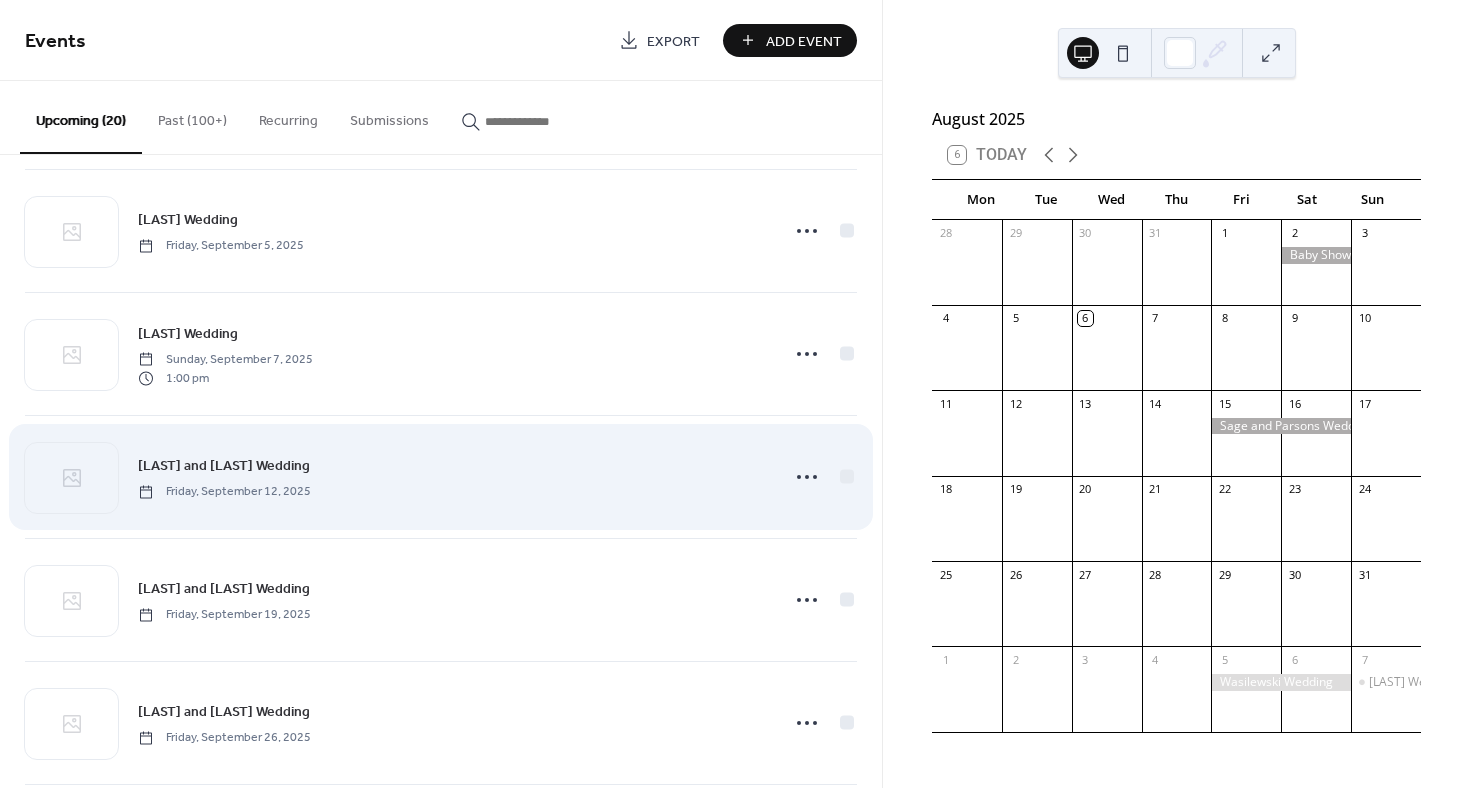 scroll, scrollTop: 182, scrollLeft: 0, axis: vertical 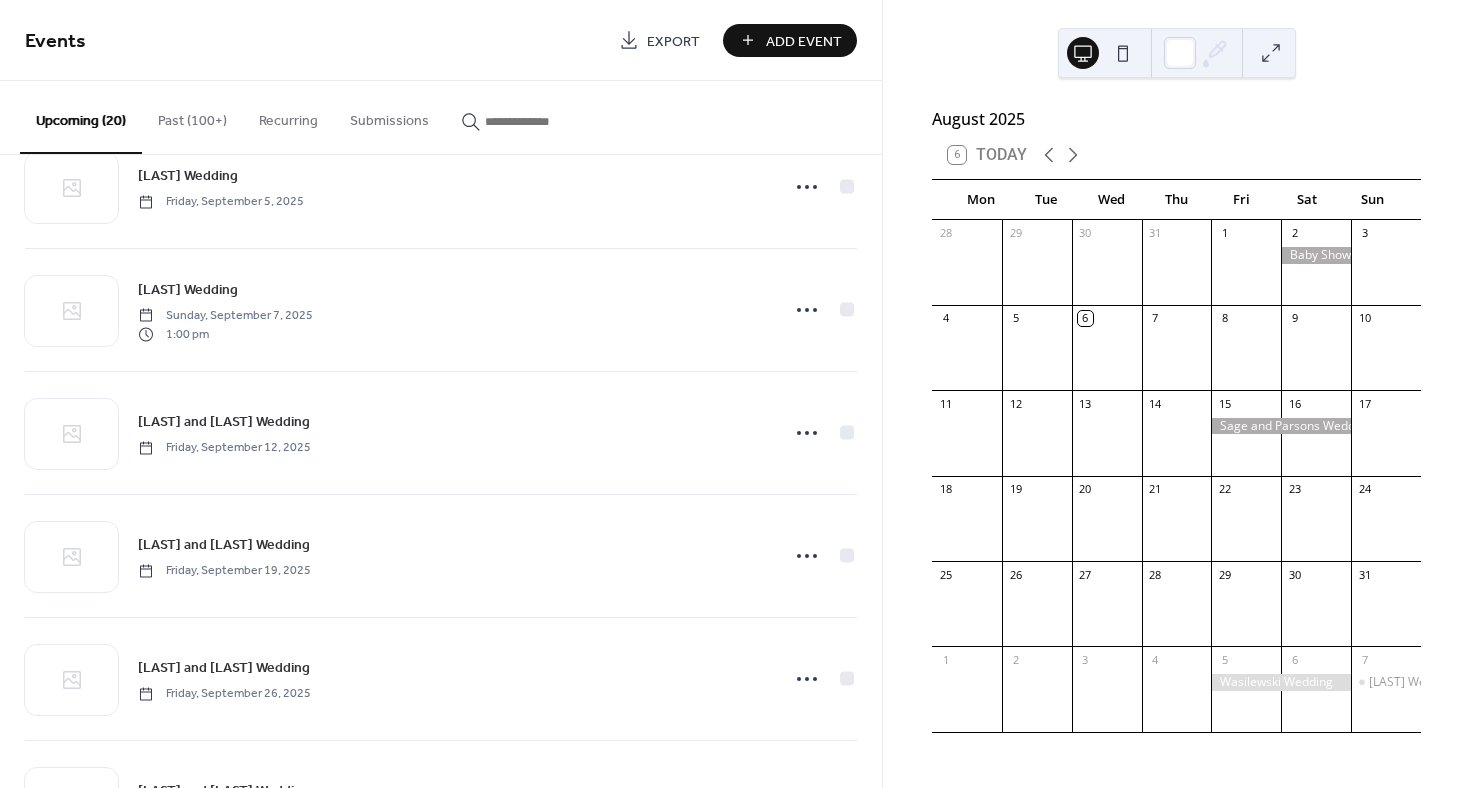 click on "Add Event" at bounding box center [804, 41] 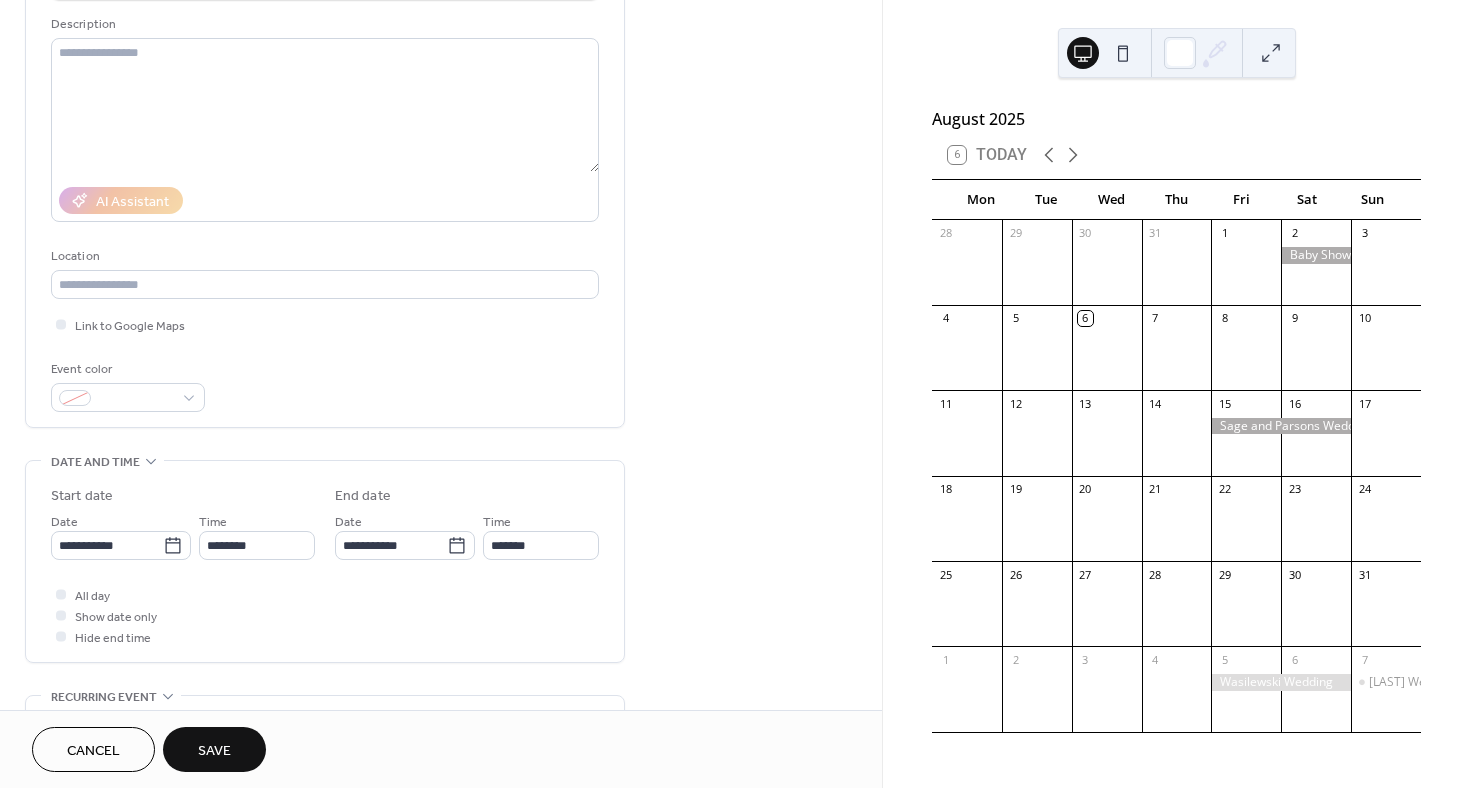 scroll, scrollTop: 210, scrollLeft: 0, axis: vertical 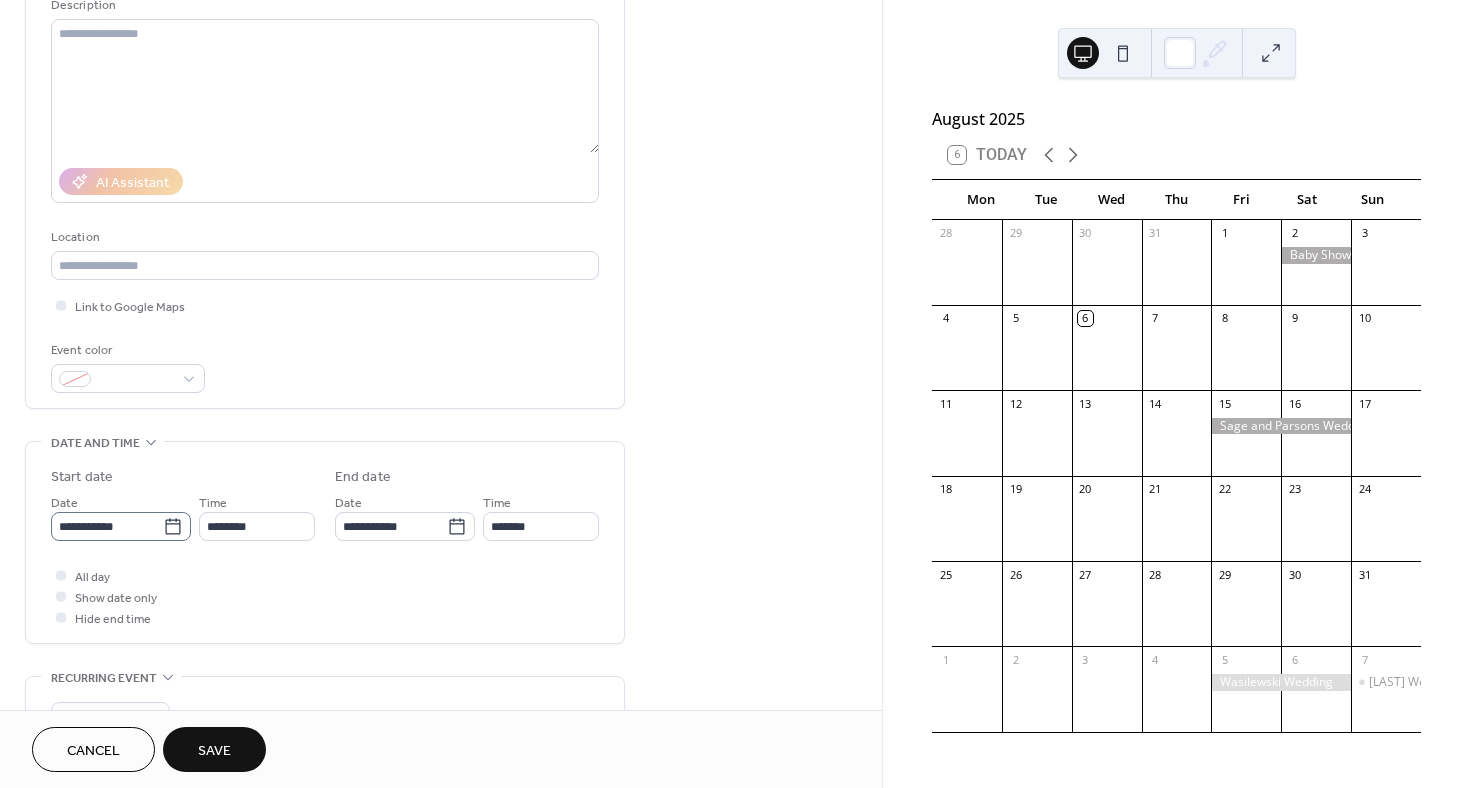 type on "*****" 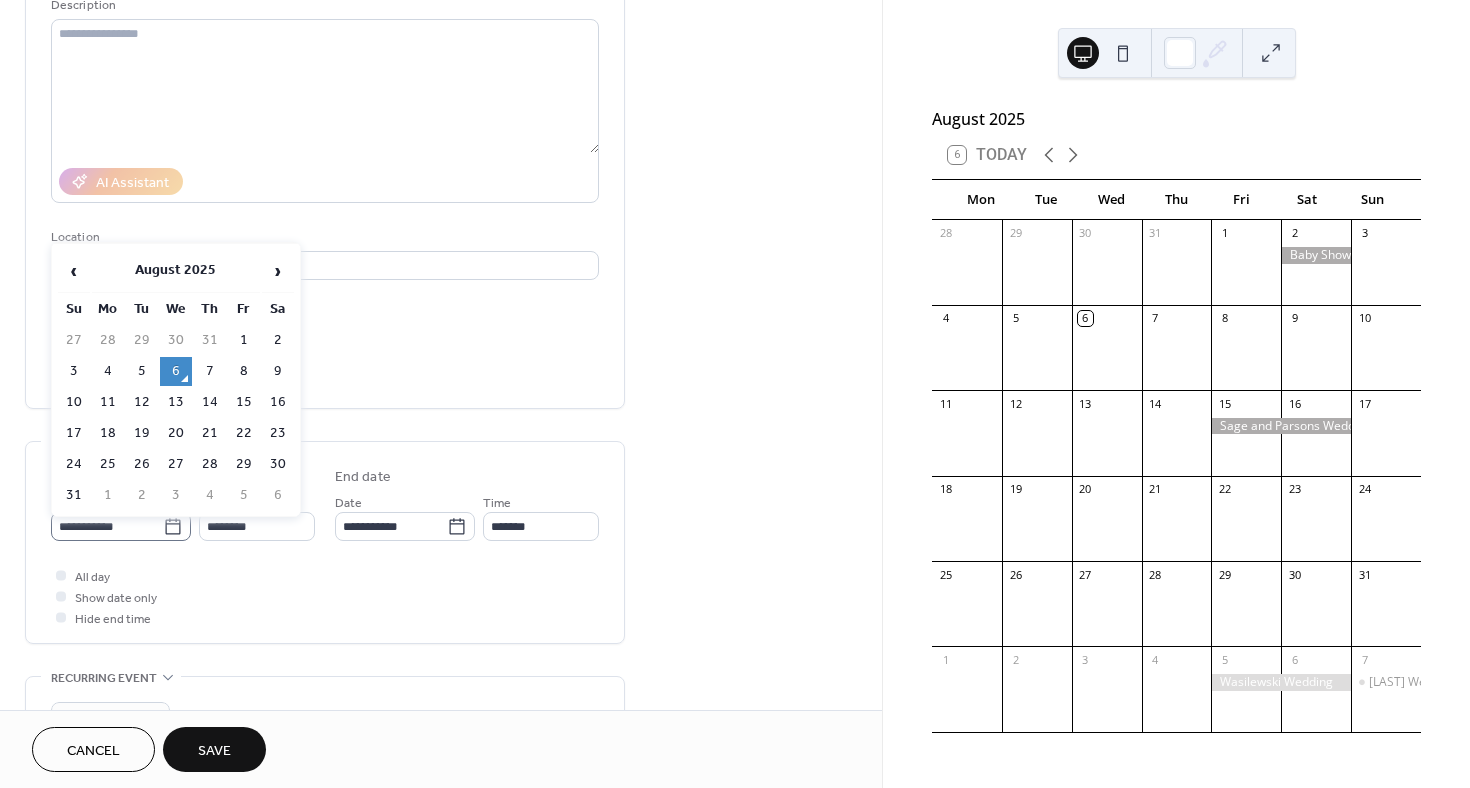 click on "**********" at bounding box center (121, 526) 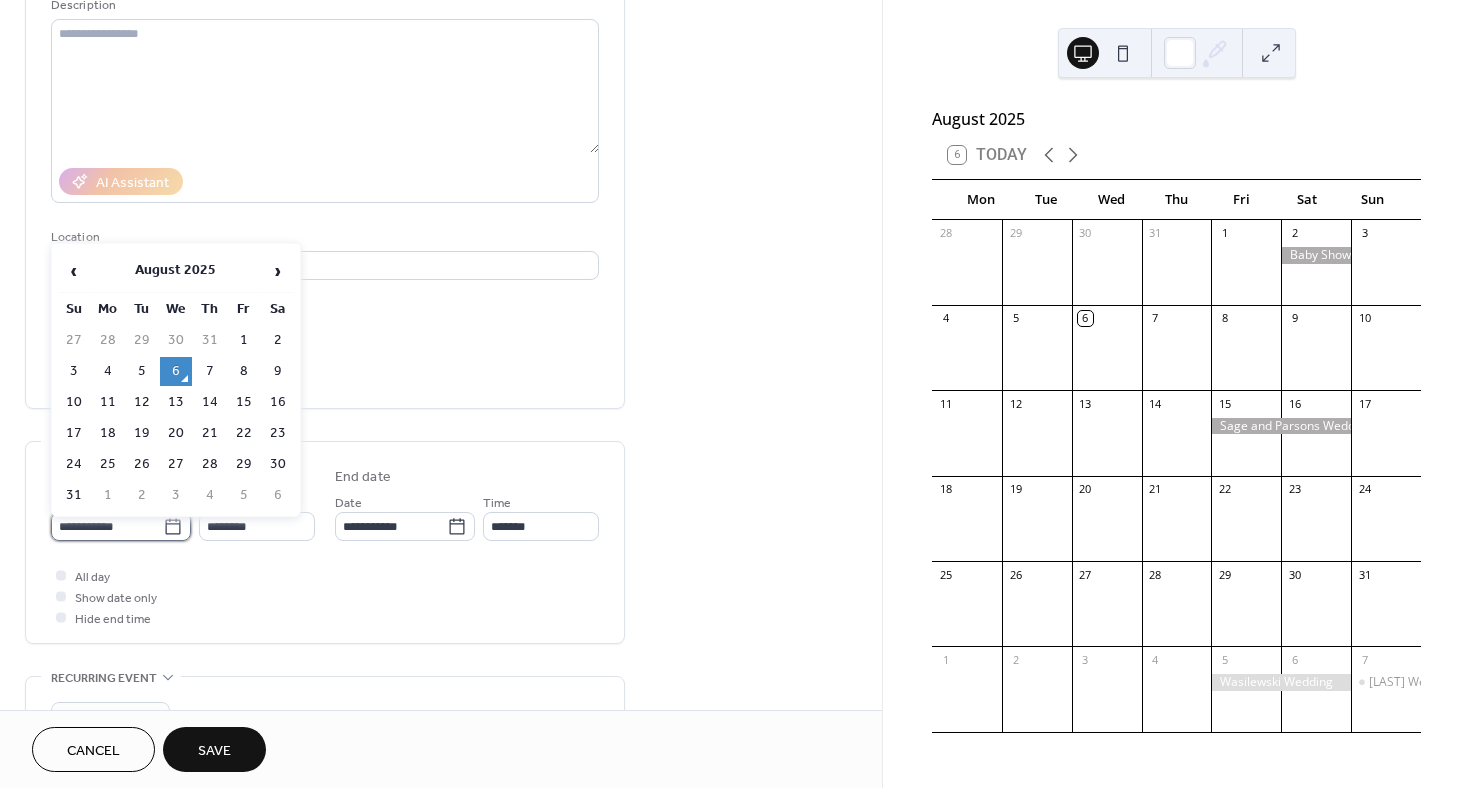 click on "**********" at bounding box center [107, 526] 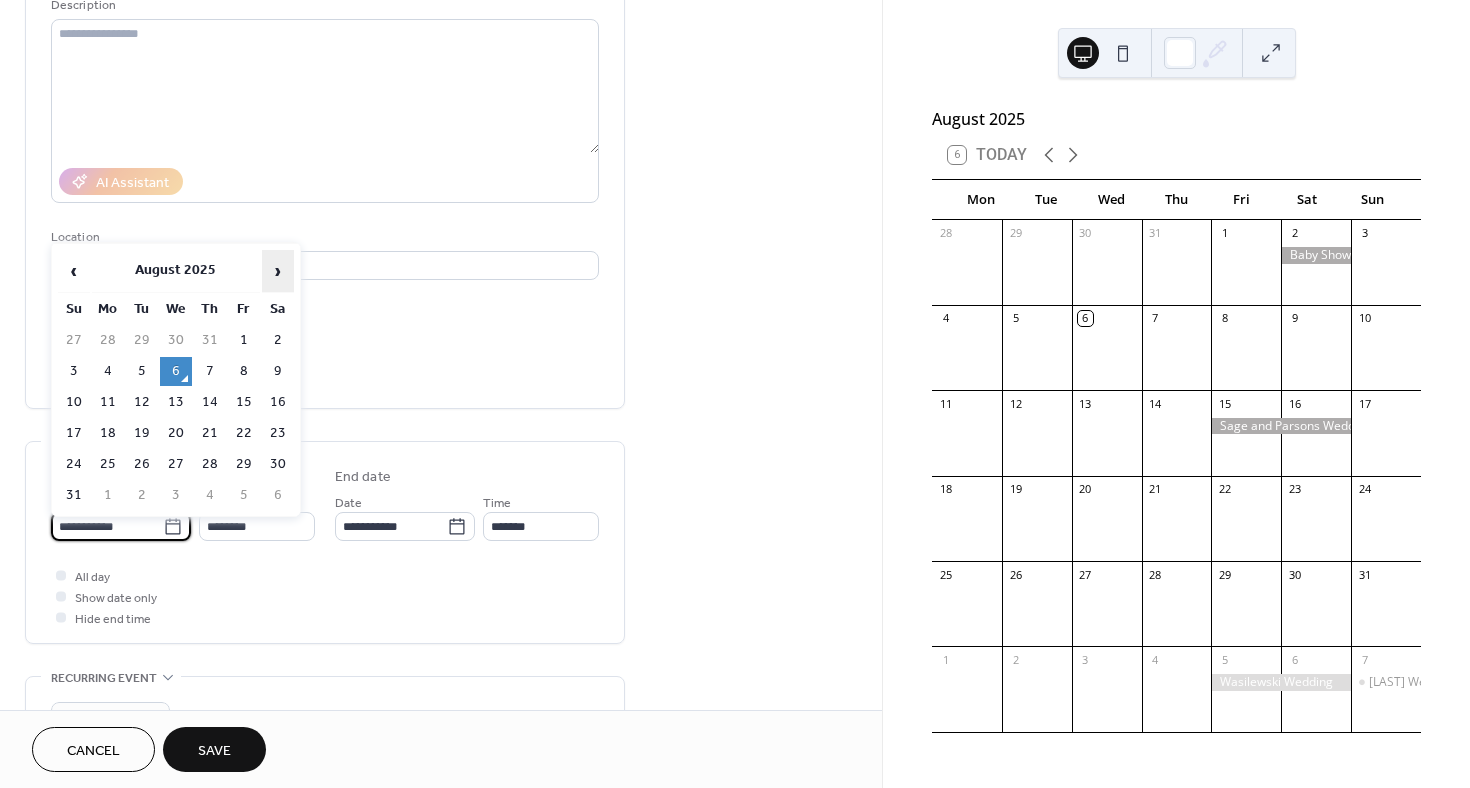click on "›" at bounding box center [278, 271] 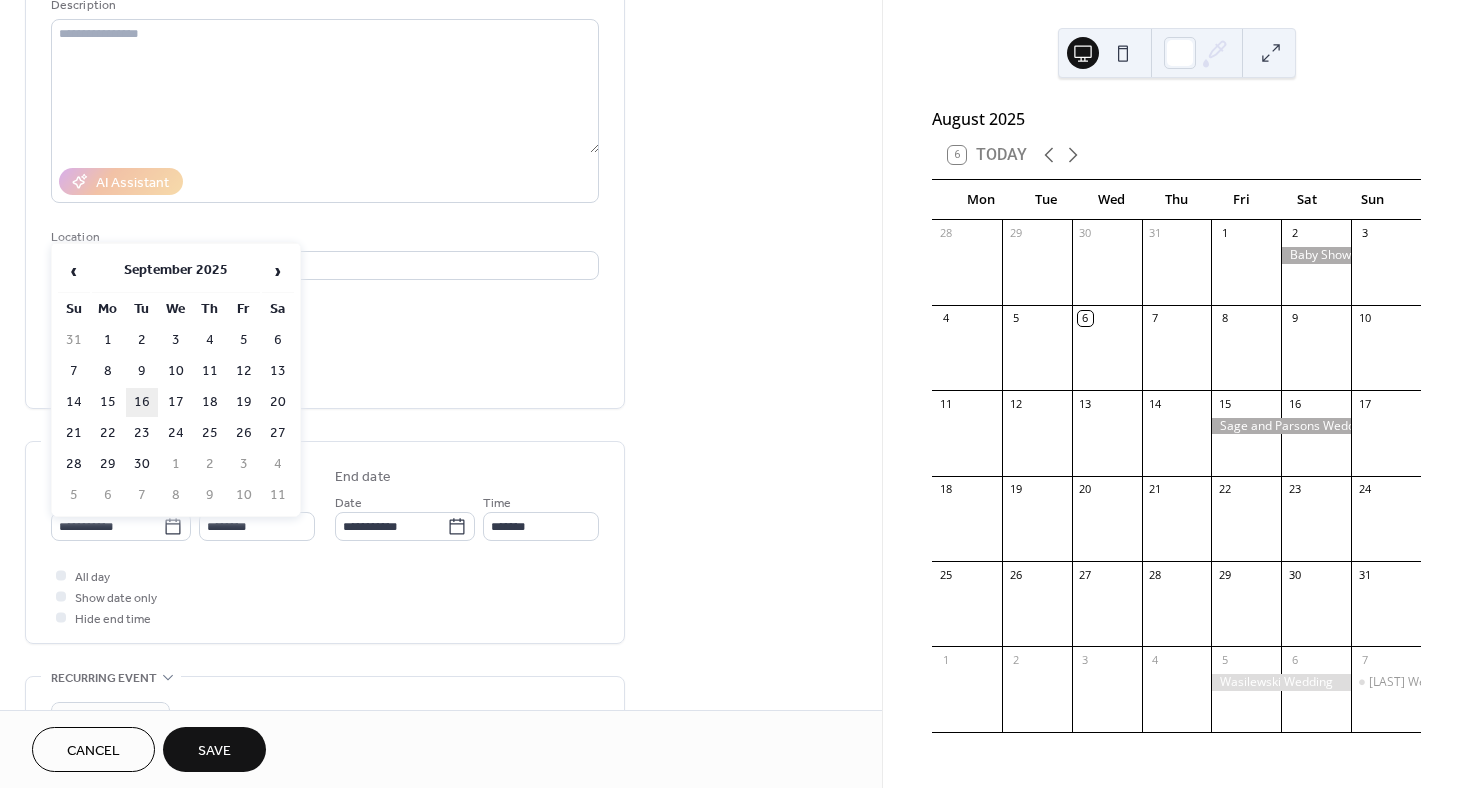 click on "16" at bounding box center [142, 402] 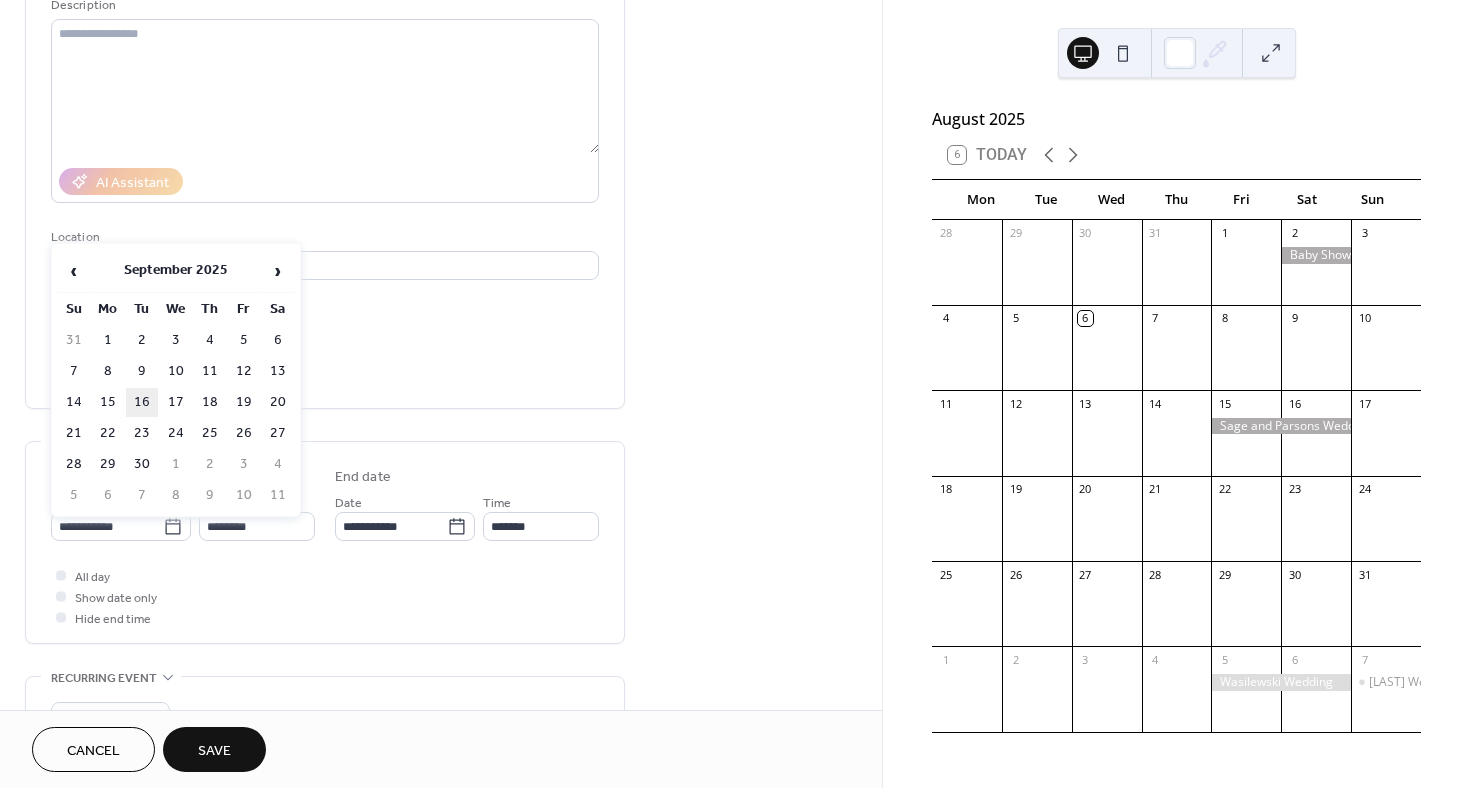 type on "**********" 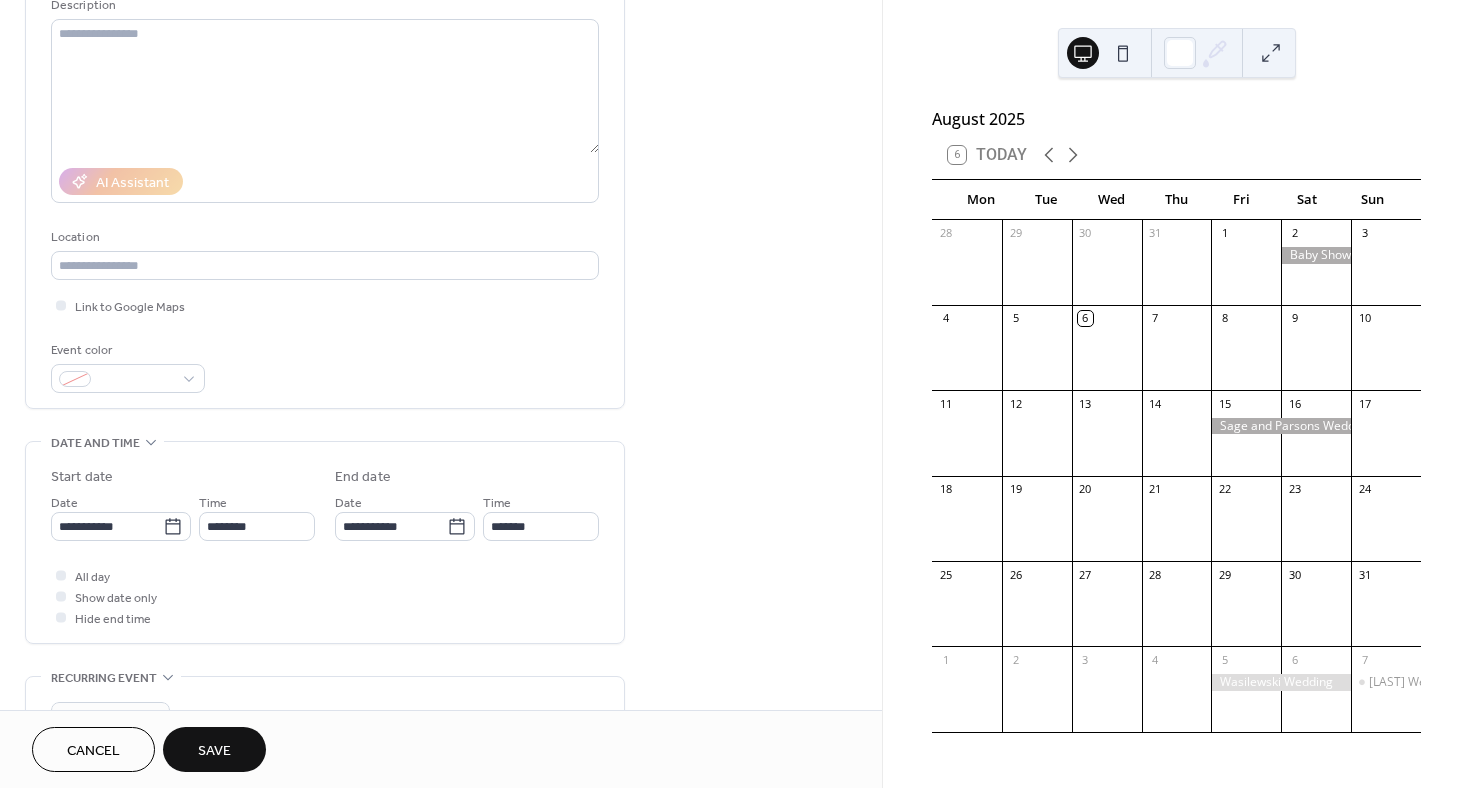 click on "Save" at bounding box center [214, 751] 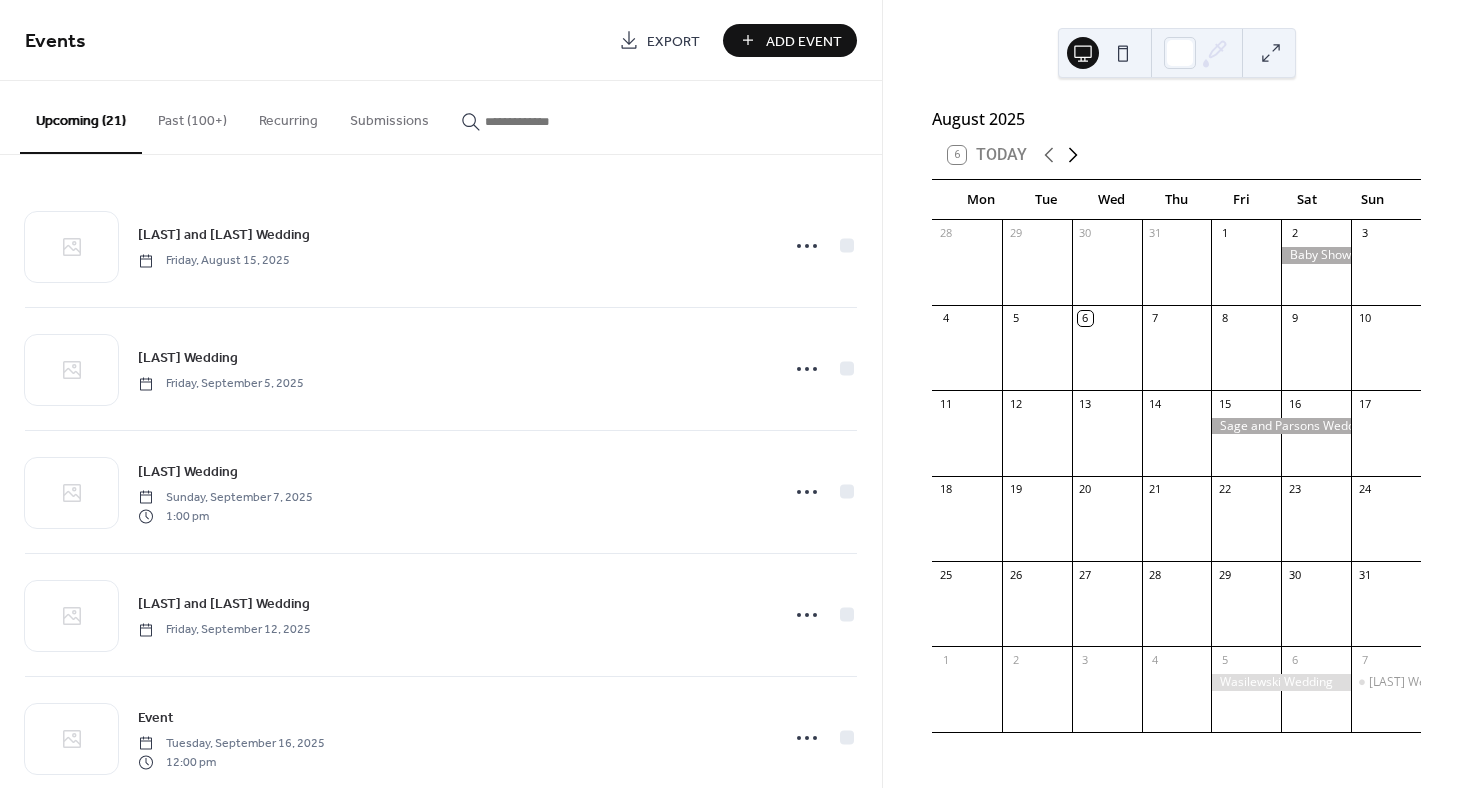 click 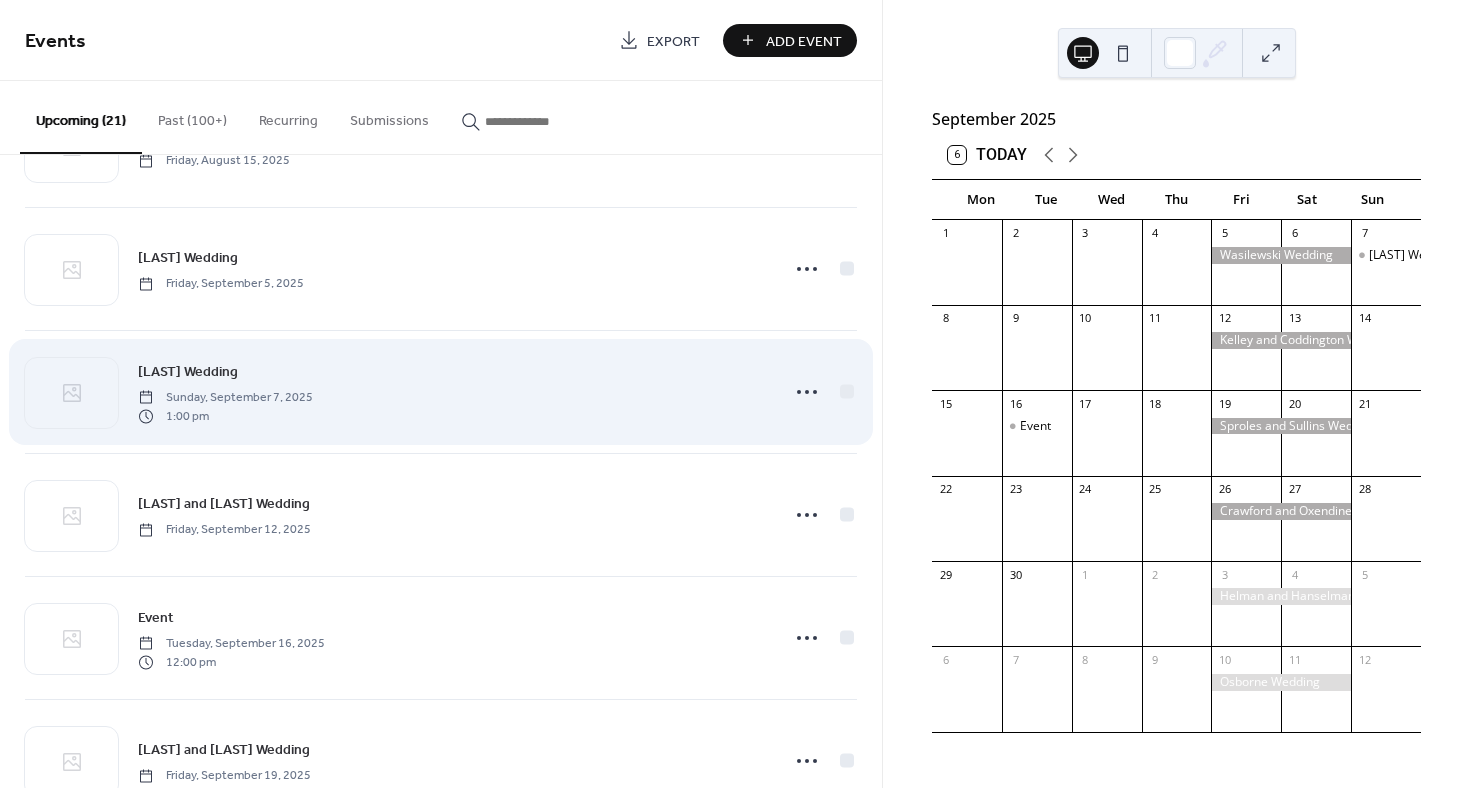 scroll, scrollTop: 117, scrollLeft: 0, axis: vertical 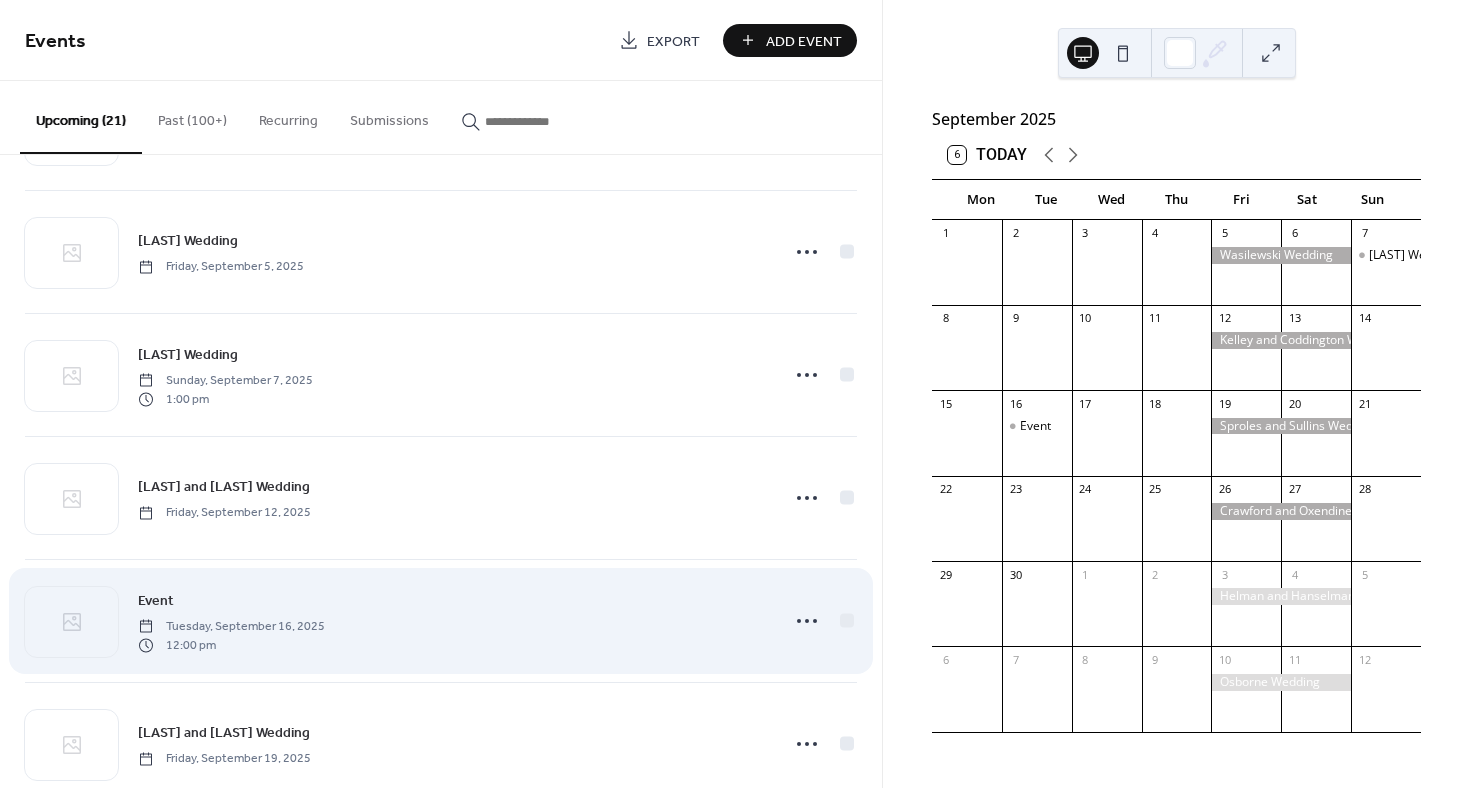 click on "Event [DAY], [MONTH] [NUMBER], [YEAR] [TIME]" at bounding box center (452, 621) 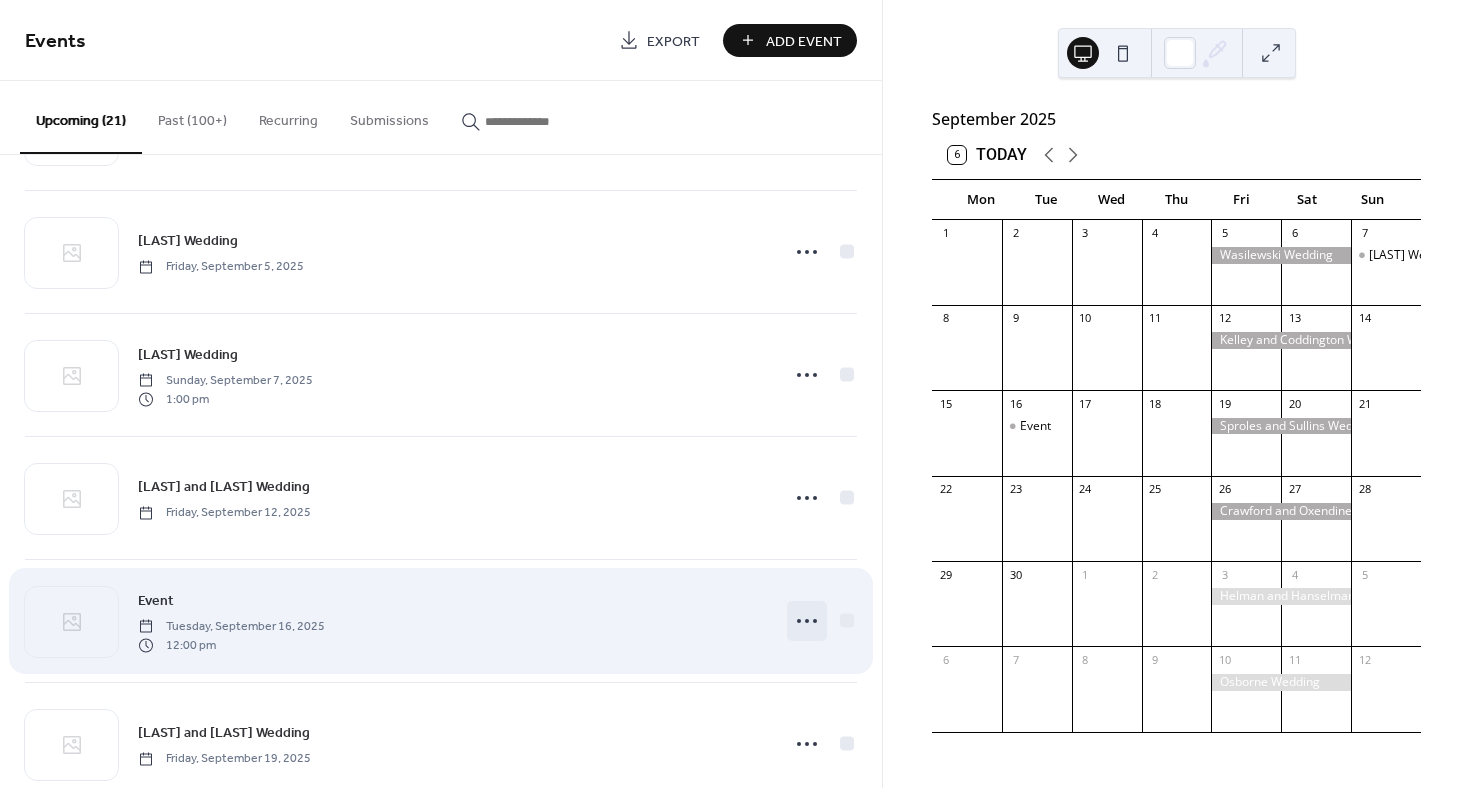 click 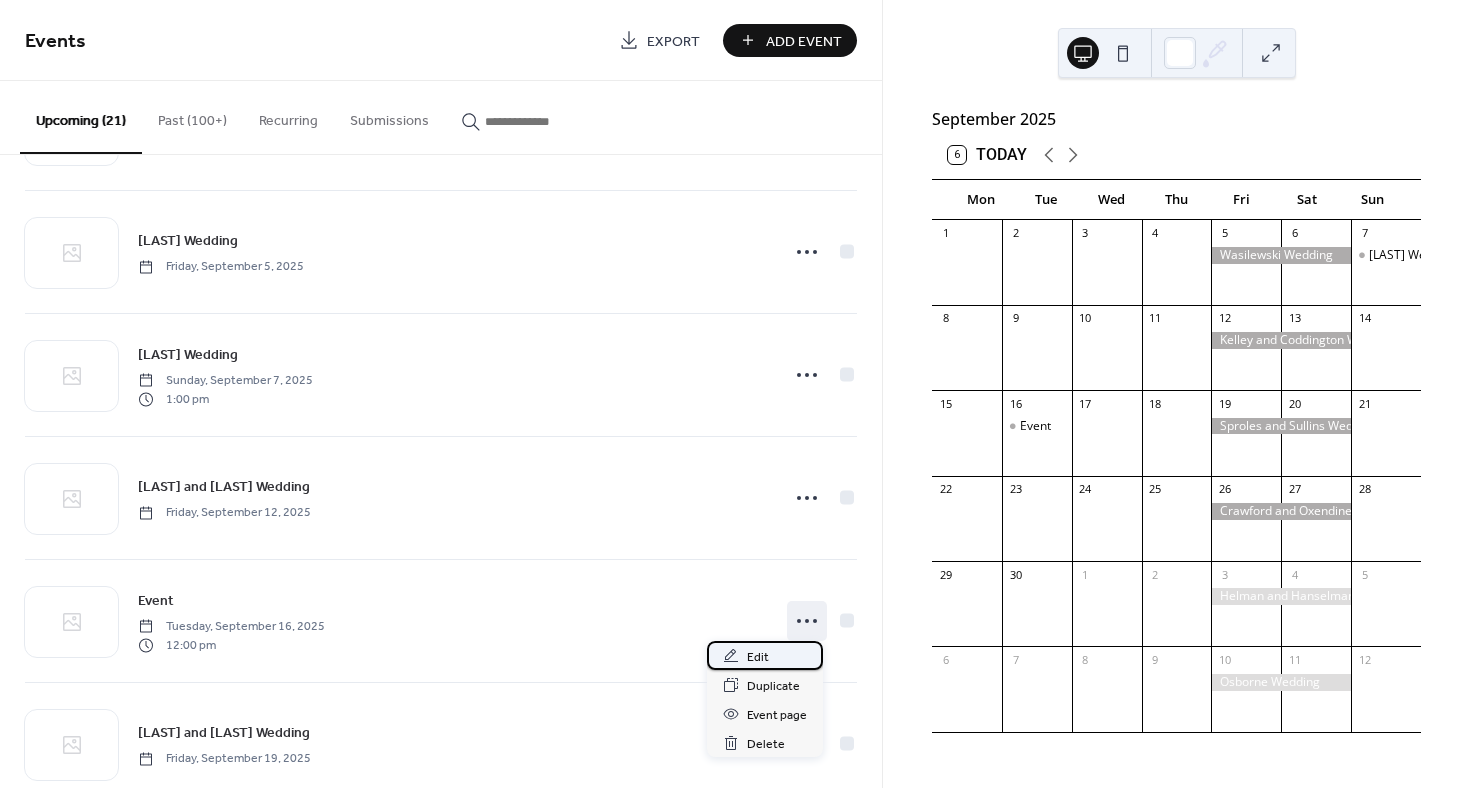 click on "Edit" at bounding box center [758, 657] 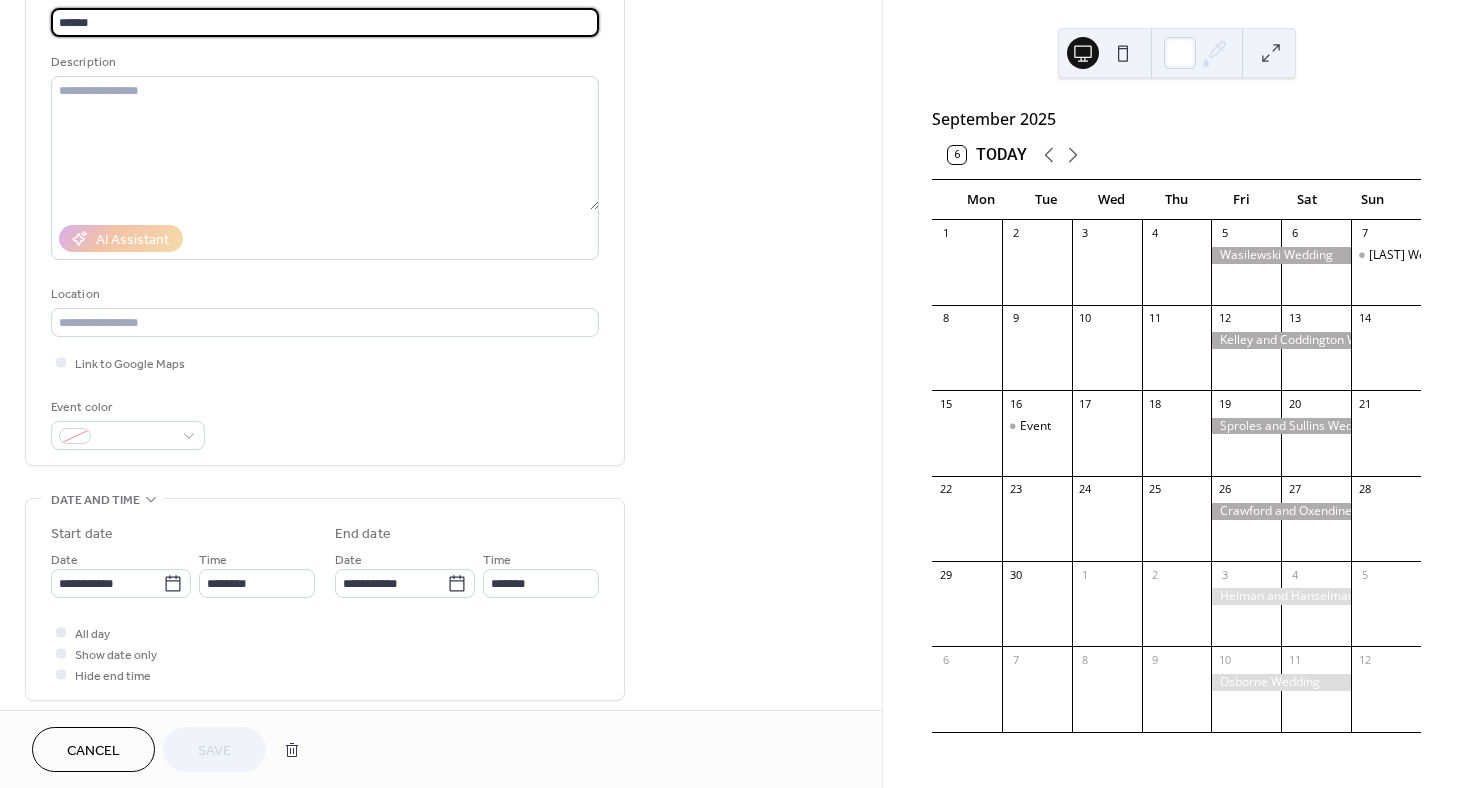 scroll, scrollTop: 191, scrollLeft: 0, axis: vertical 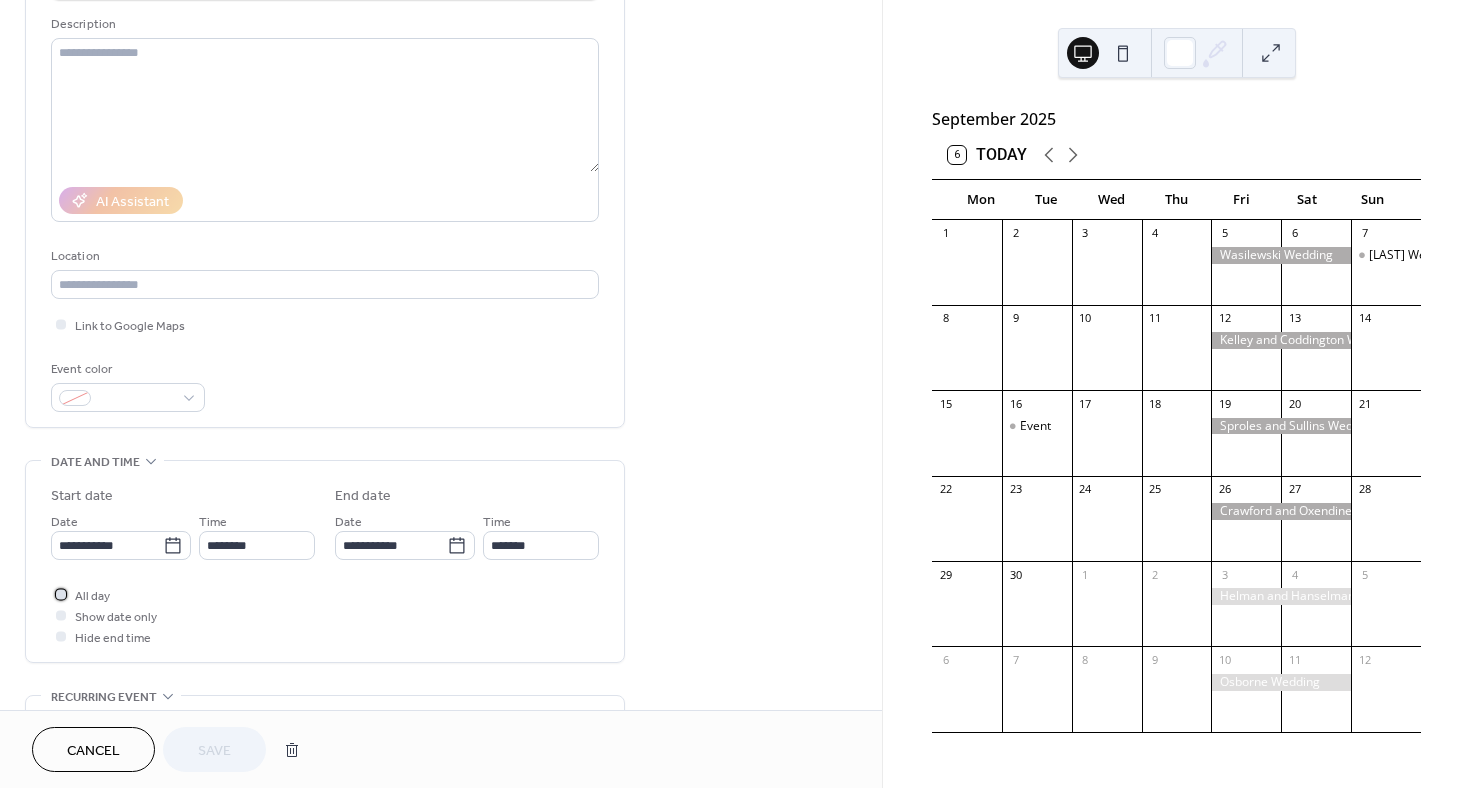 click at bounding box center [61, 594] 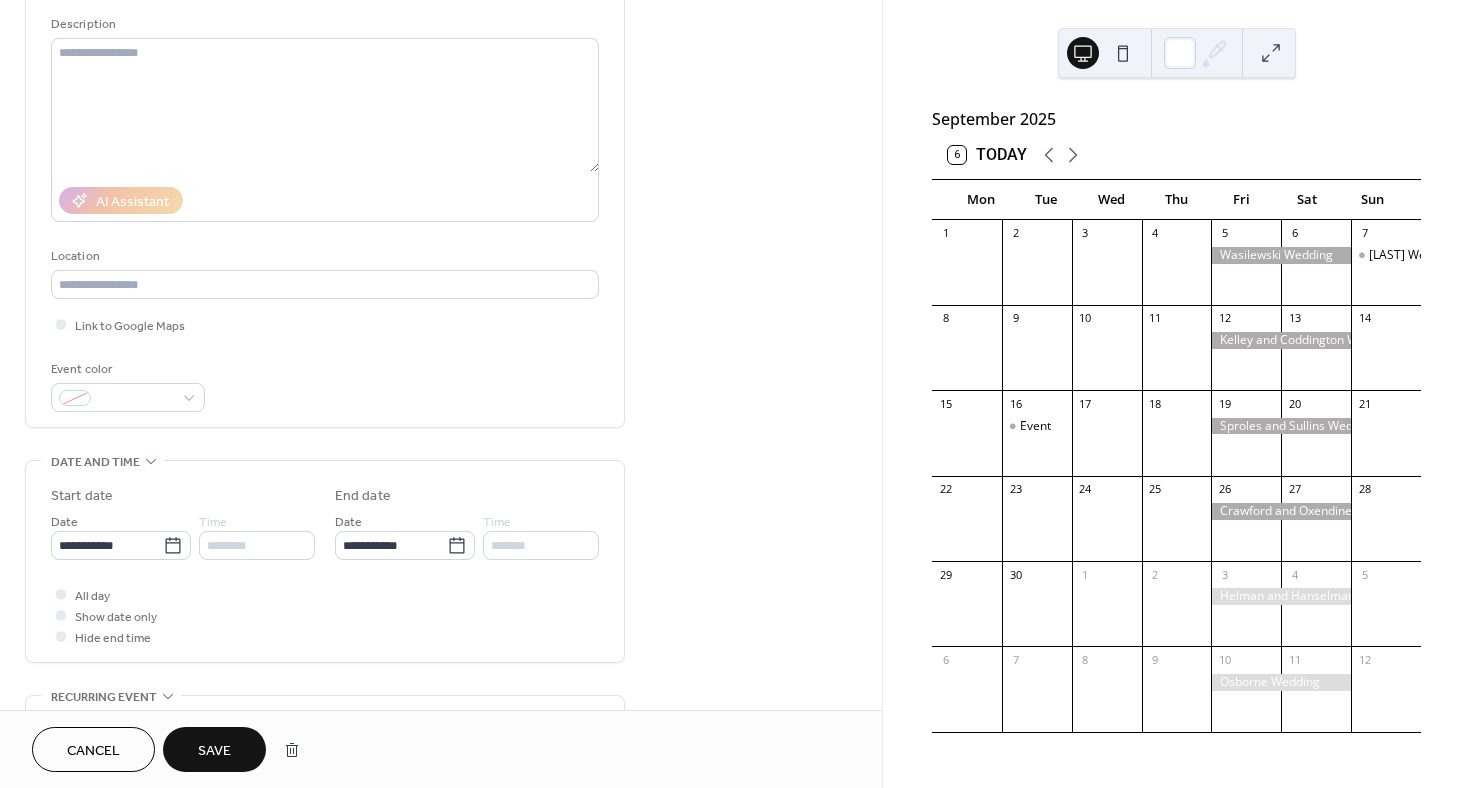 click on "Save" at bounding box center (214, 751) 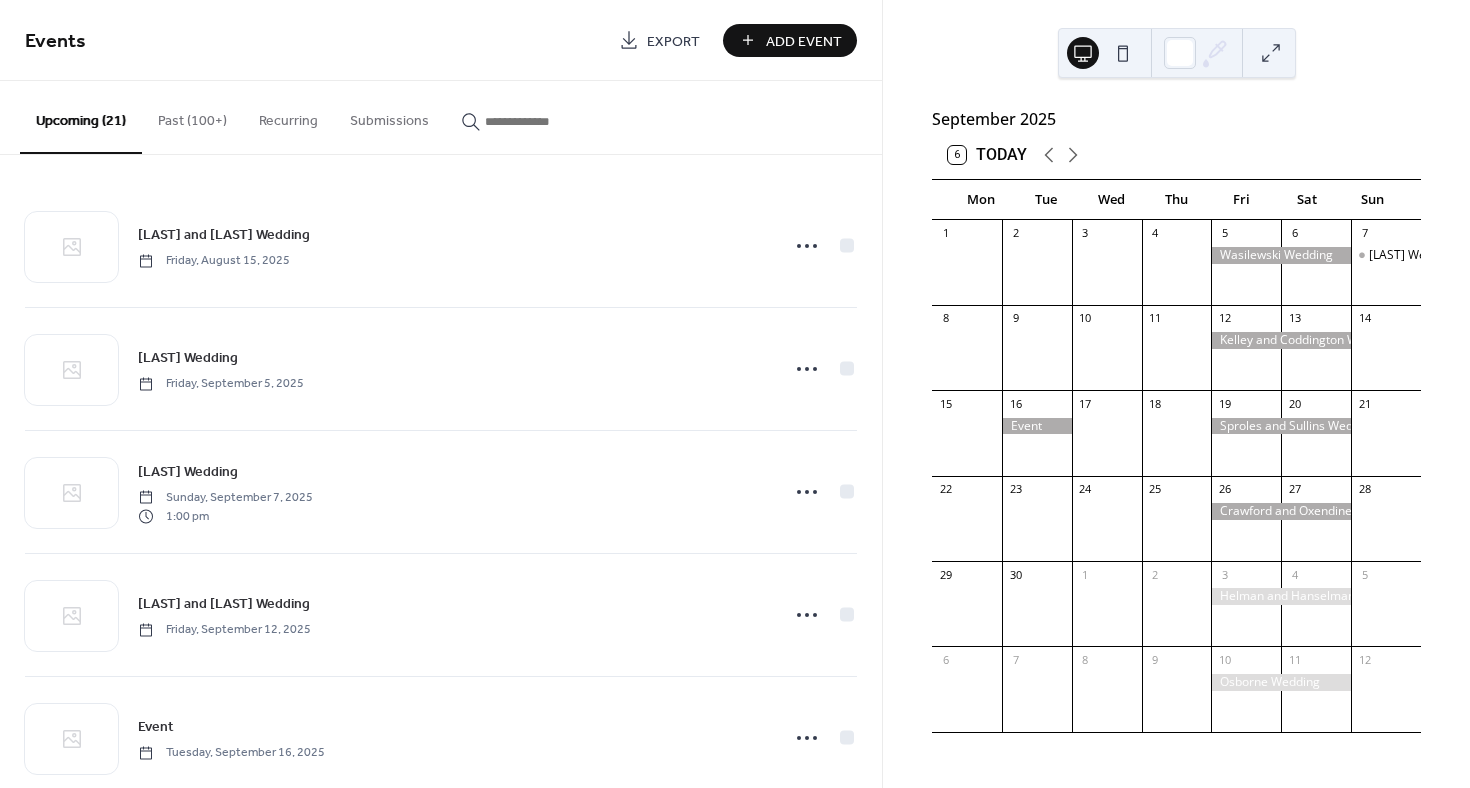 click on "Add Event" at bounding box center [804, 41] 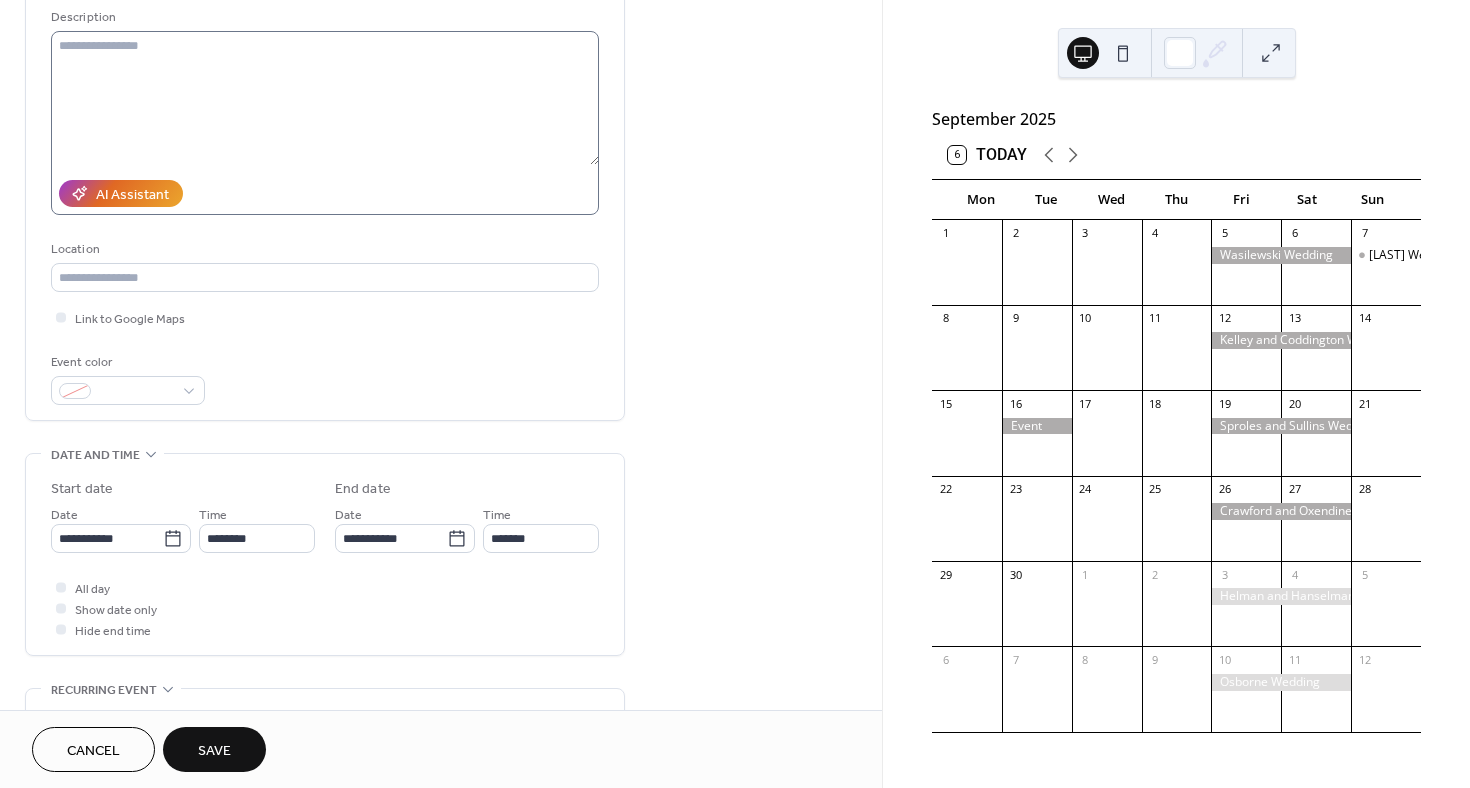 scroll, scrollTop: 240, scrollLeft: 0, axis: vertical 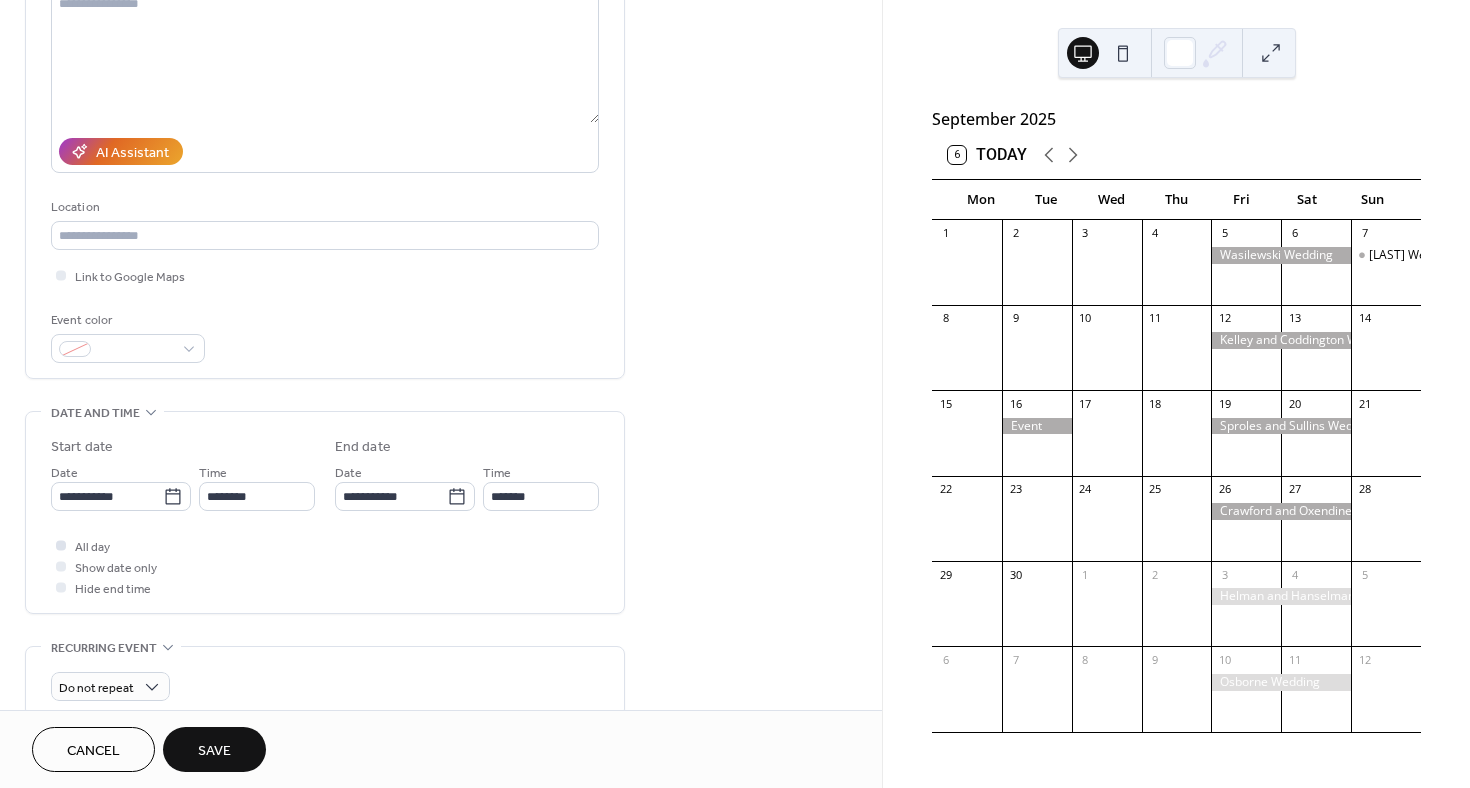 type on "**********" 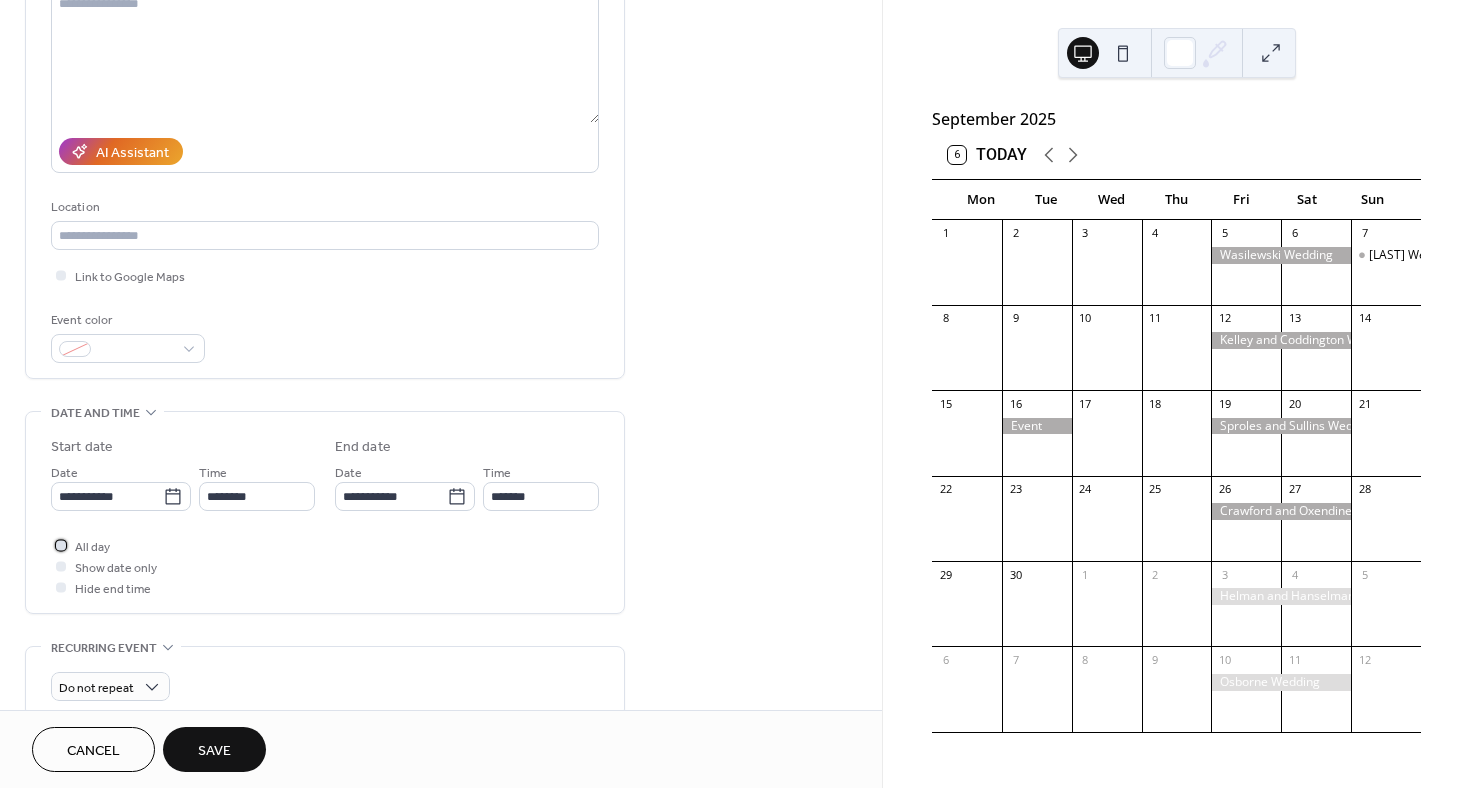 click at bounding box center (61, 545) 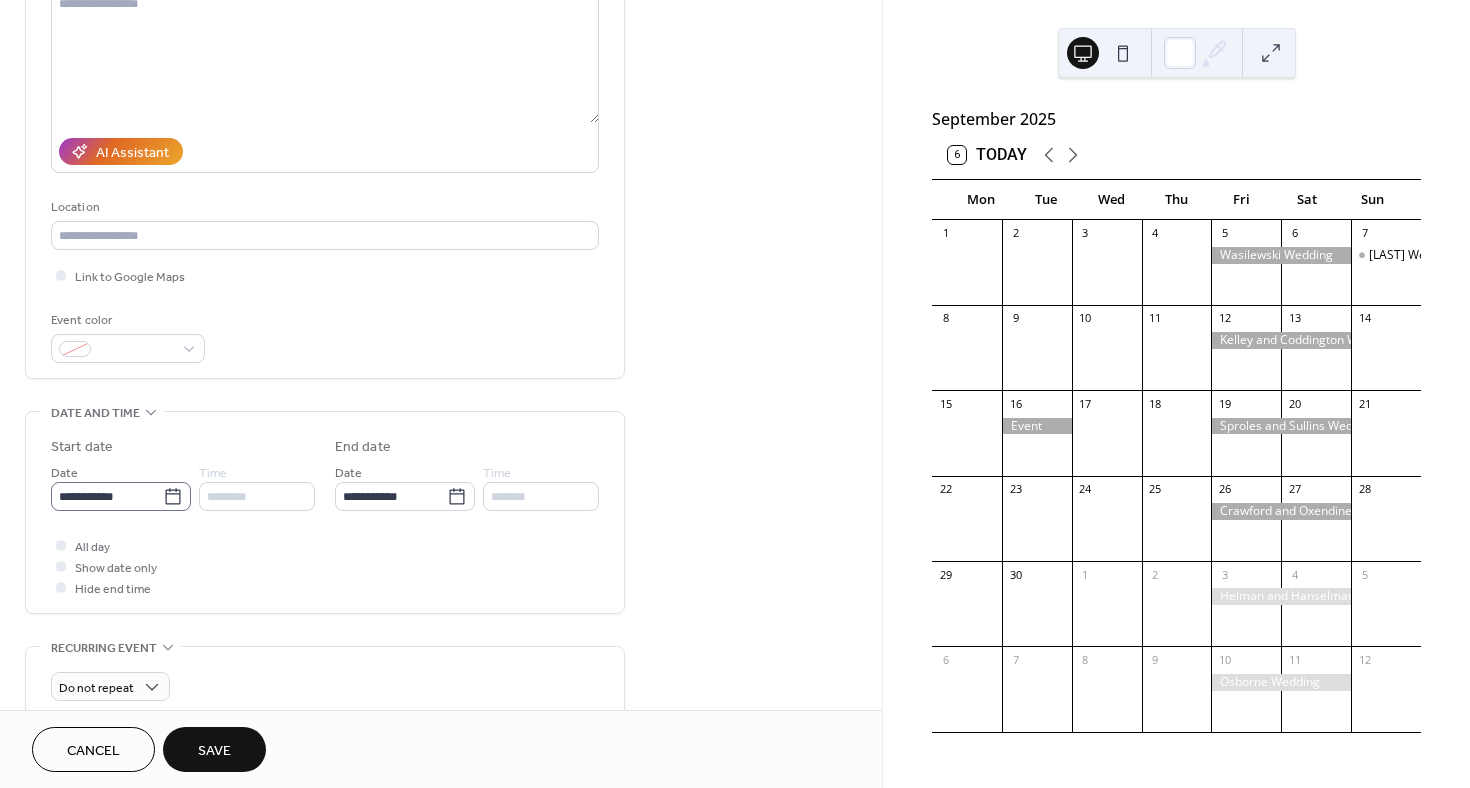 click on "**********" at bounding box center [121, 496] 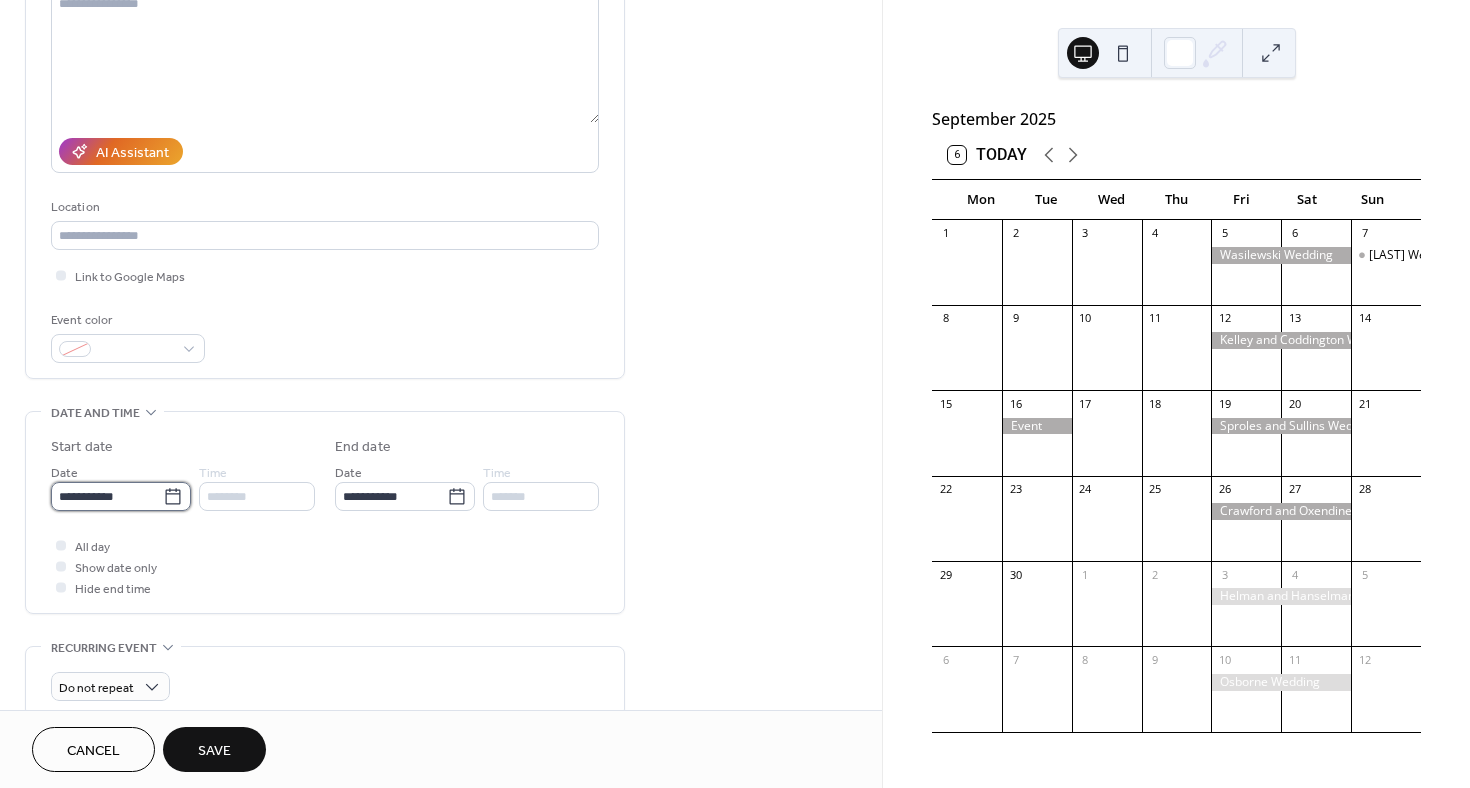 click on "**********" at bounding box center (107, 496) 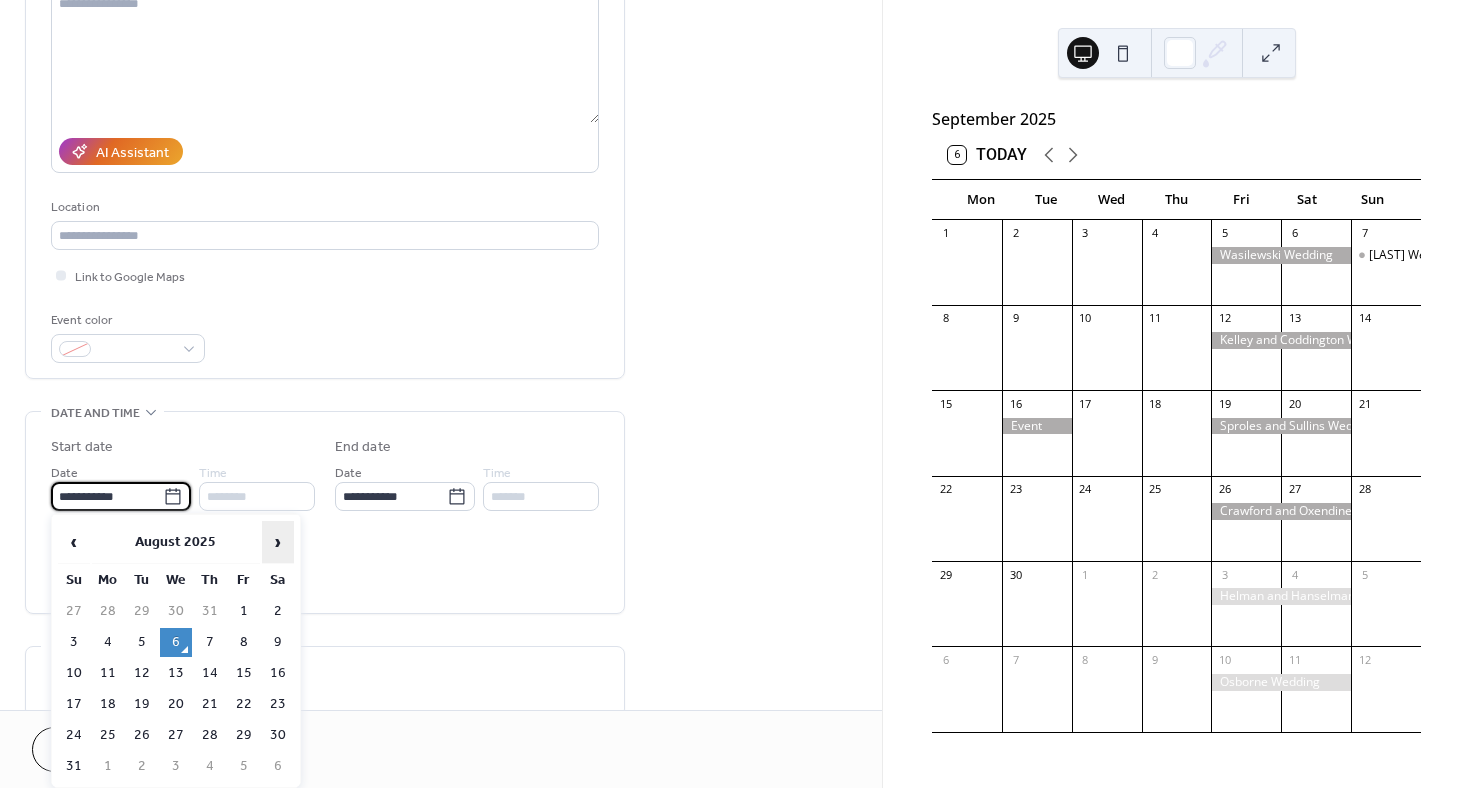 click on "›" at bounding box center [278, 542] 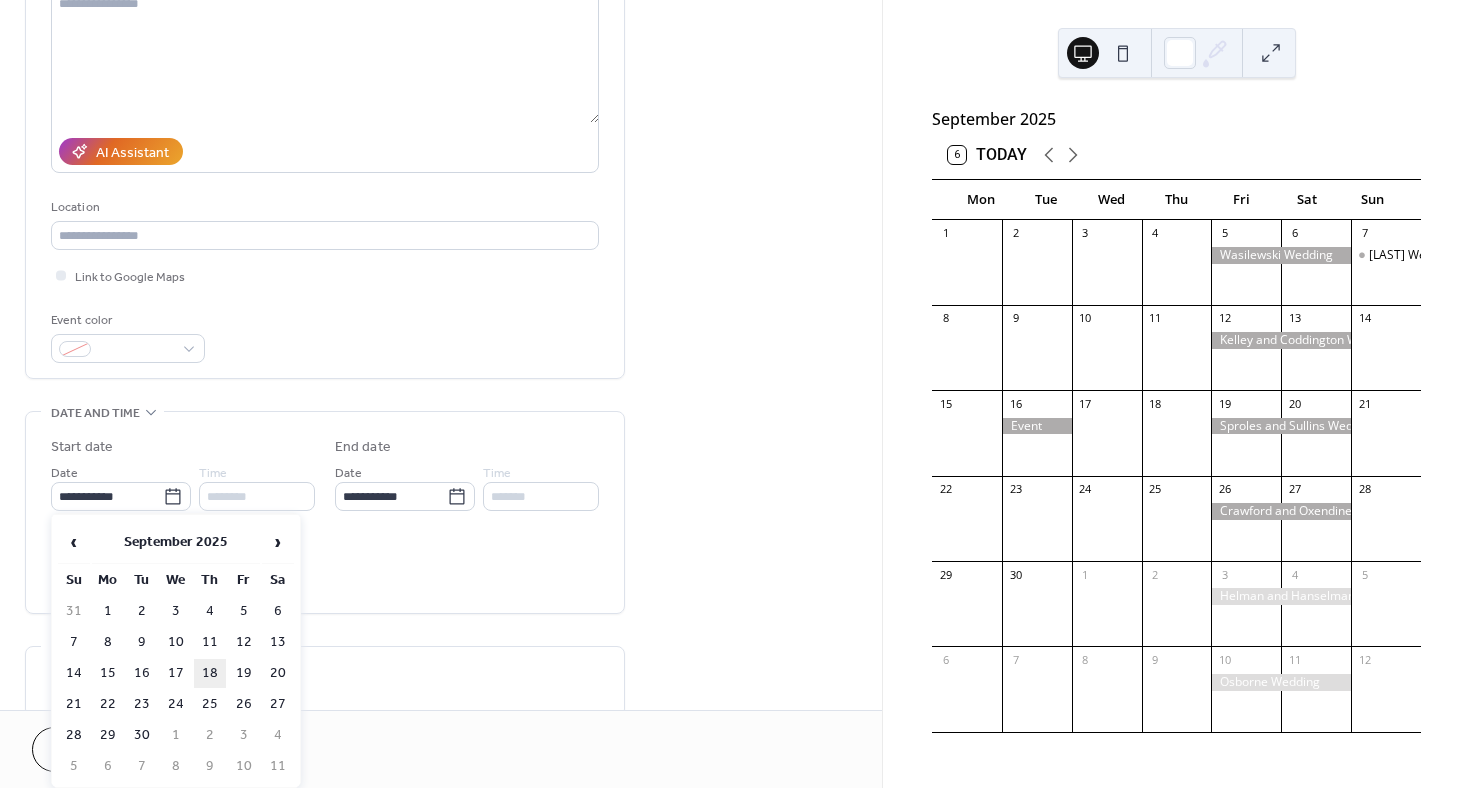 click on "18" at bounding box center (210, 673) 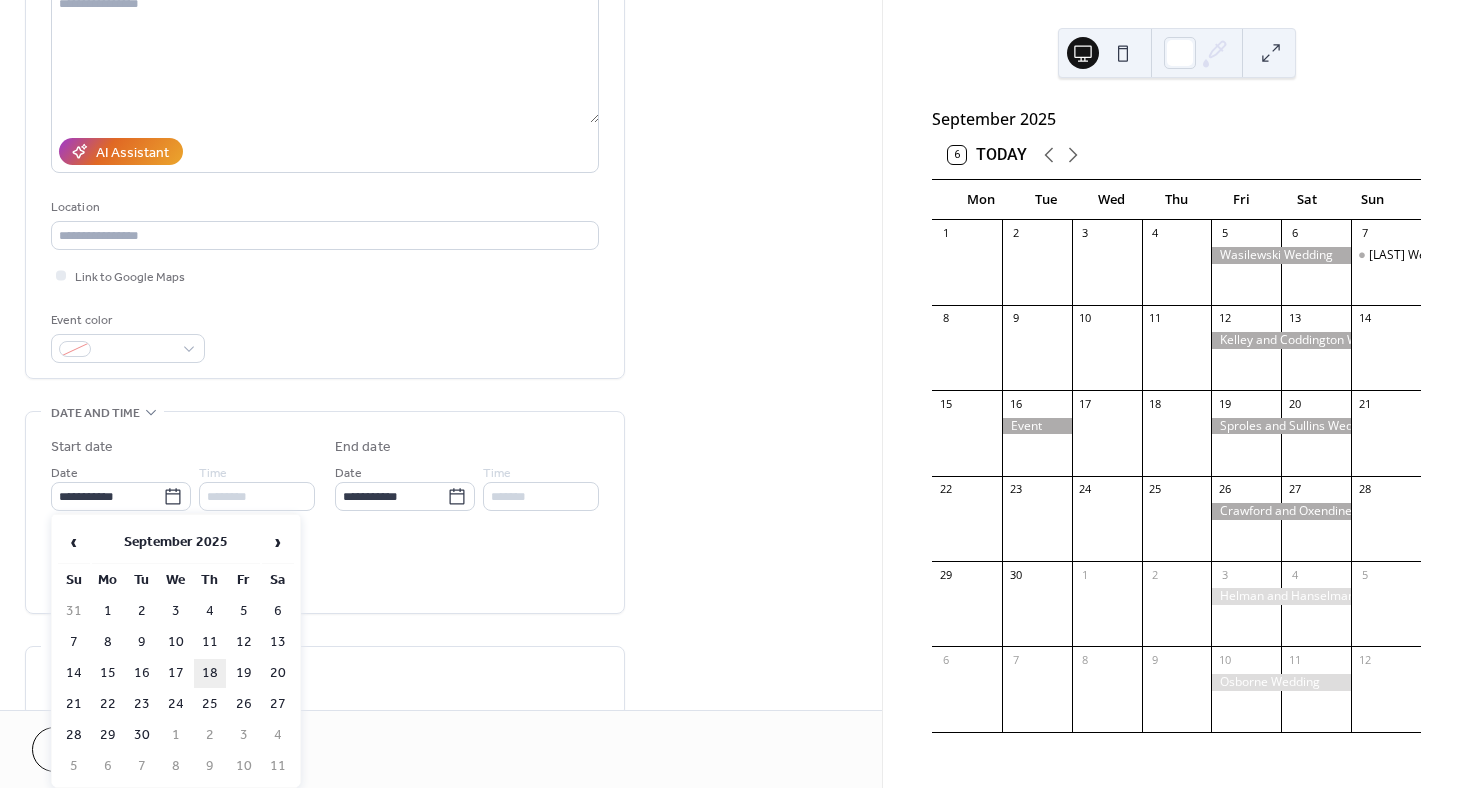type on "**********" 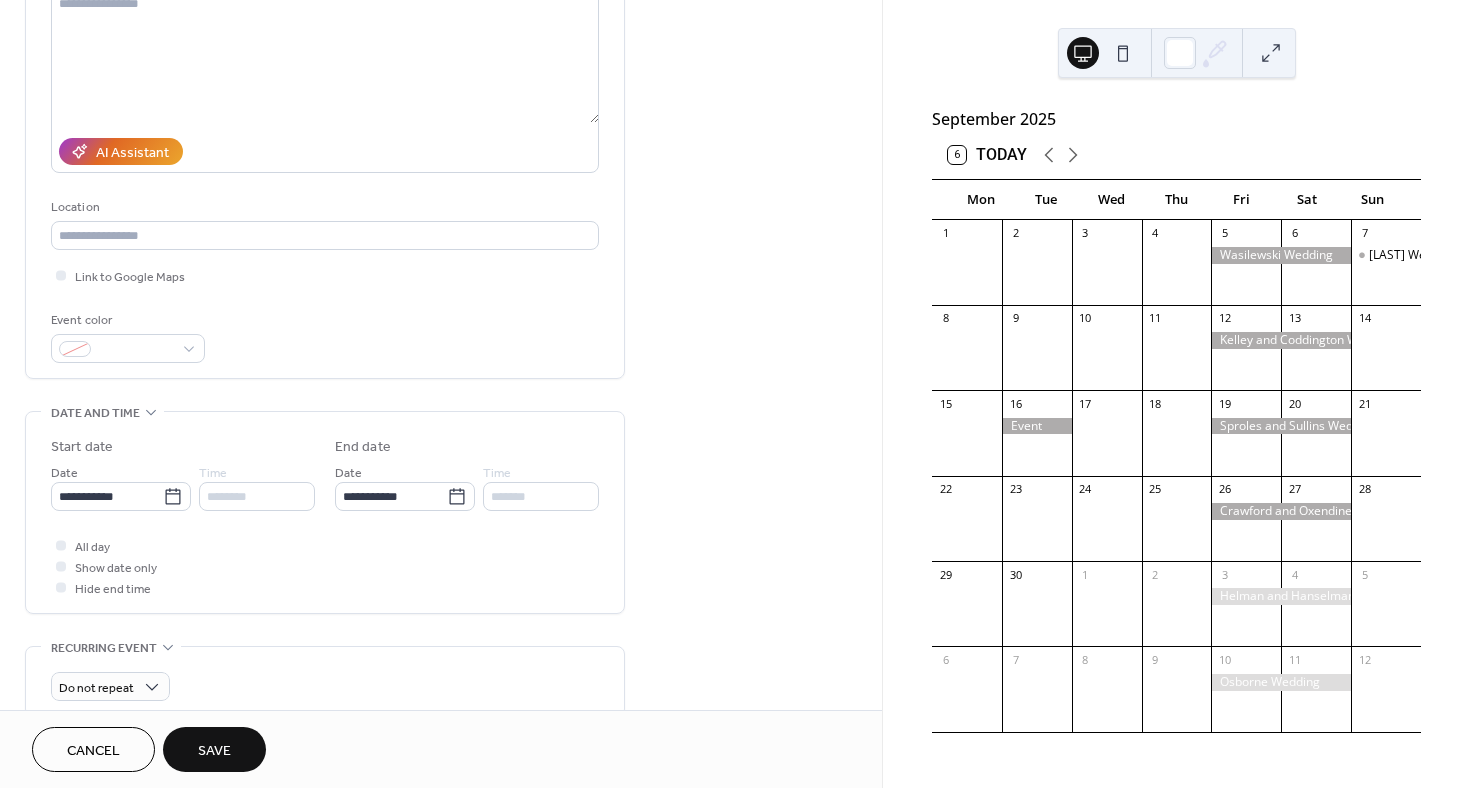 click on "Save" at bounding box center [214, 751] 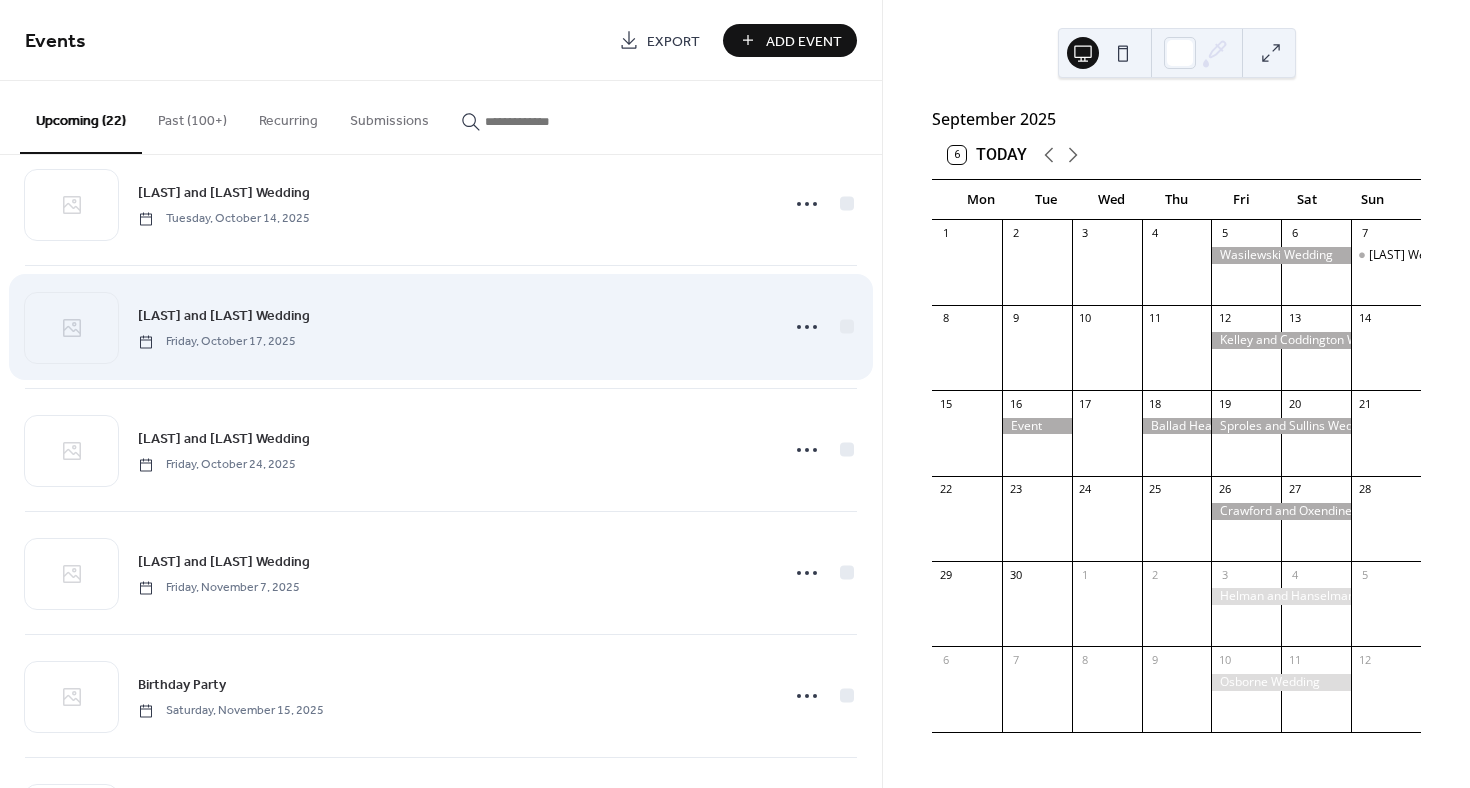 scroll, scrollTop: 1273, scrollLeft: 0, axis: vertical 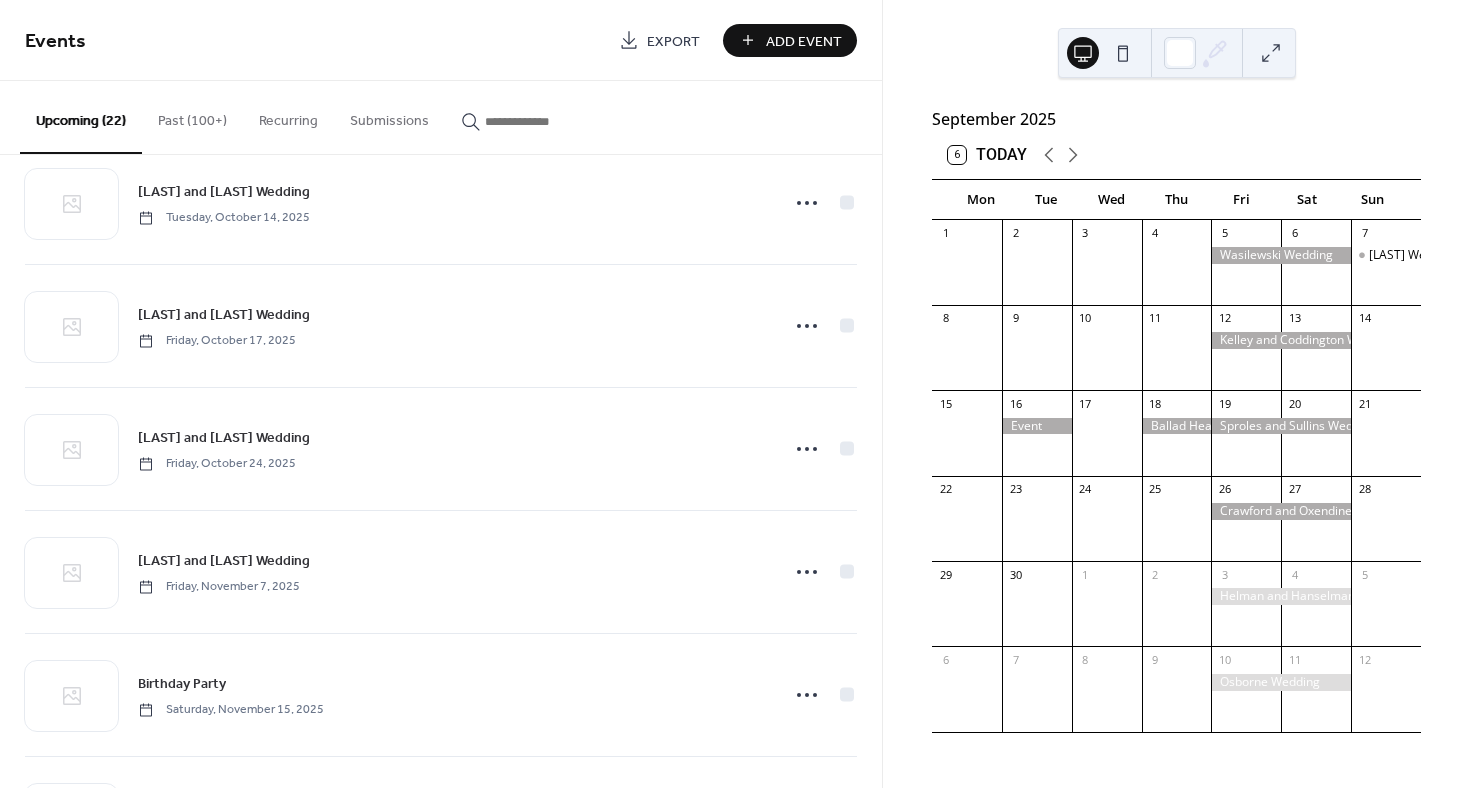 click on "Add Event" at bounding box center [804, 41] 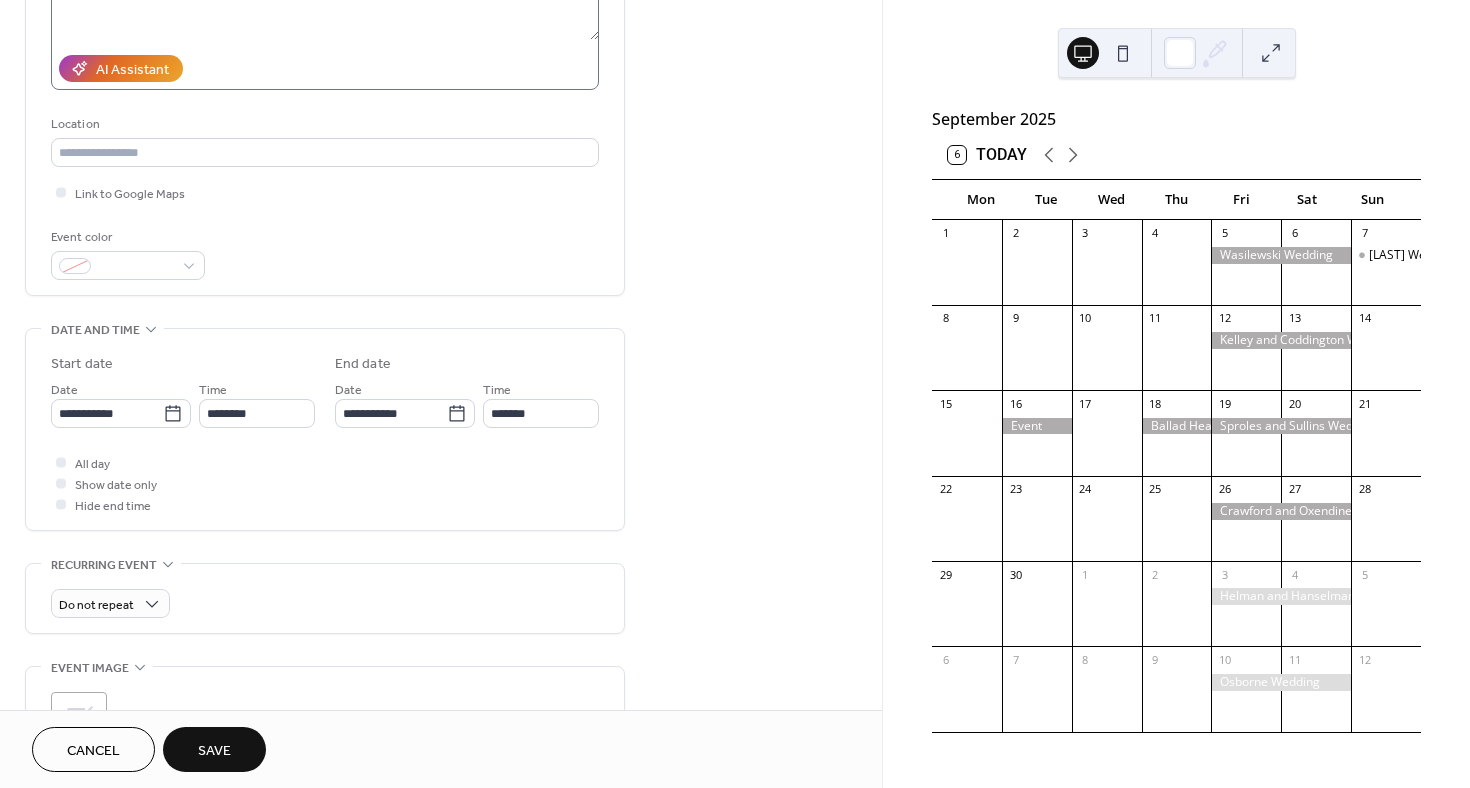 scroll, scrollTop: 324, scrollLeft: 0, axis: vertical 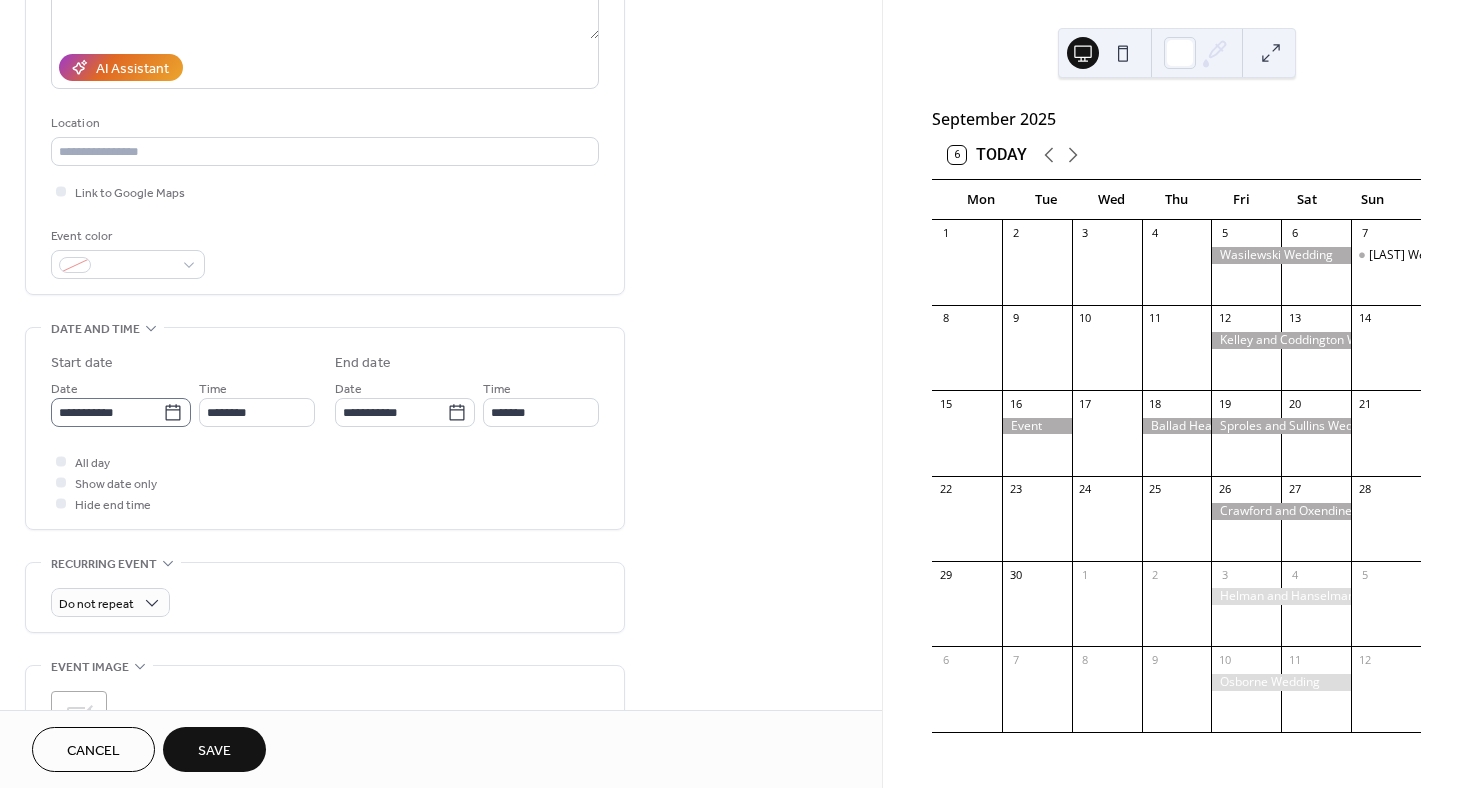 type on "**********" 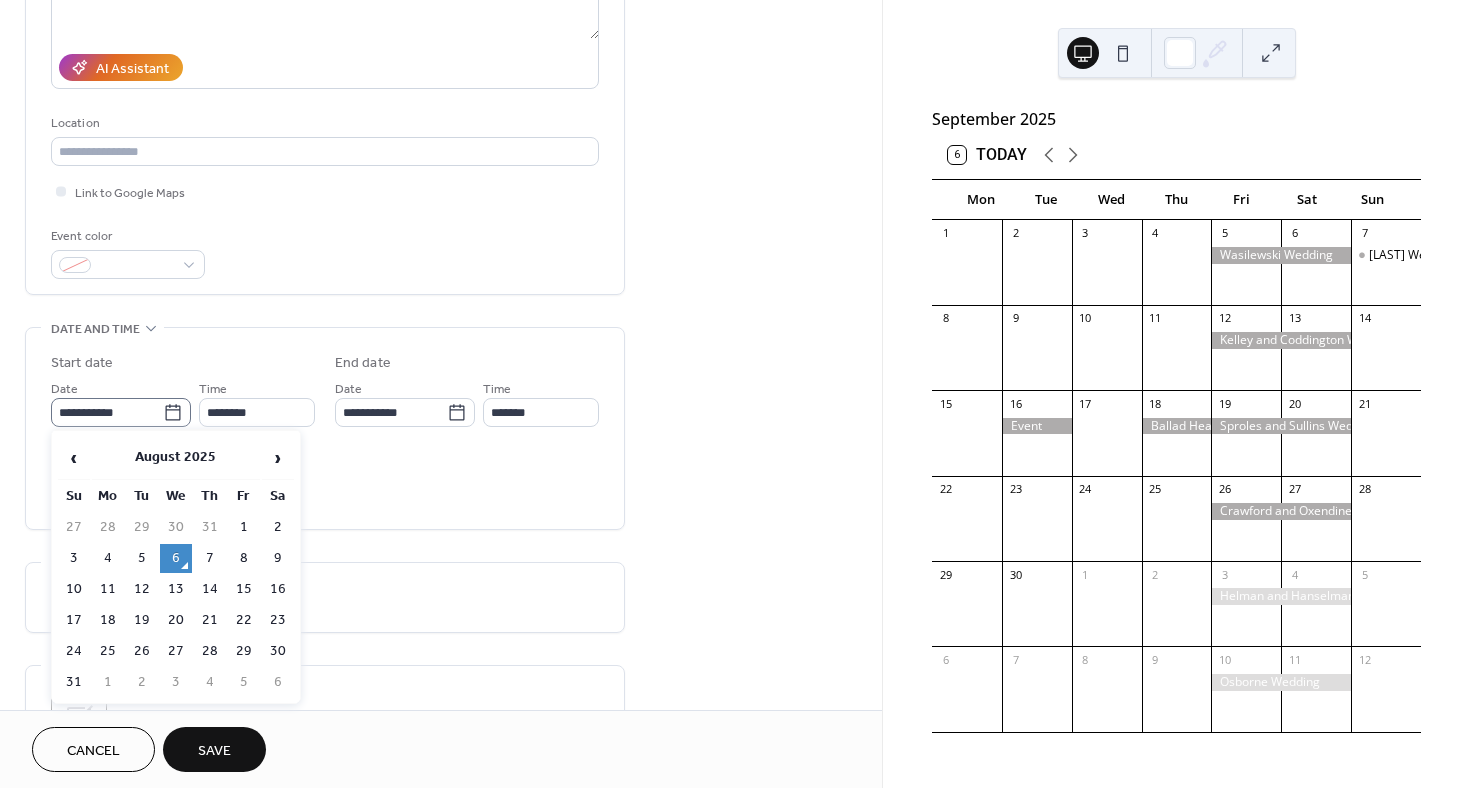 click 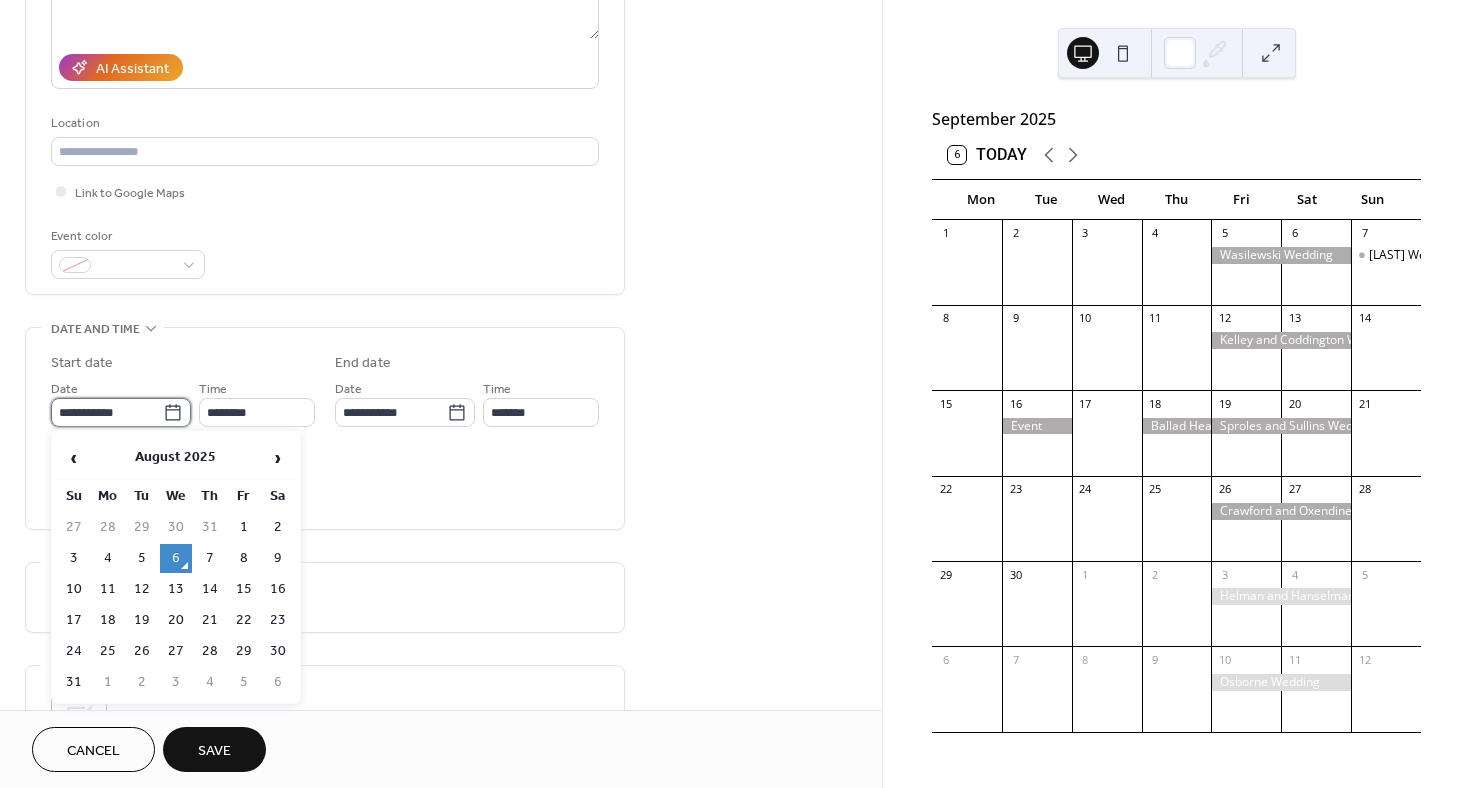 click on "**********" at bounding box center [107, 412] 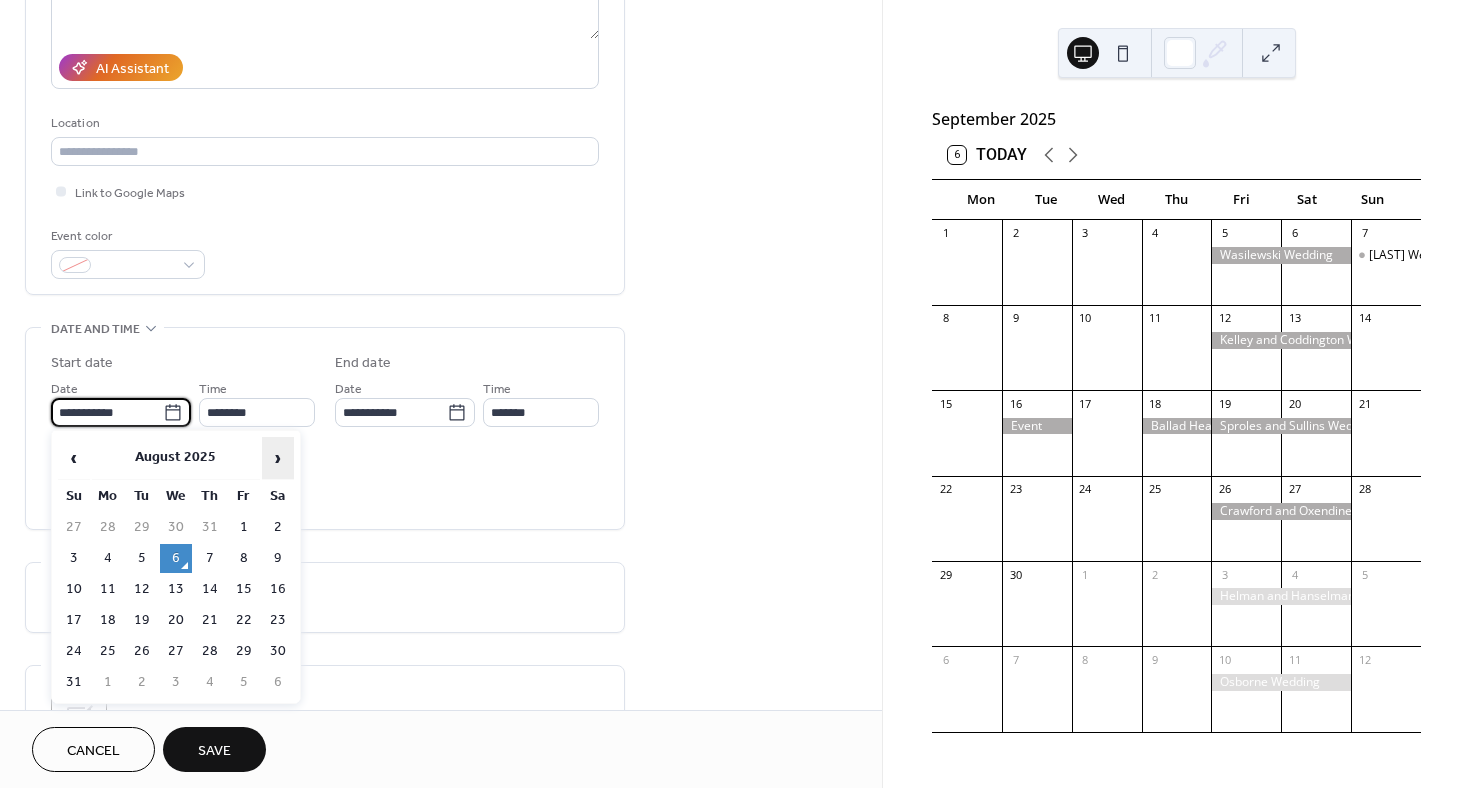 click on "›" at bounding box center (278, 458) 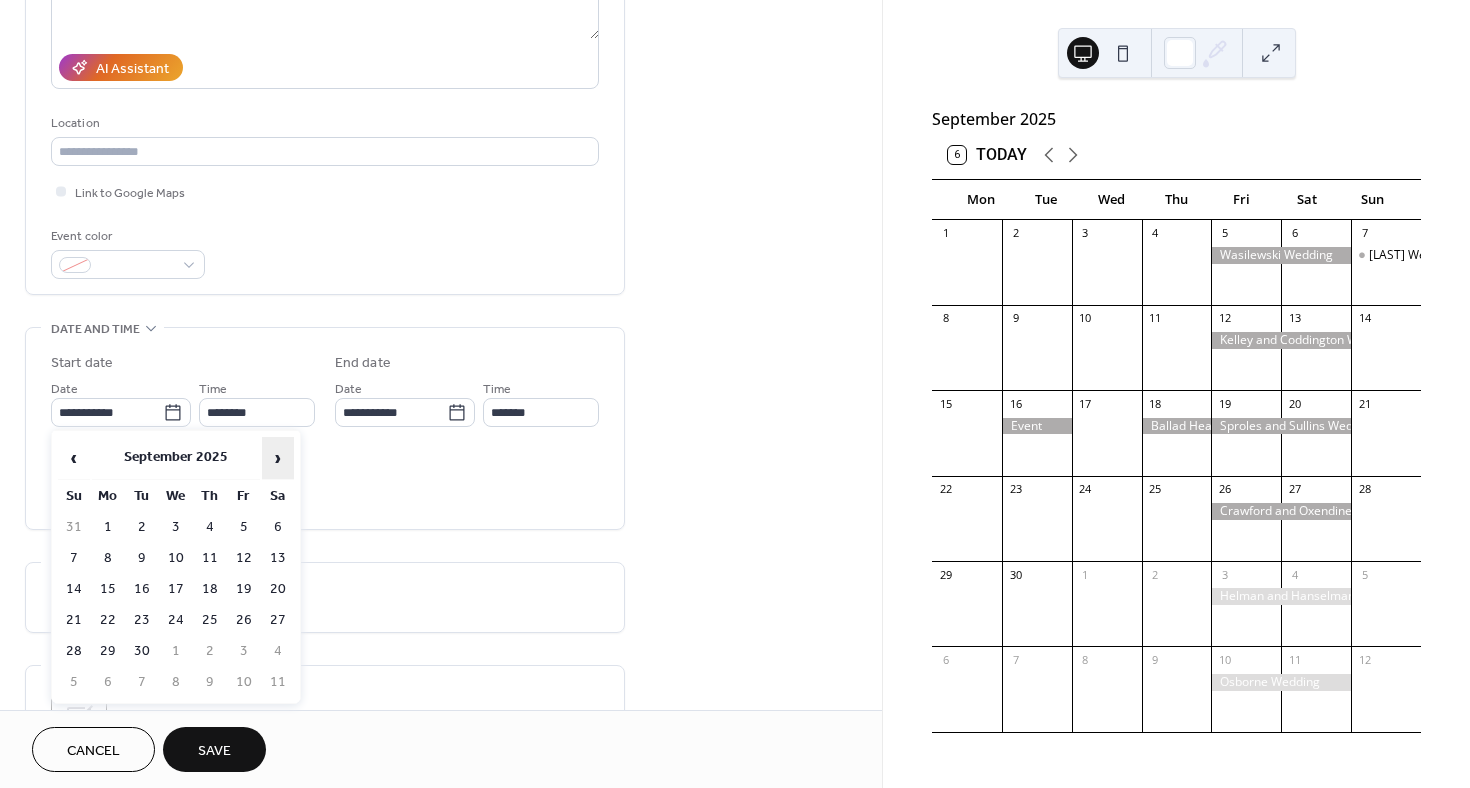 click on "›" at bounding box center (278, 458) 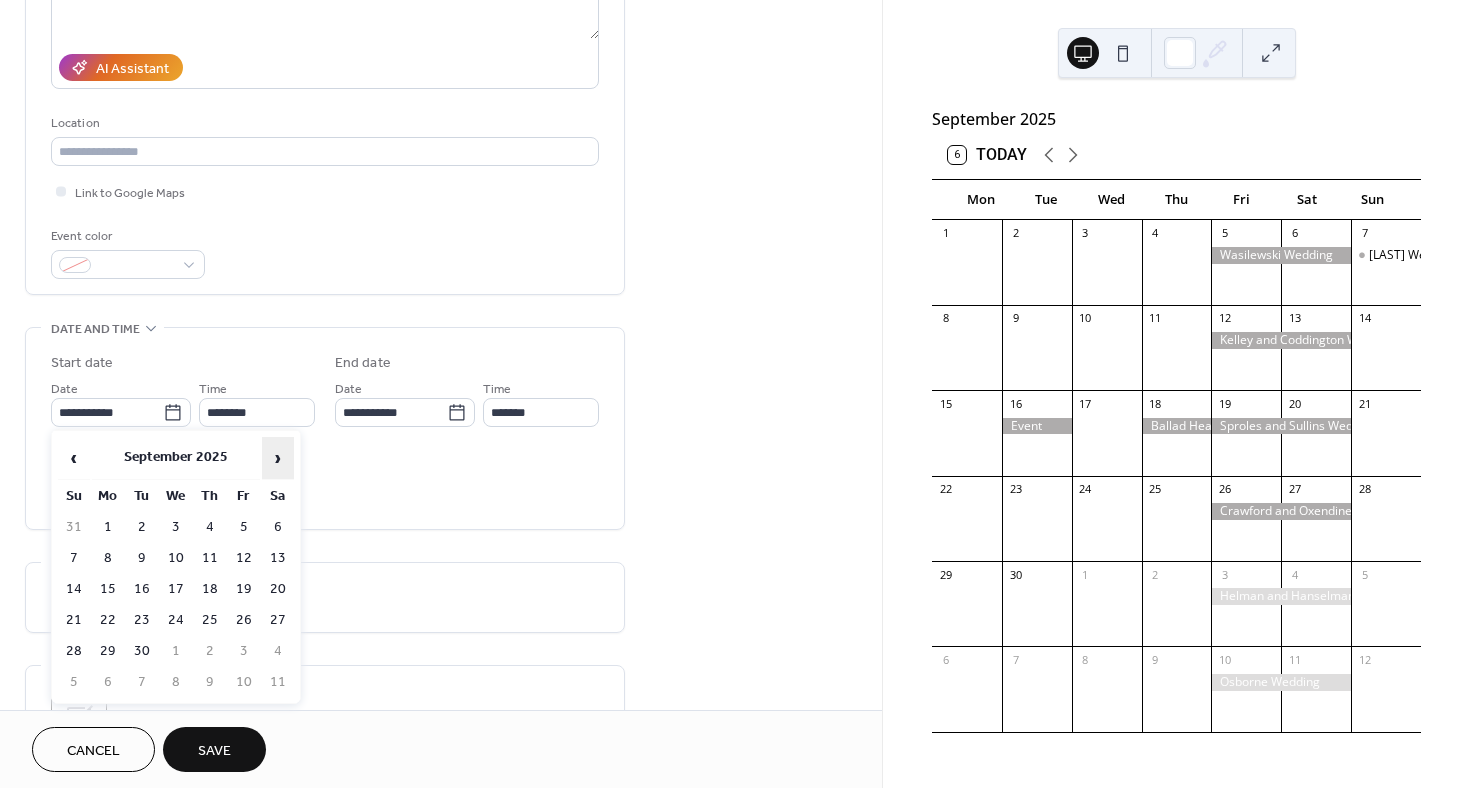 click on "›" at bounding box center (278, 458) 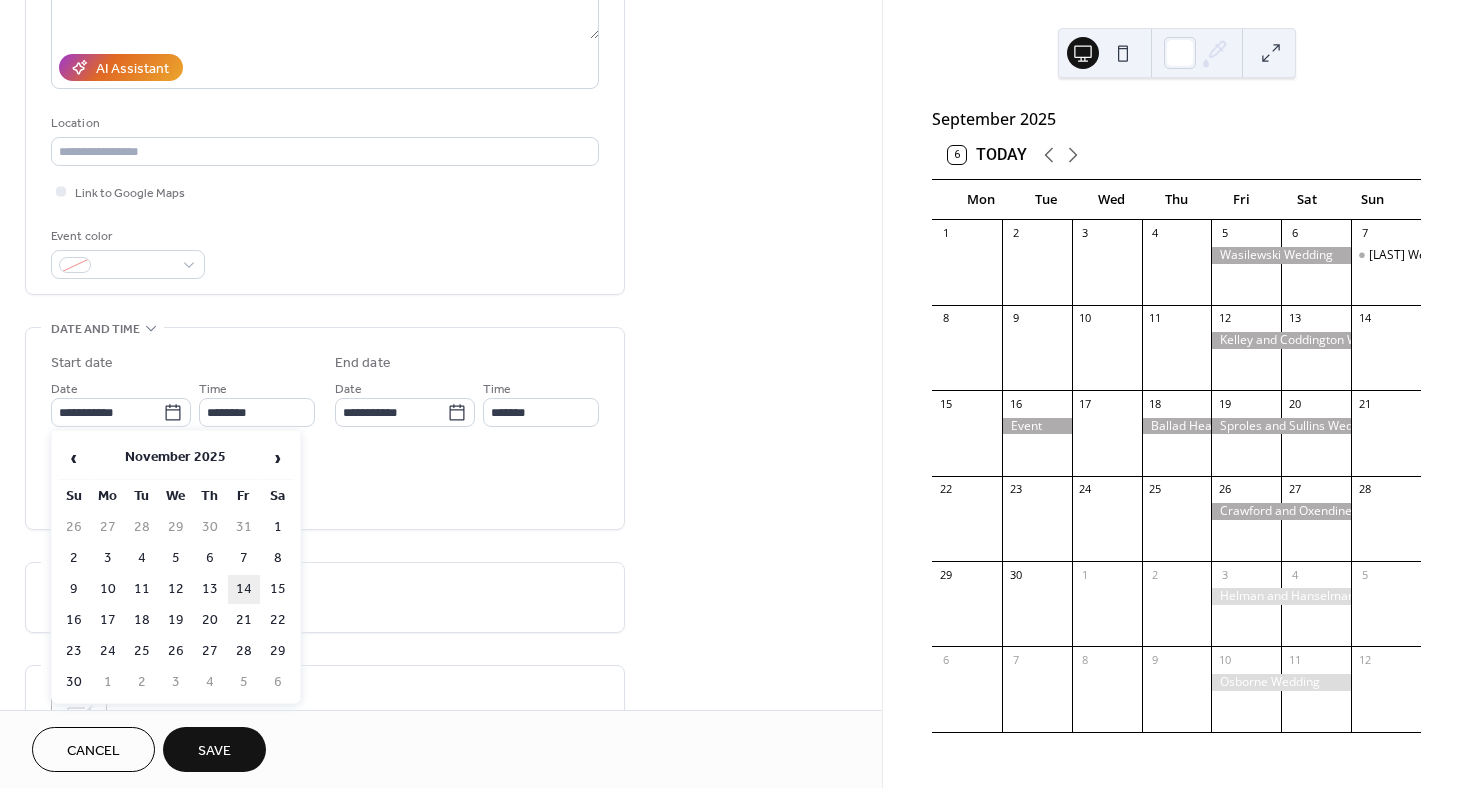 click on "14" at bounding box center [244, 589] 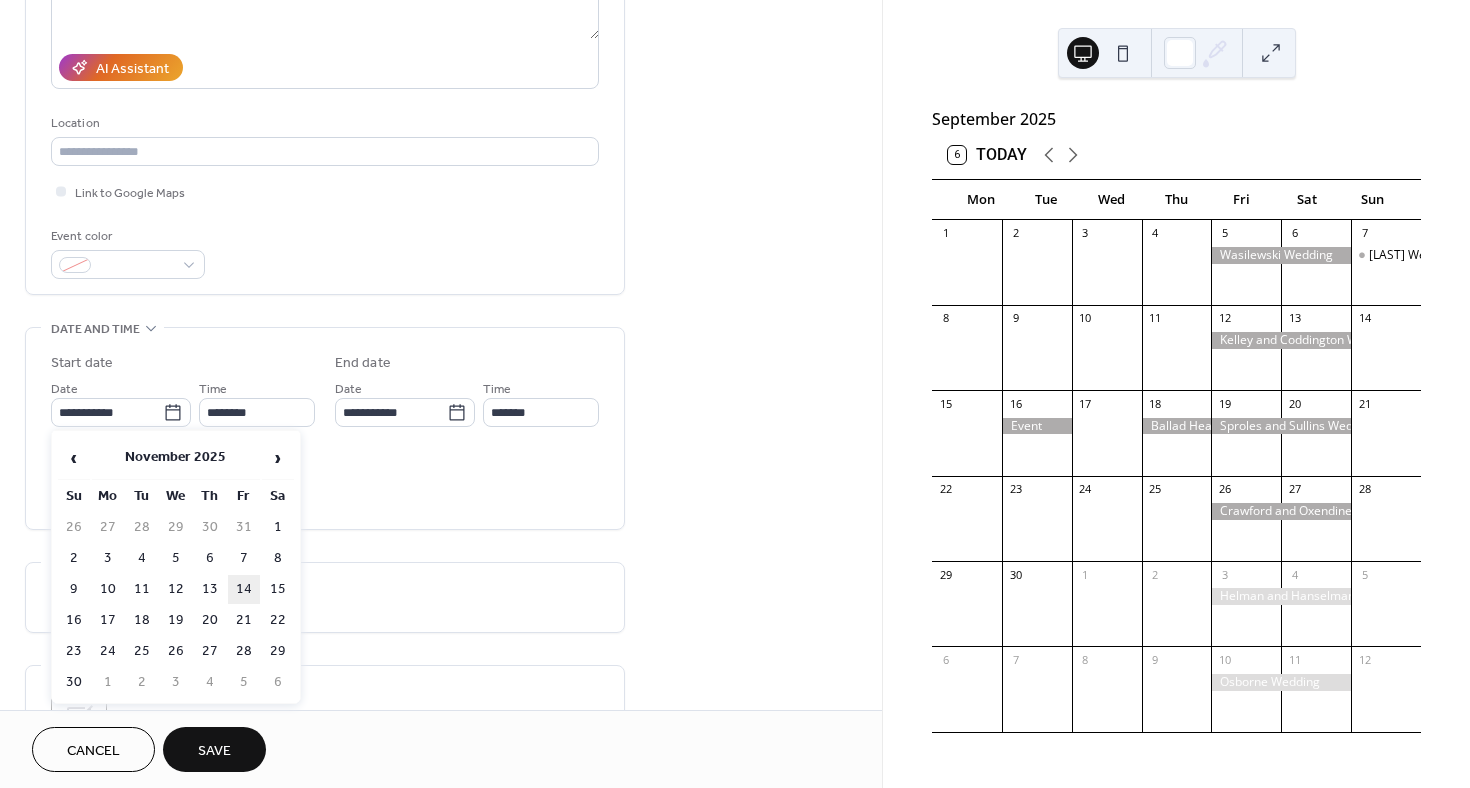 type on "**********" 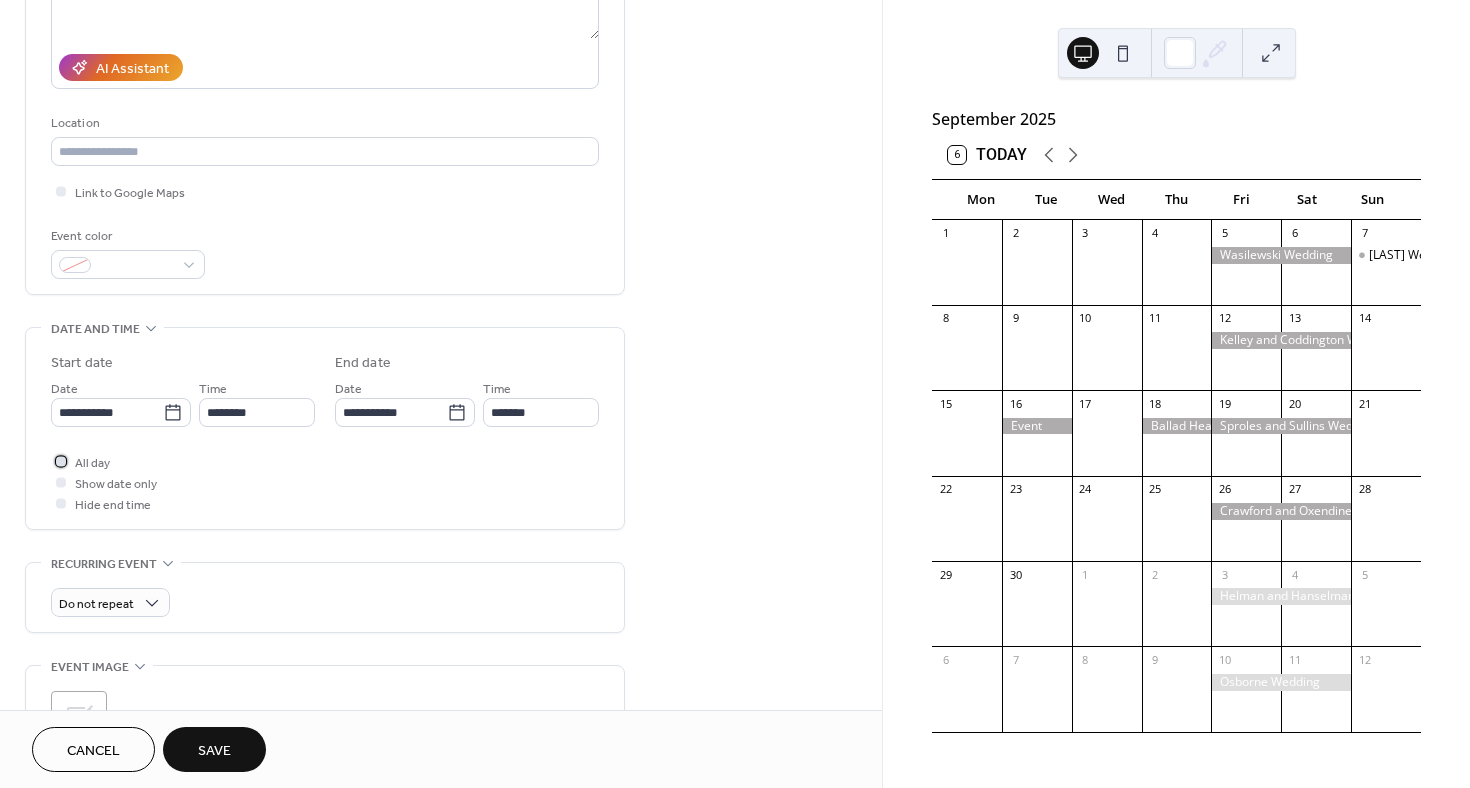 click at bounding box center (61, 461) 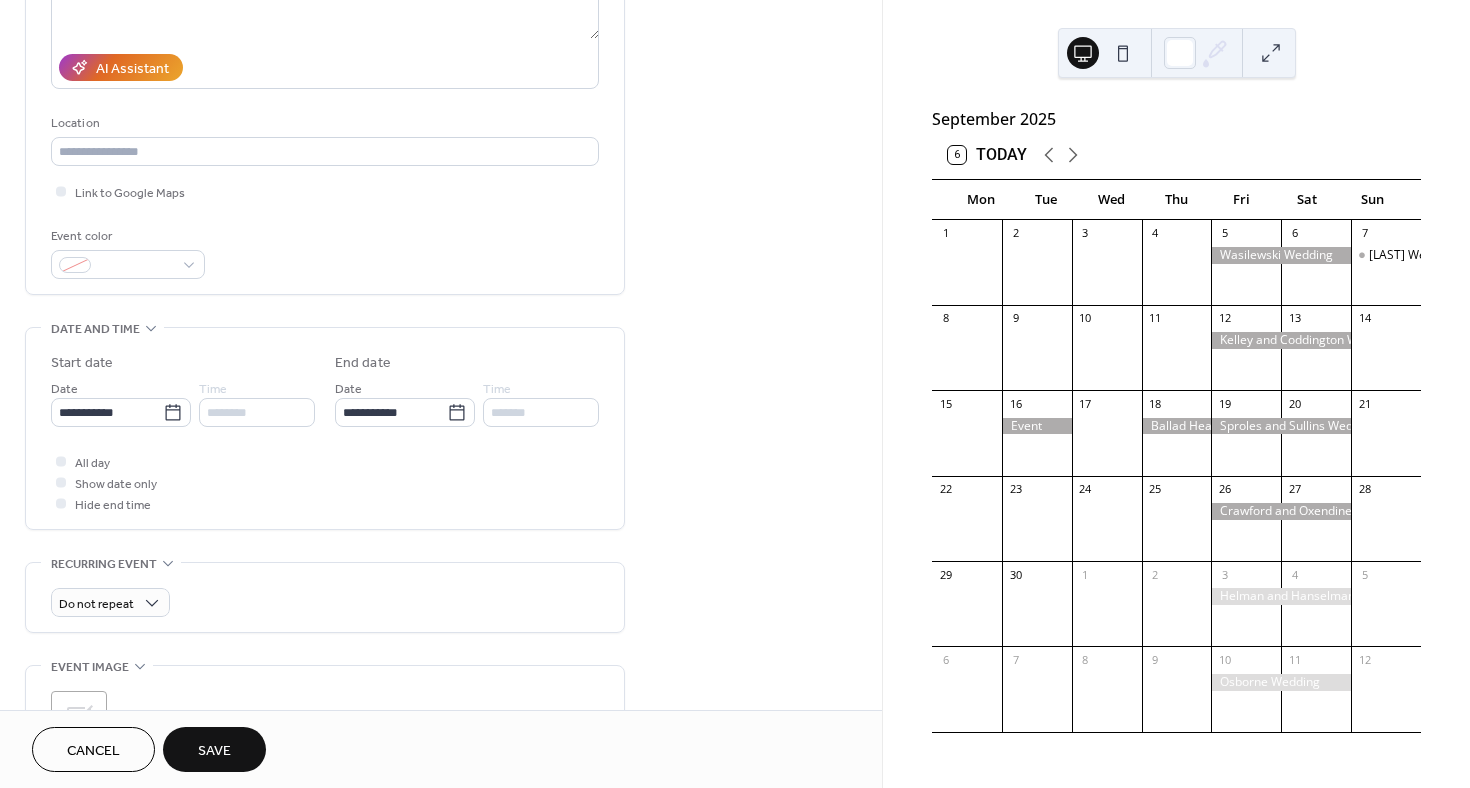 click on "Save" at bounding box center [214, 751] 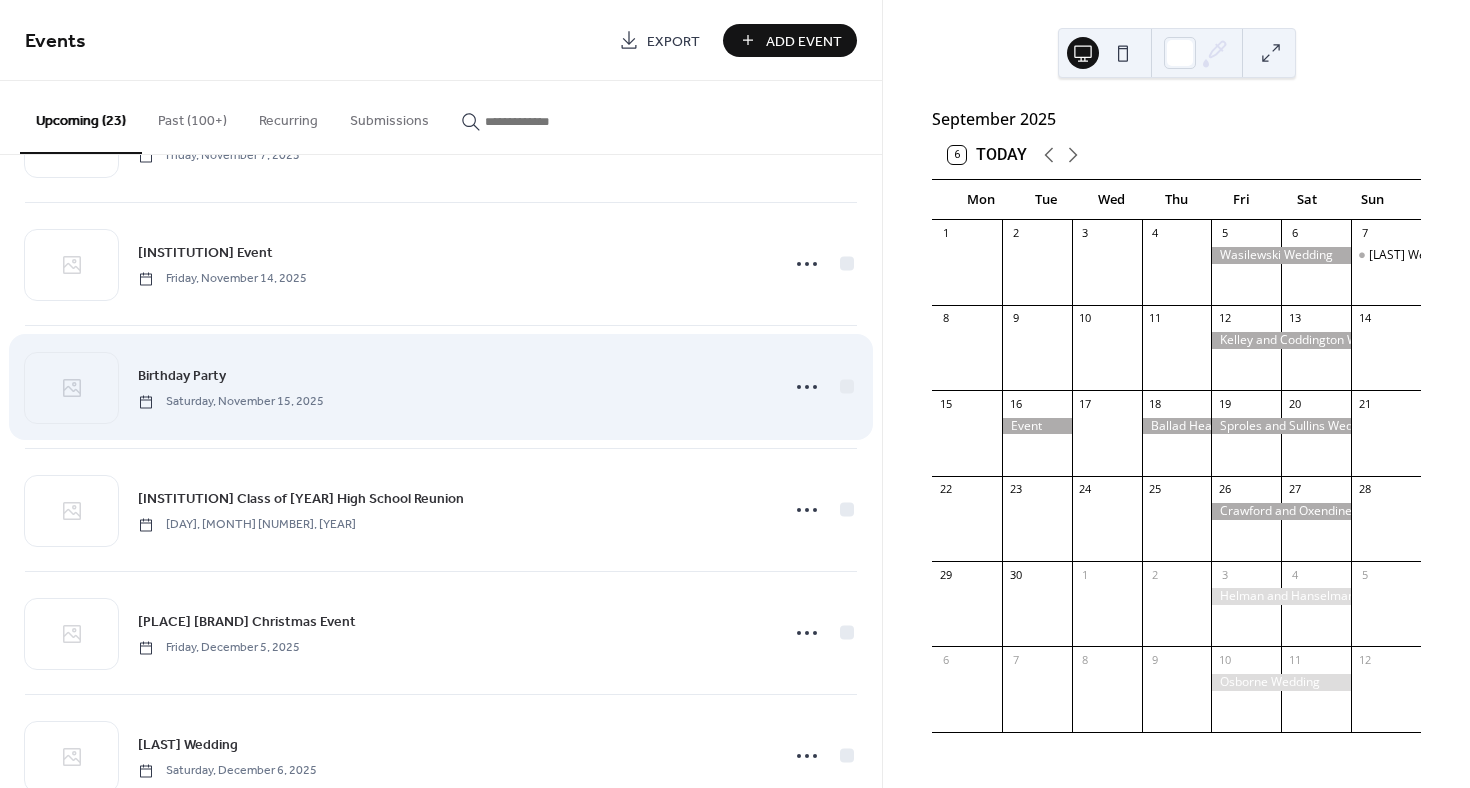 scroll, scrollTop: 1707, scrollLeft: 0, axis: vertical 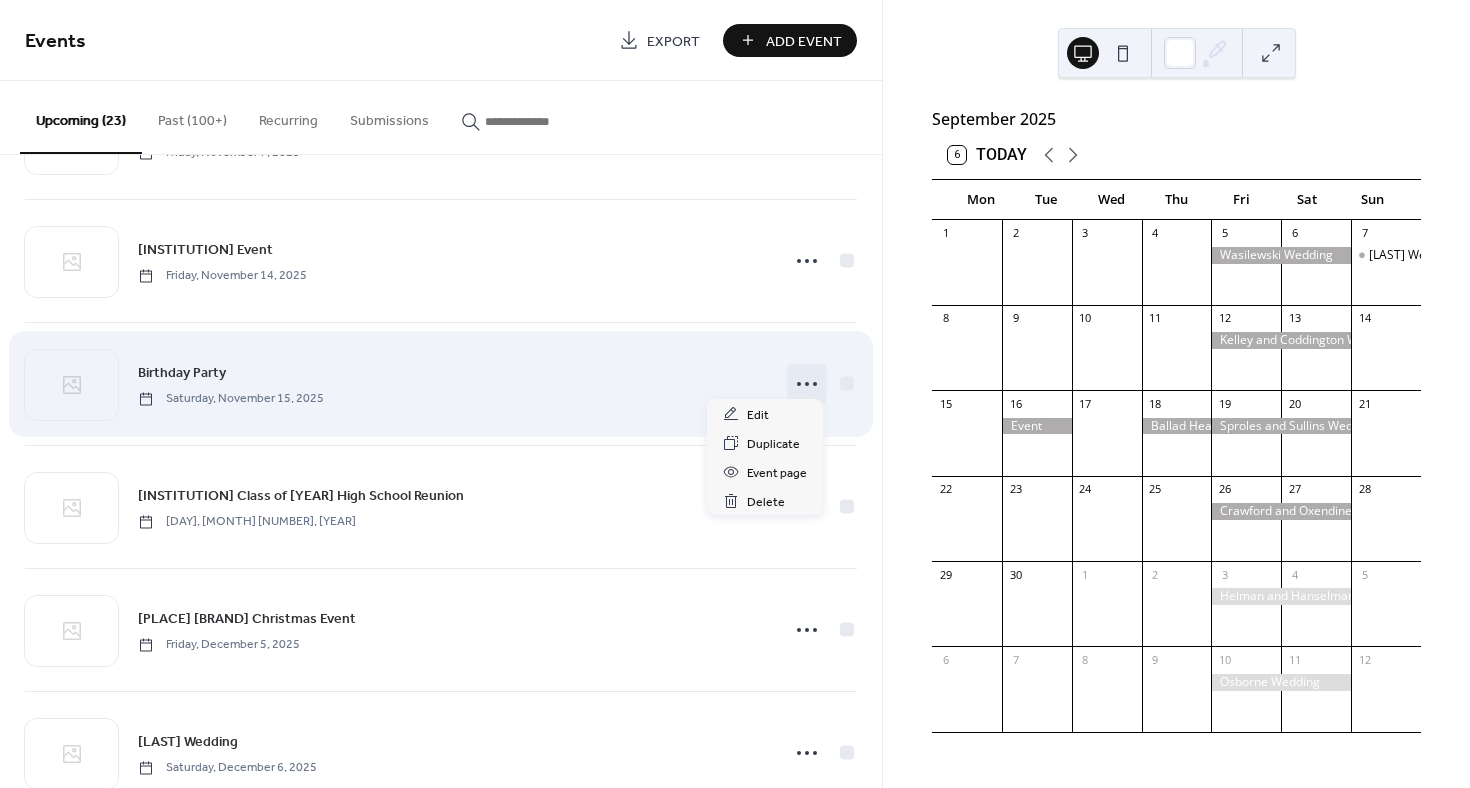 click 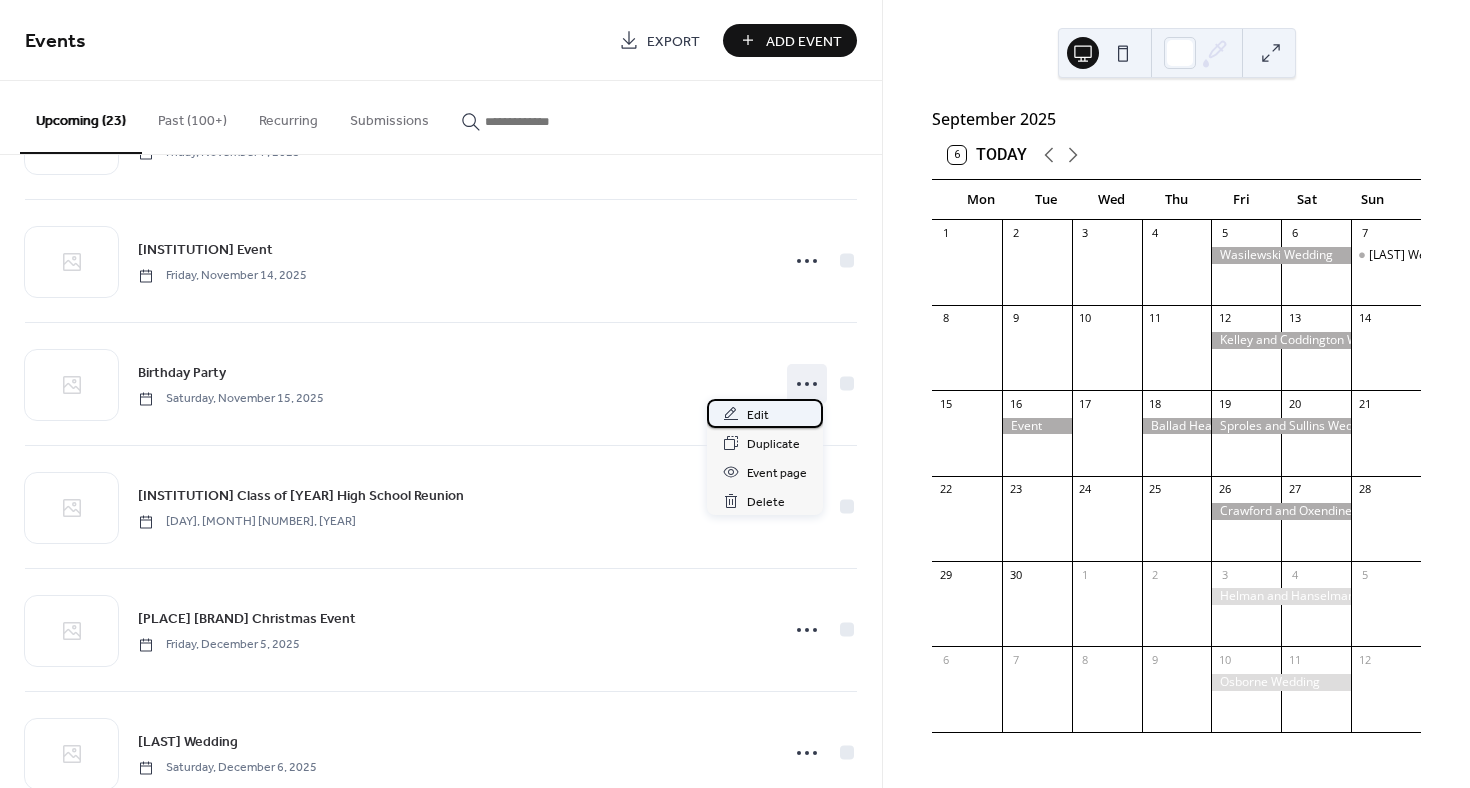 click on "Edit" at bounding box center (765, 413) 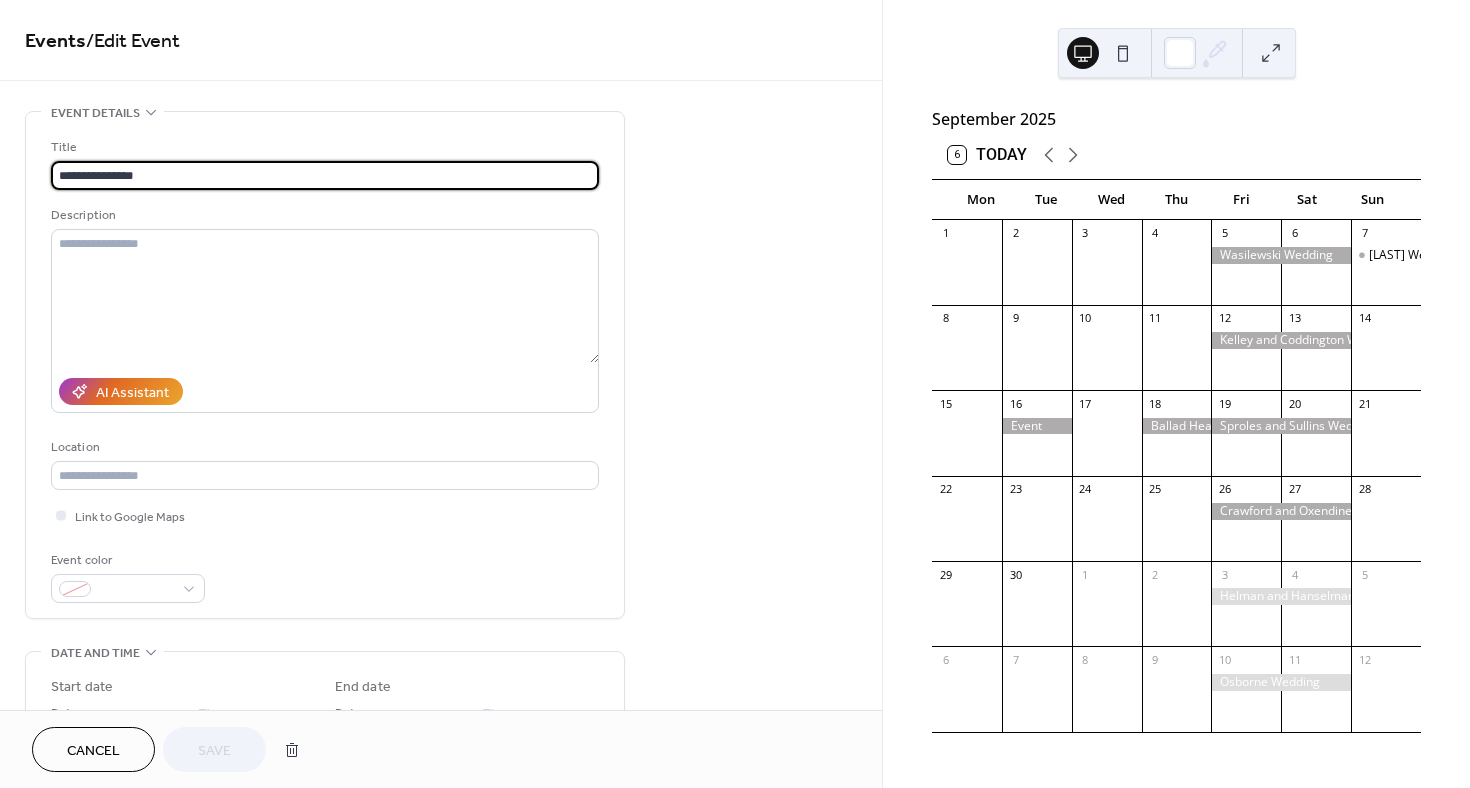 click on "**********" at bounding box center [325, 175] 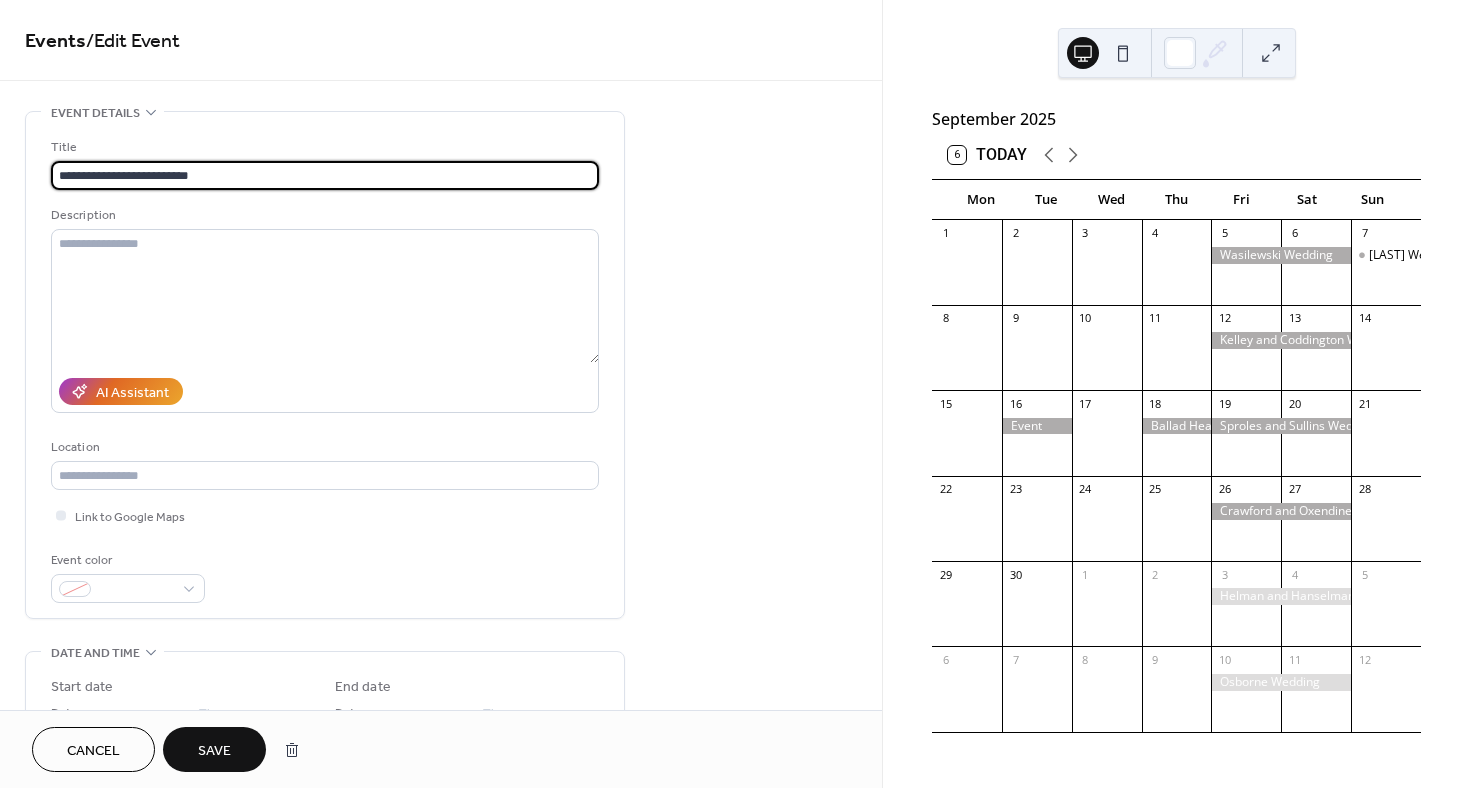 type on "**********" 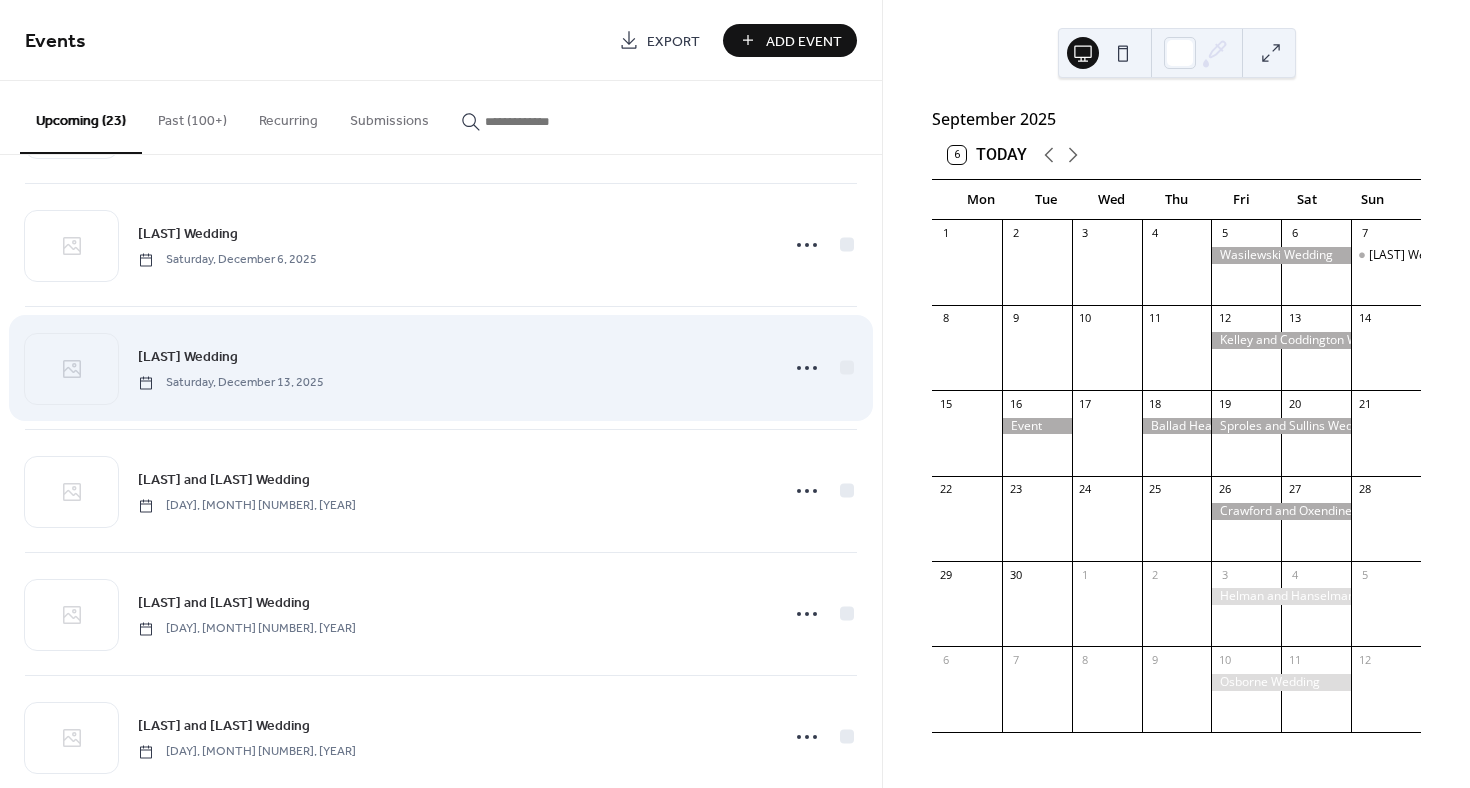 scroll, scrollTop: 2243, scrollLeft: 0, axis: vertical 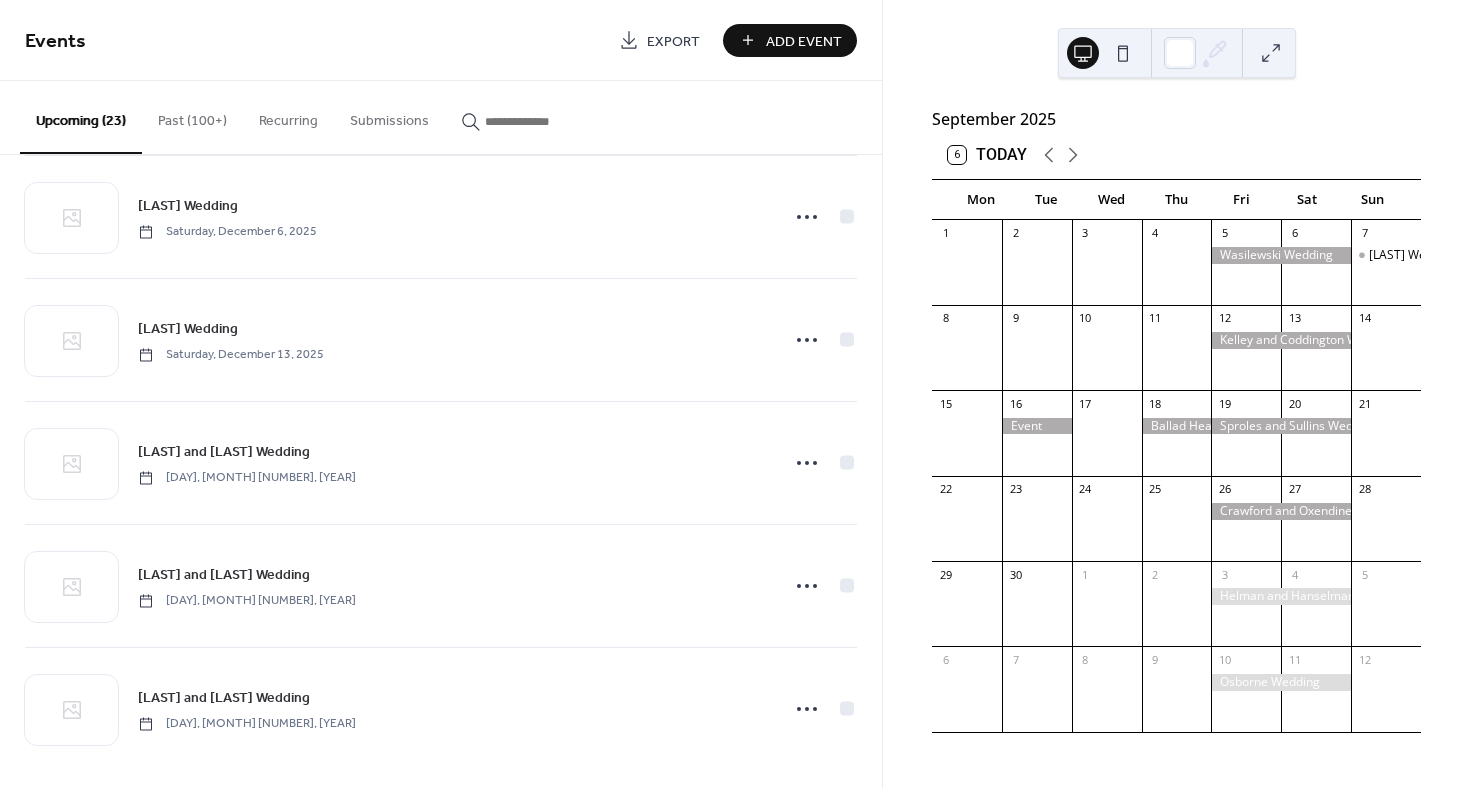 click on "Add Event" at bounding box center [804, 41] 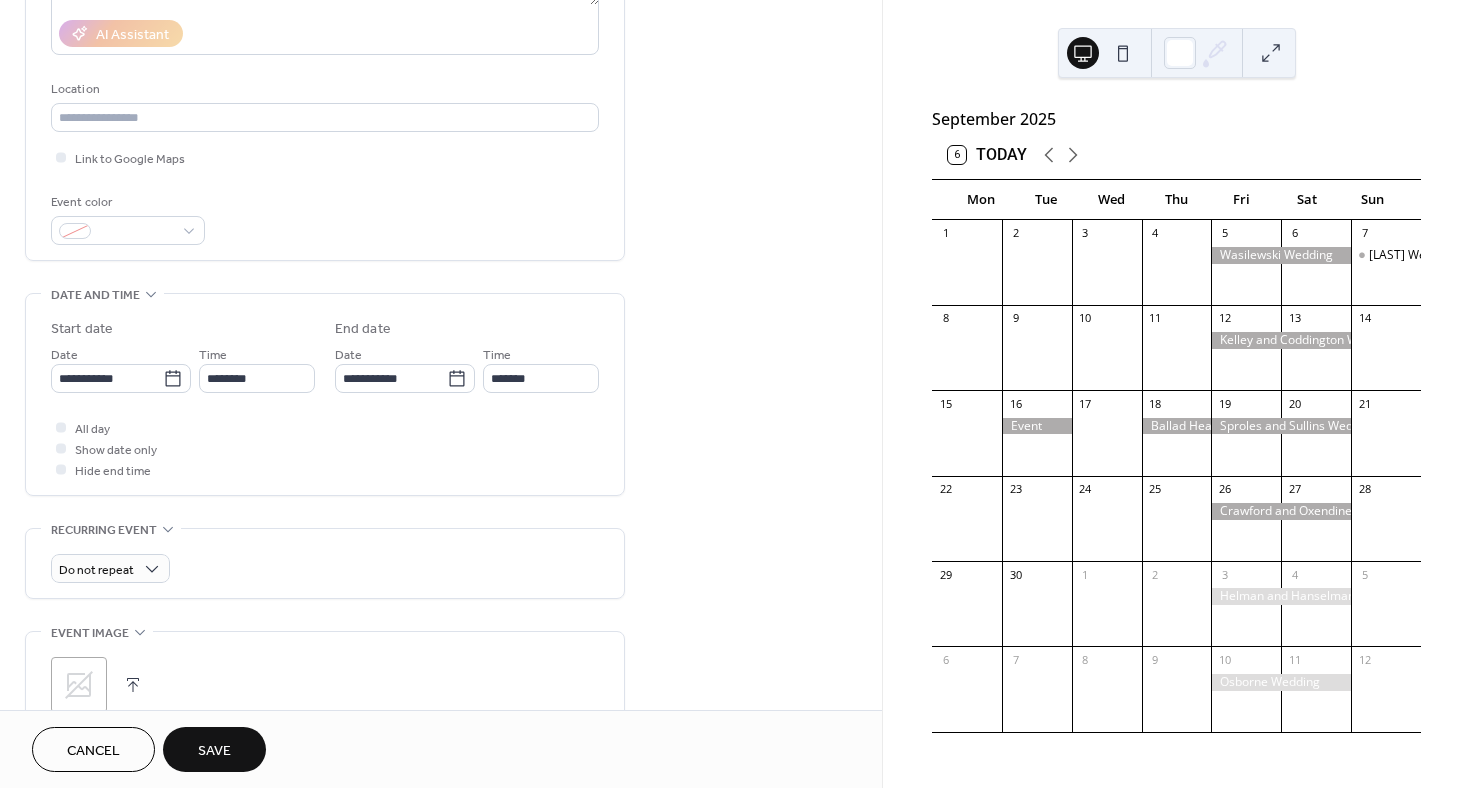 scroll, scrollTop: 404, scrollLeft: 0, axis: vertical 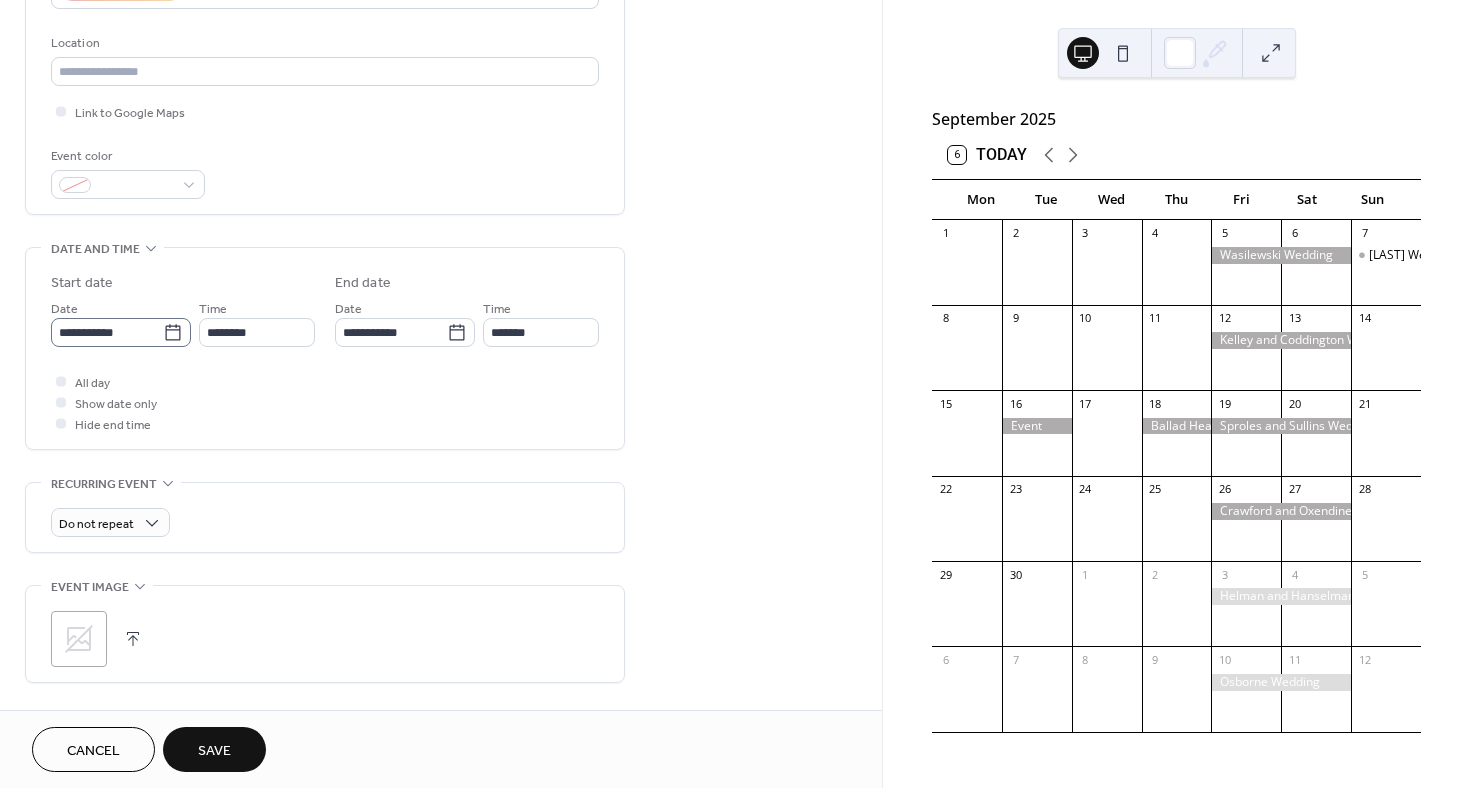 type on "**********" 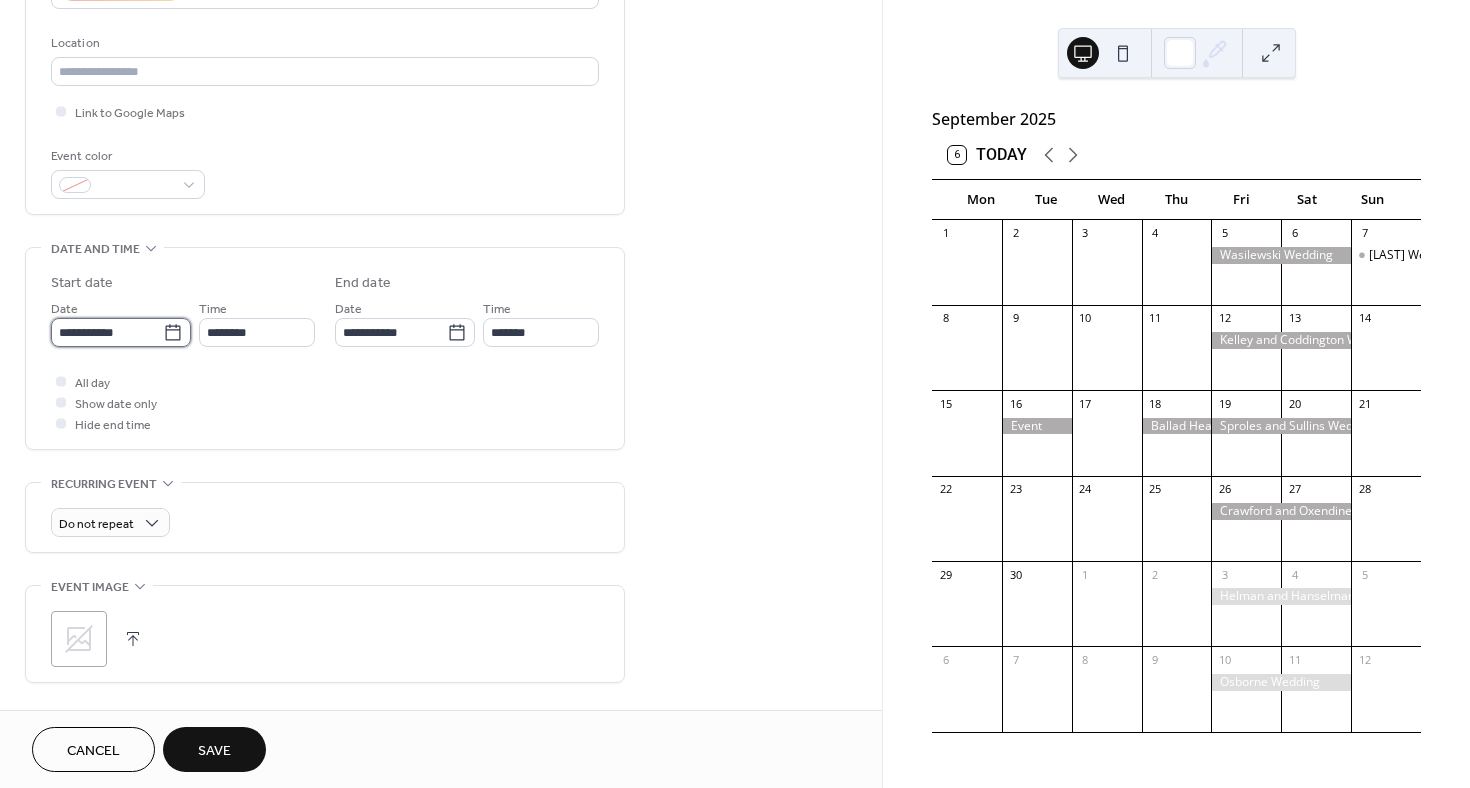 click on "**********" at bounding box center [107, 332] 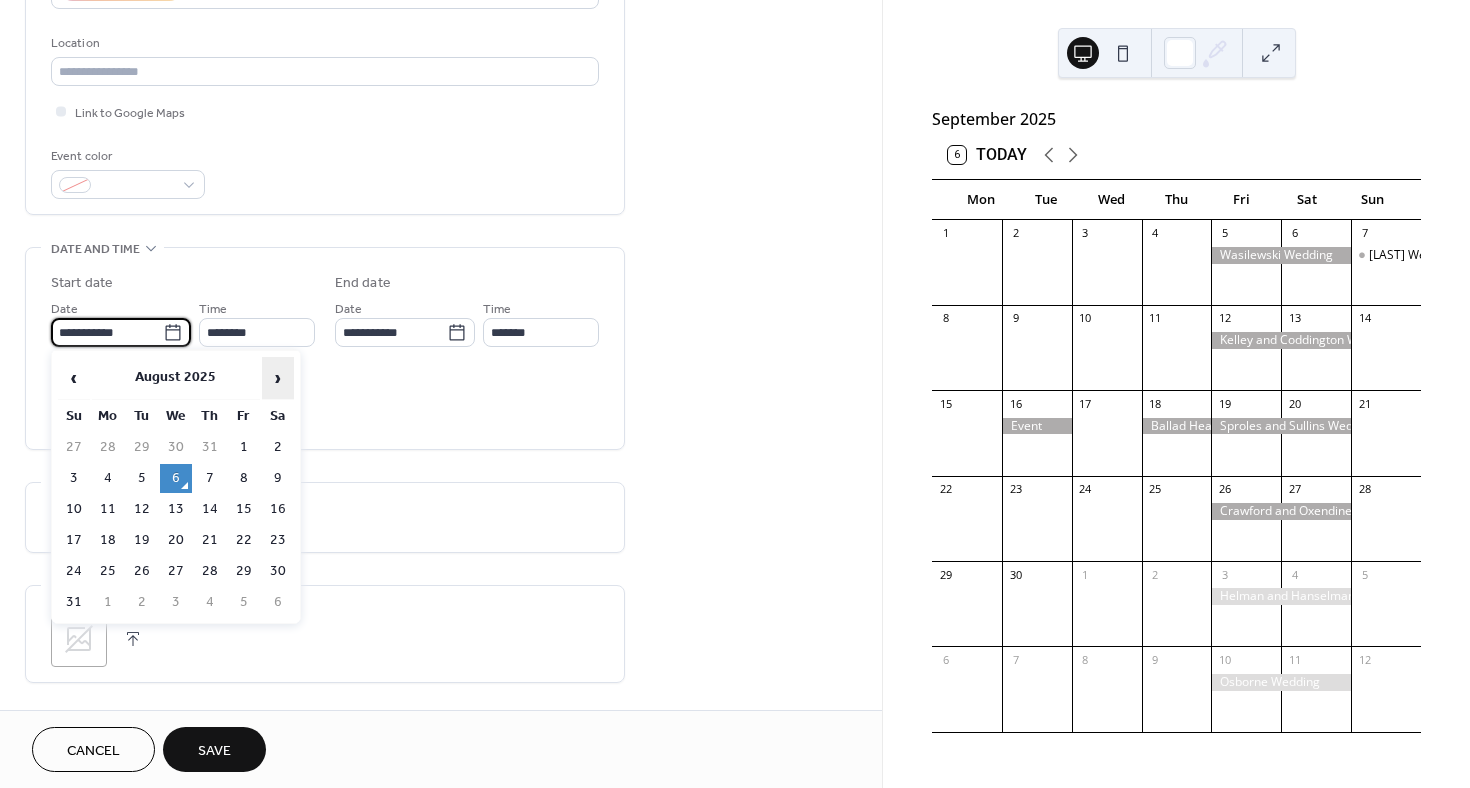 click on "›" at bounding box center [278, 378] 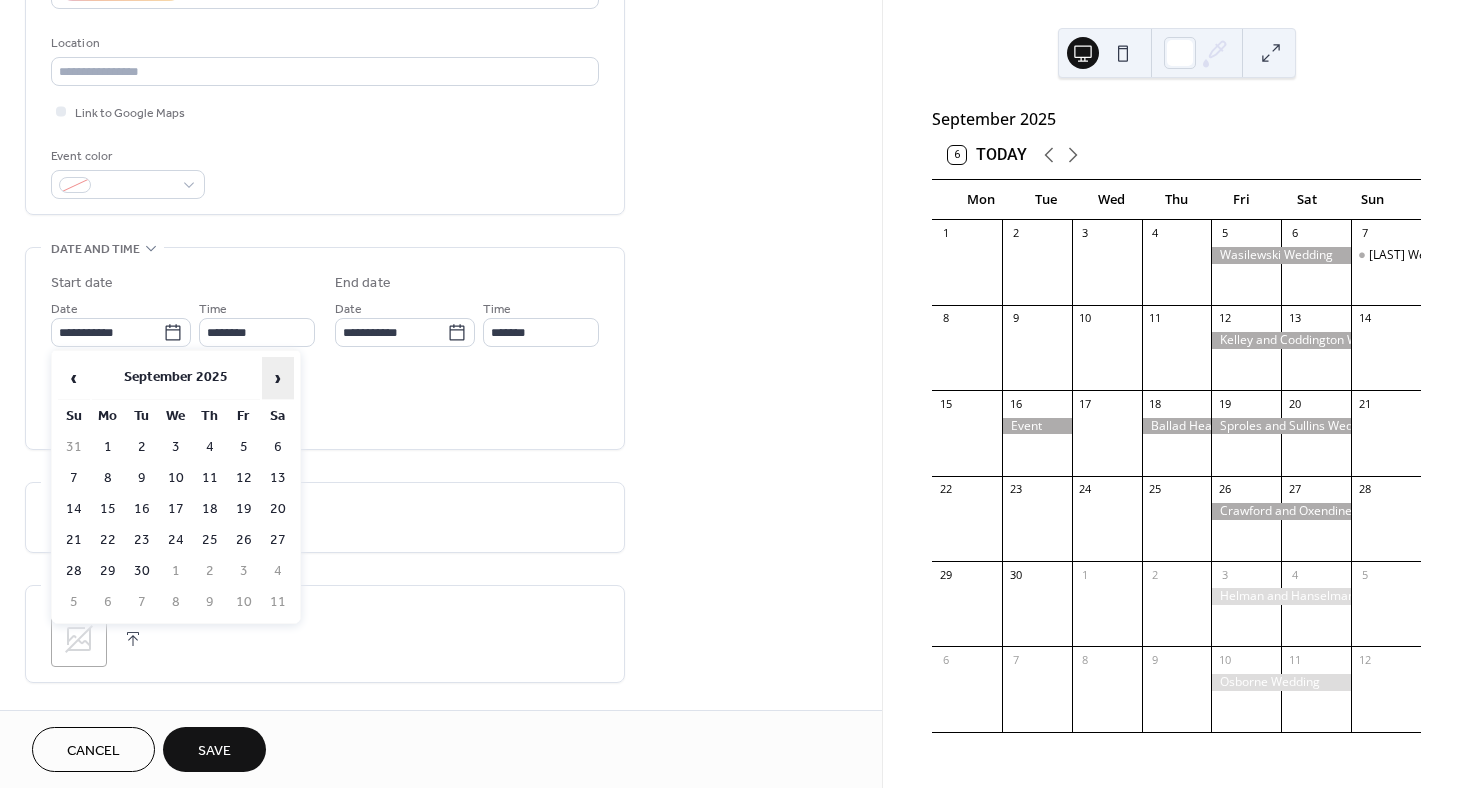 click on "›" at bounding box center [278, 378] 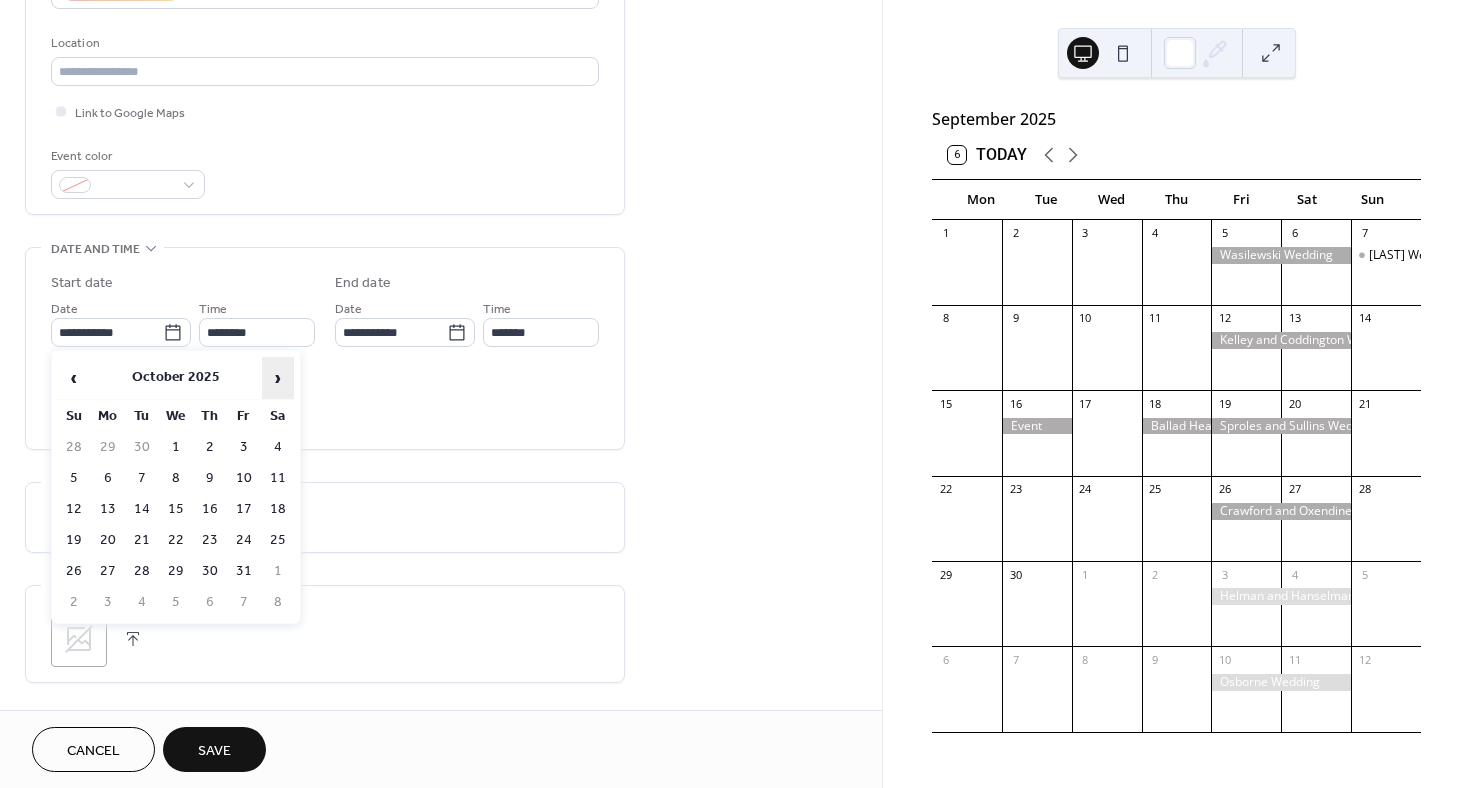 click on "›" at bounding box center (278, 378) 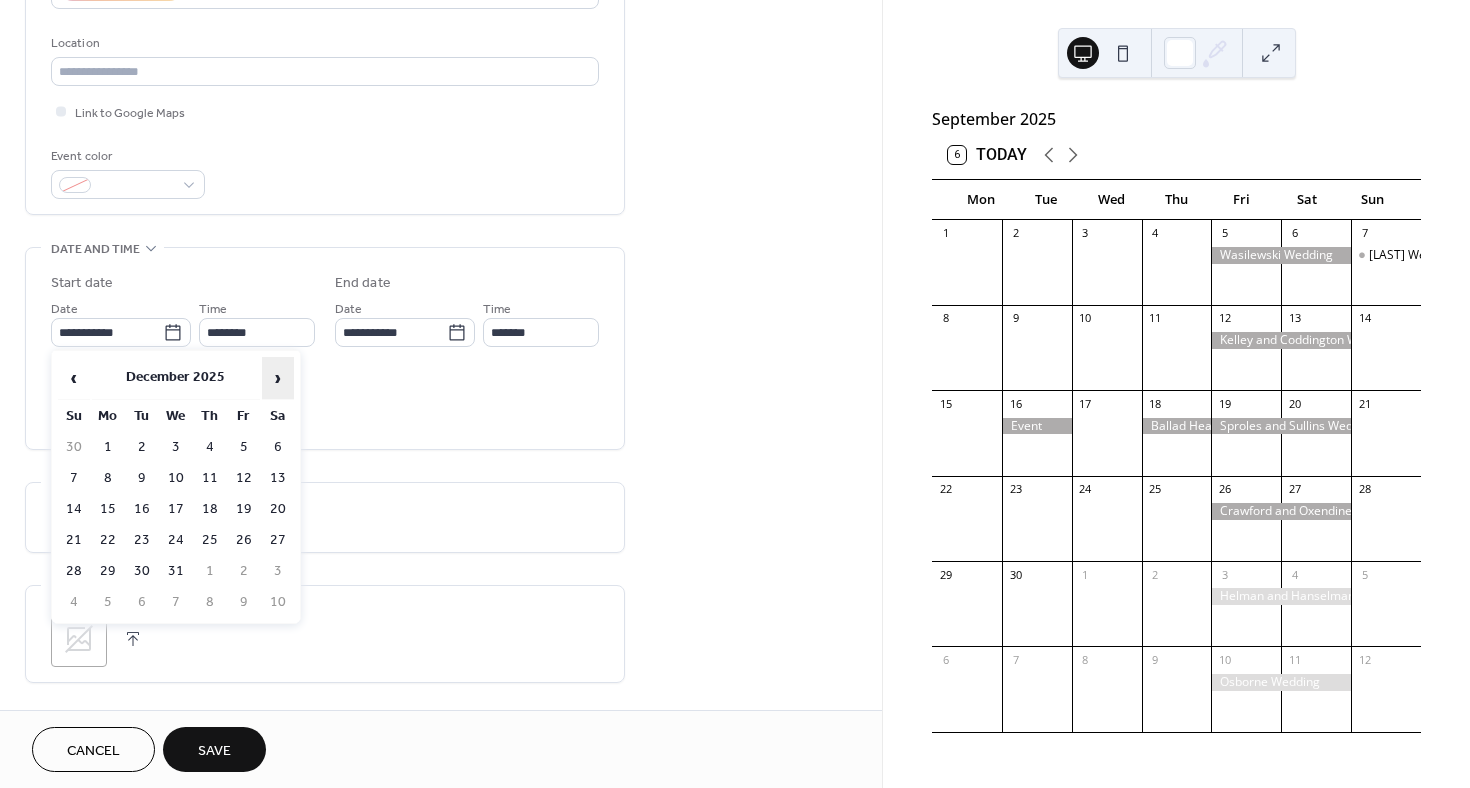 click on "›" at bounding box center (278, 378) 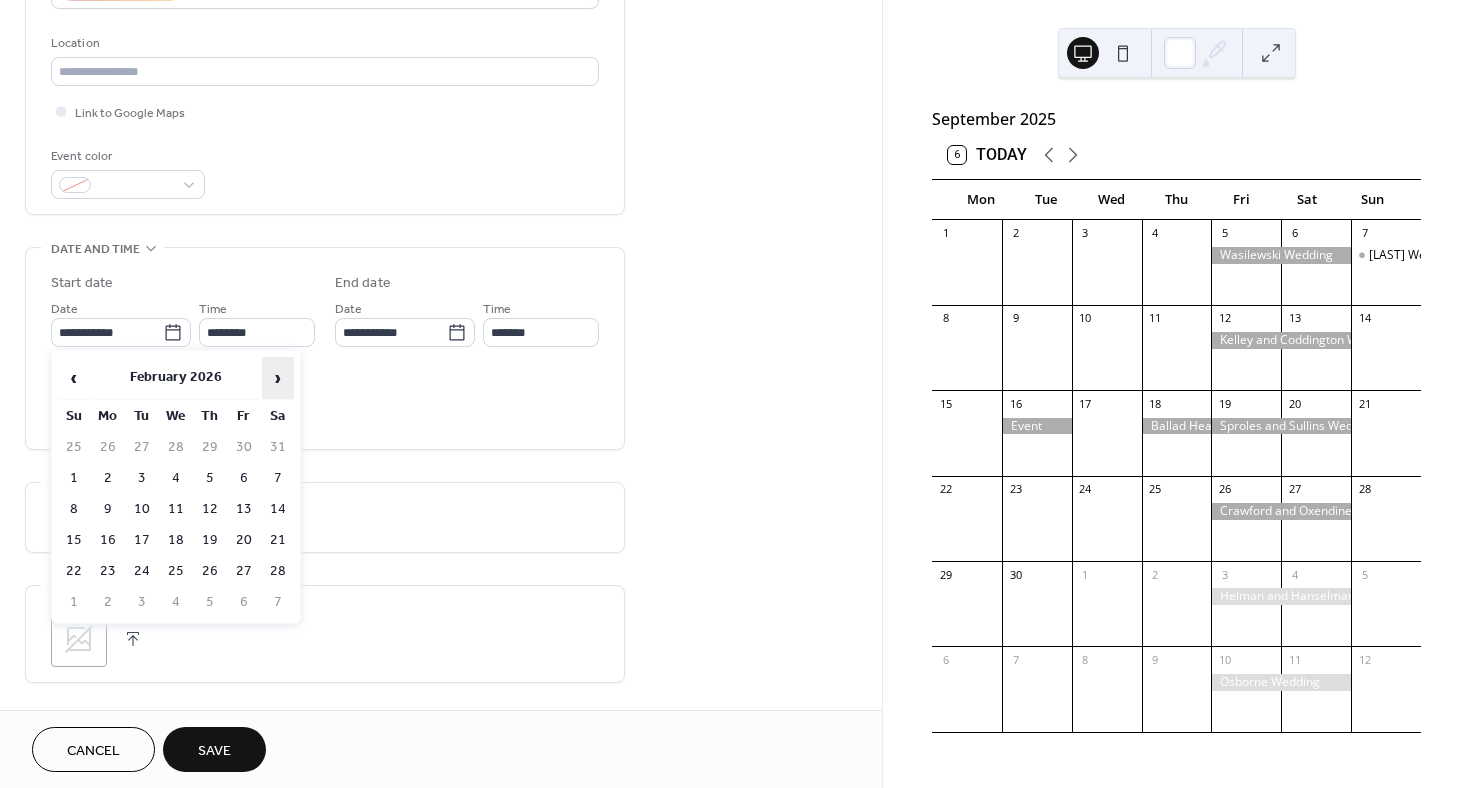 click on "›" at bounding box center [278, 378] 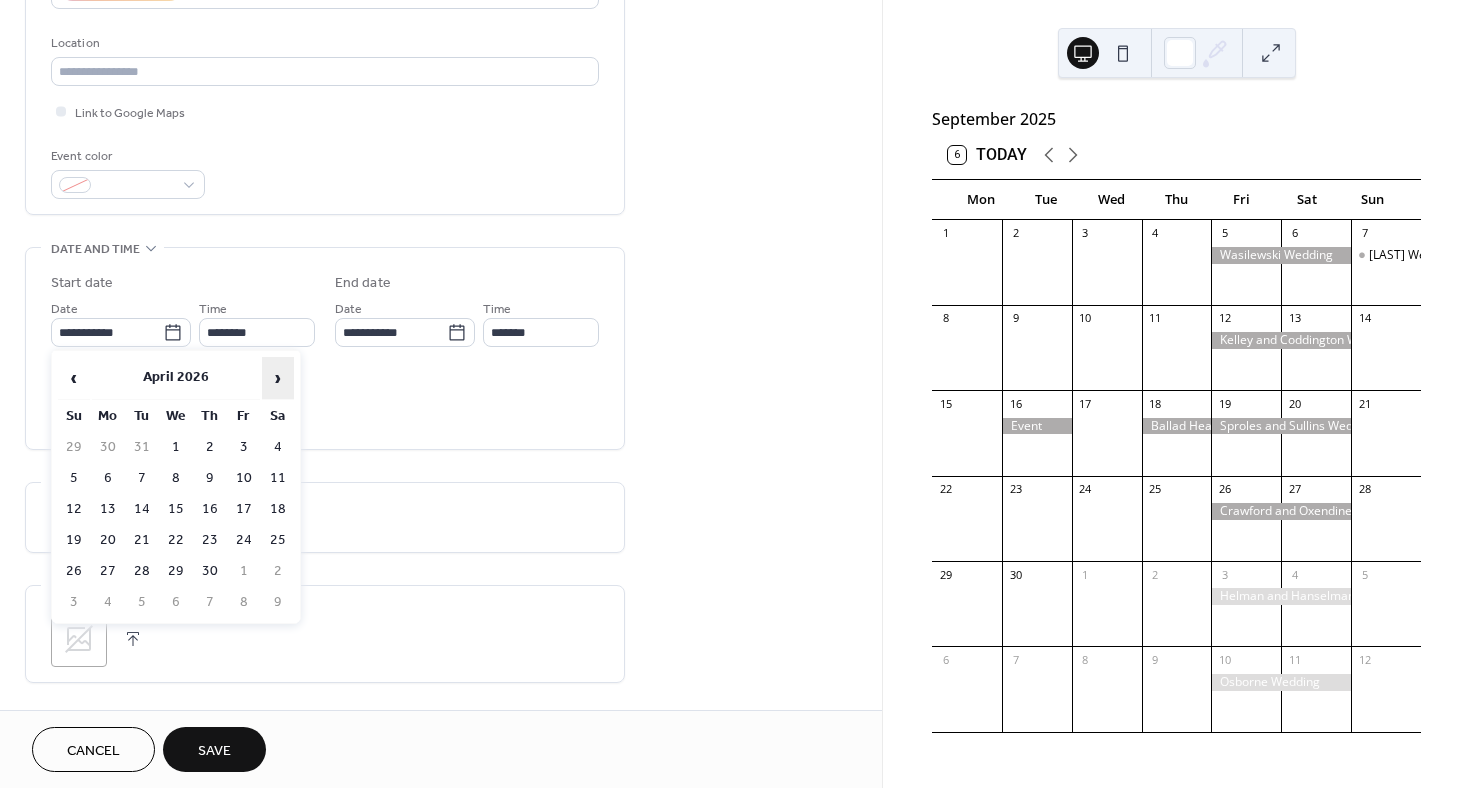 click on "›" at bounding box center (278, 378) 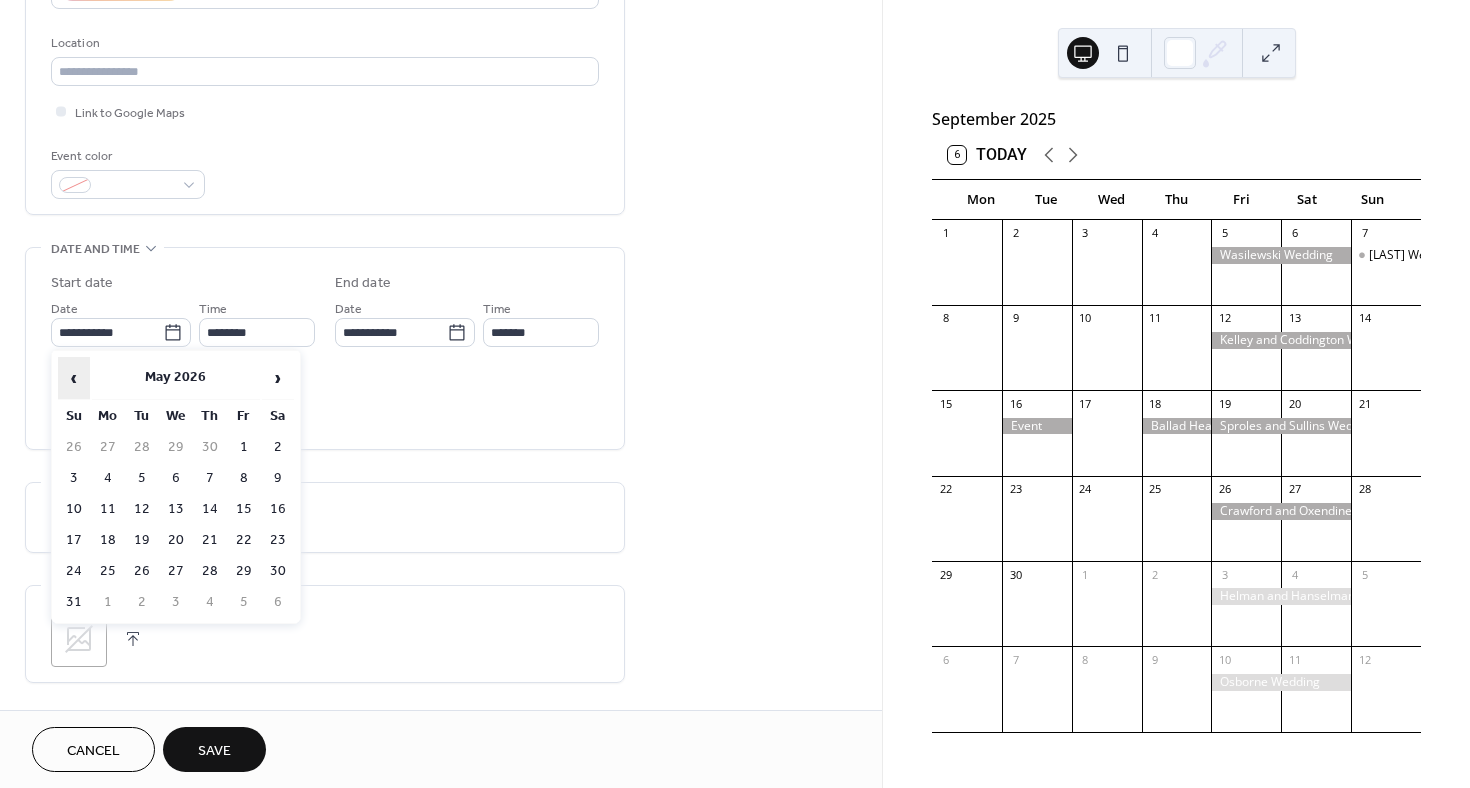 click on "‹" at bounding box center [74, 378] 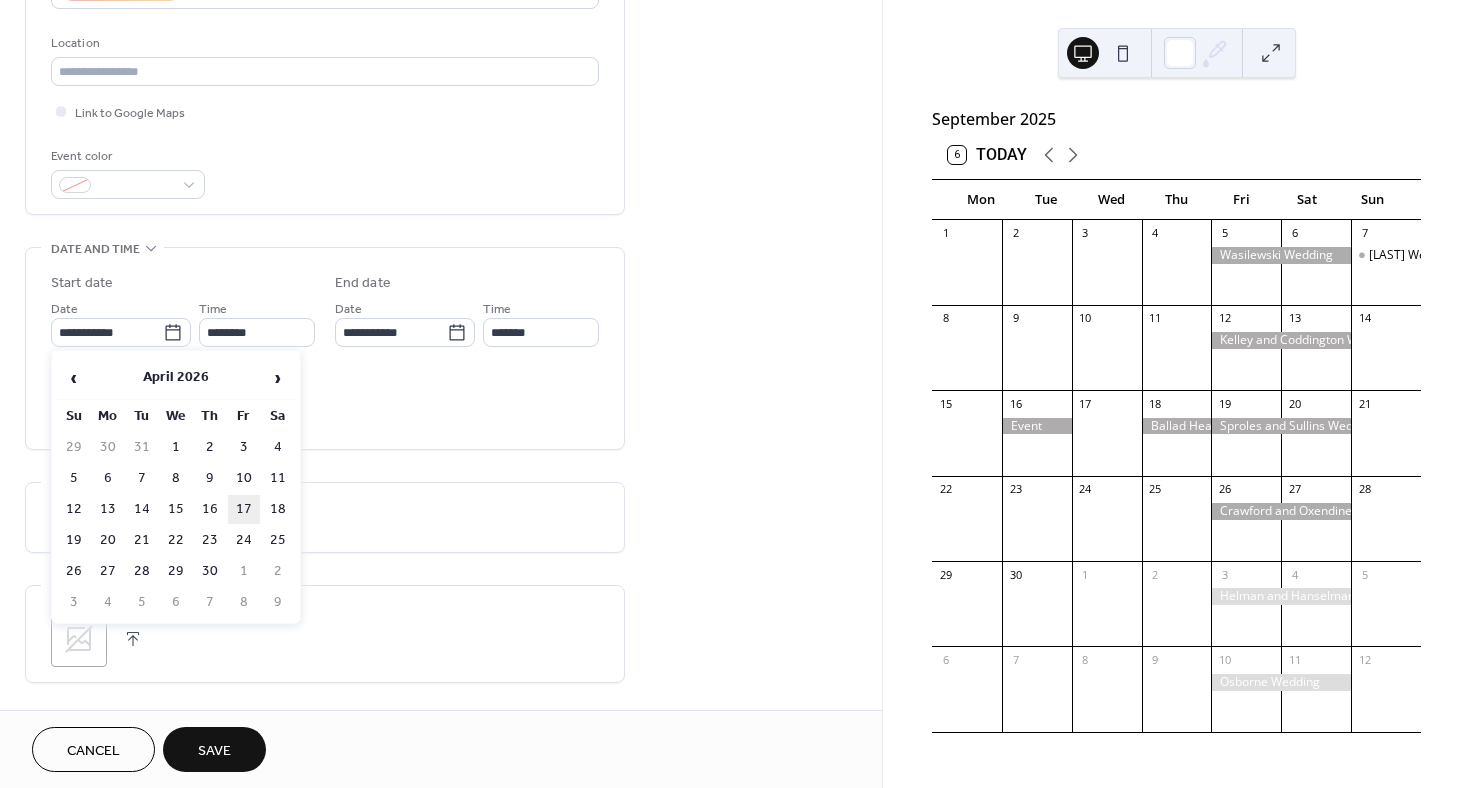 click on "17" at bounding box center [244, 509] 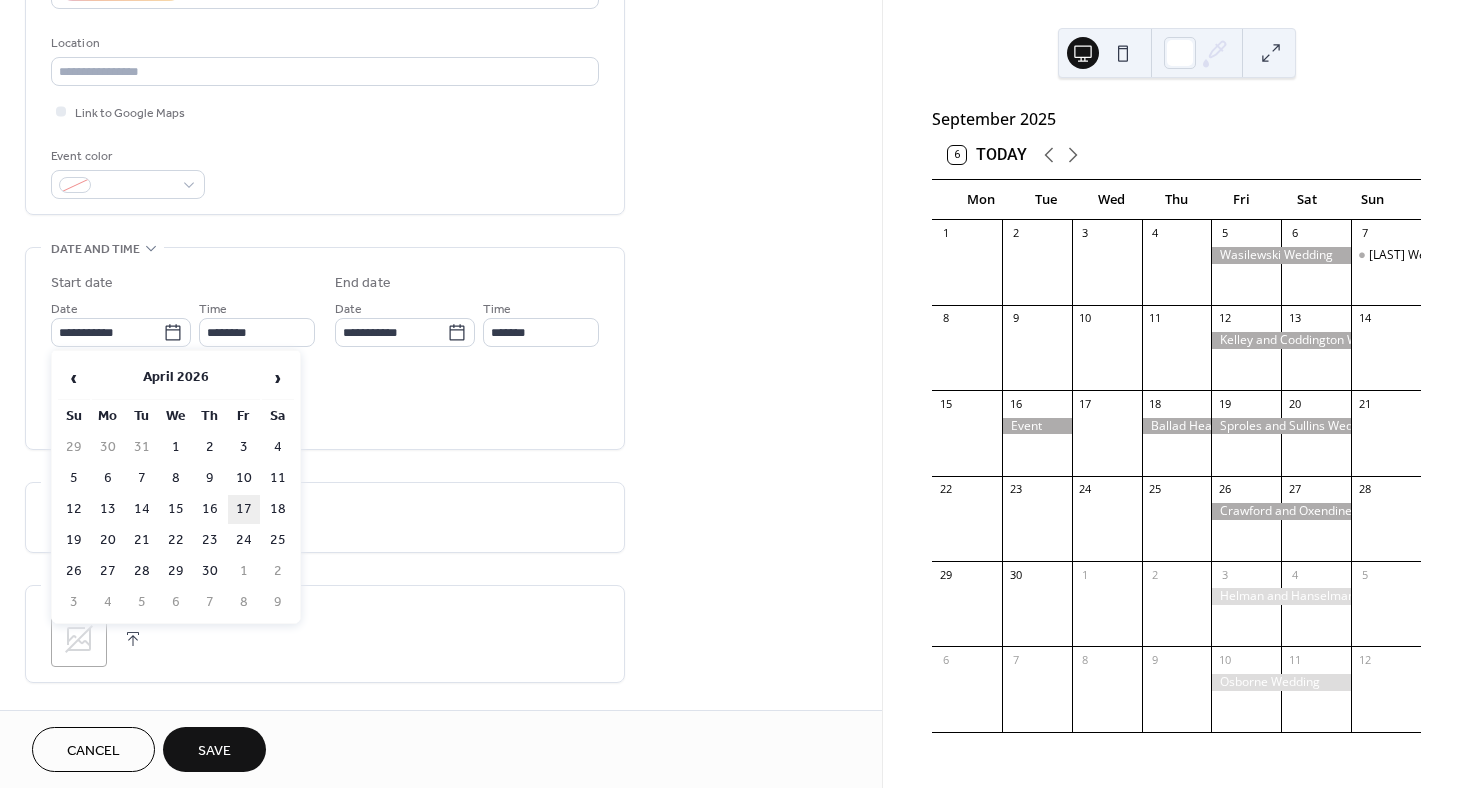 type on "**********" 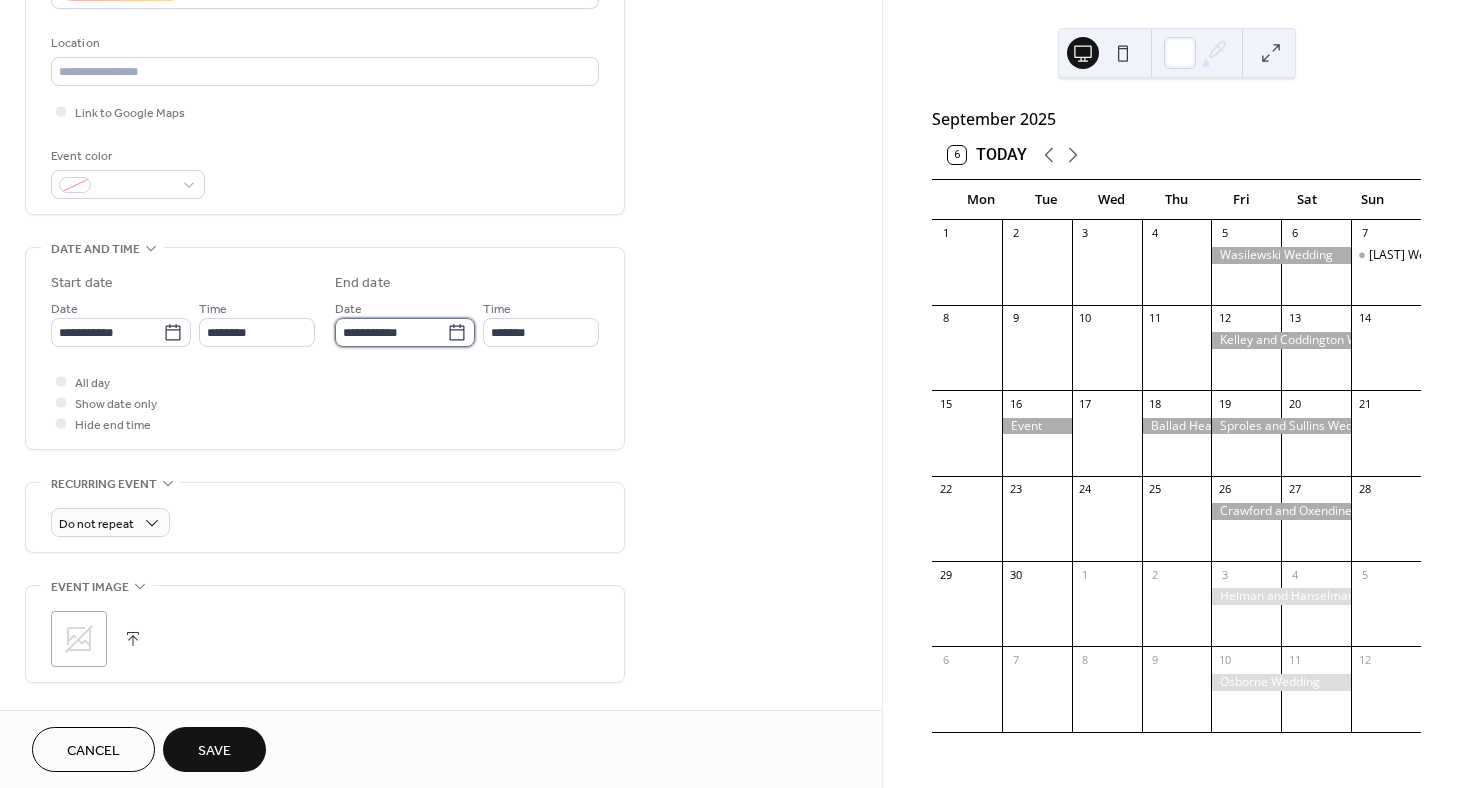 click on "**********" at bounding box center [391, 332] 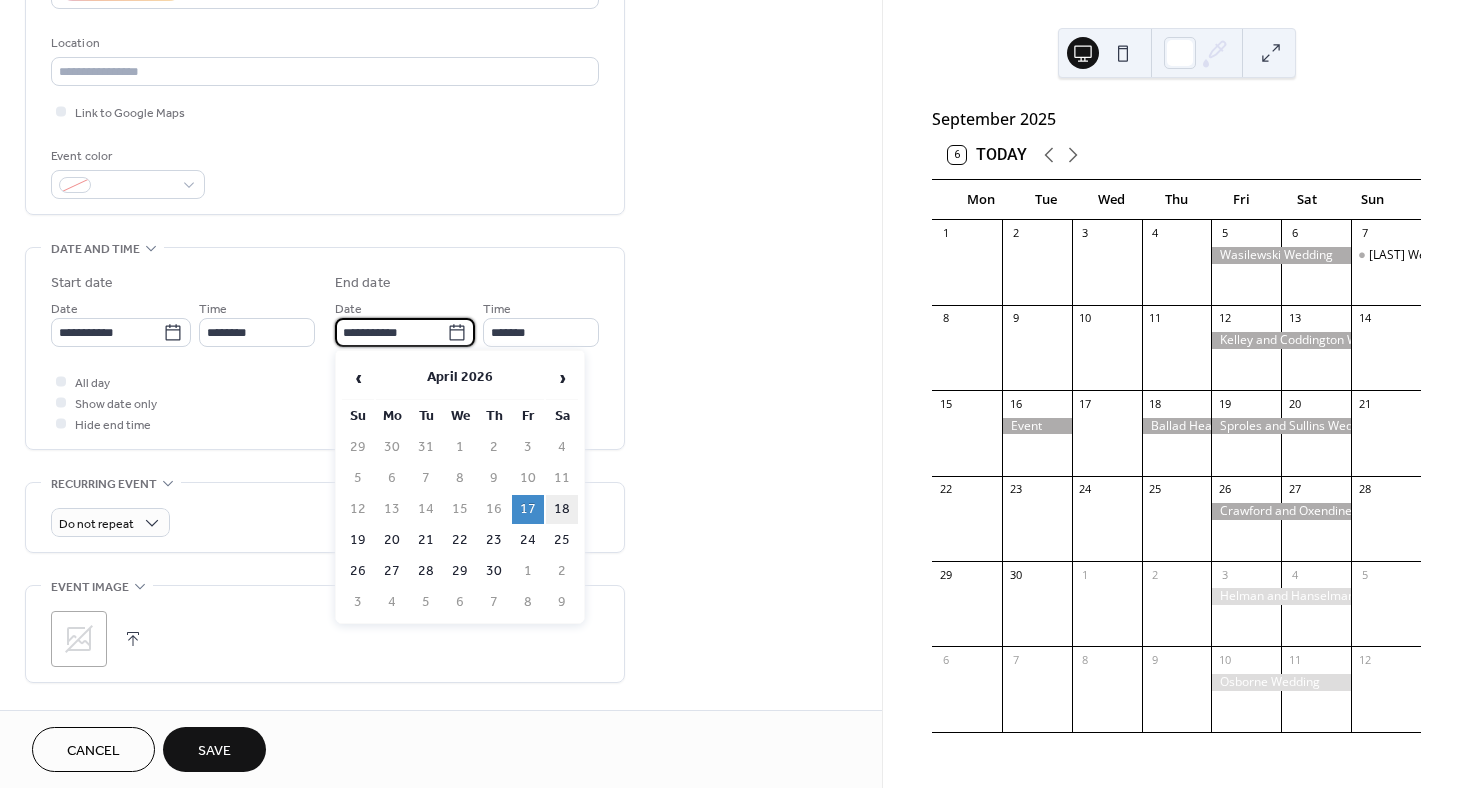 click on "18" at bounding box center (562, 509) 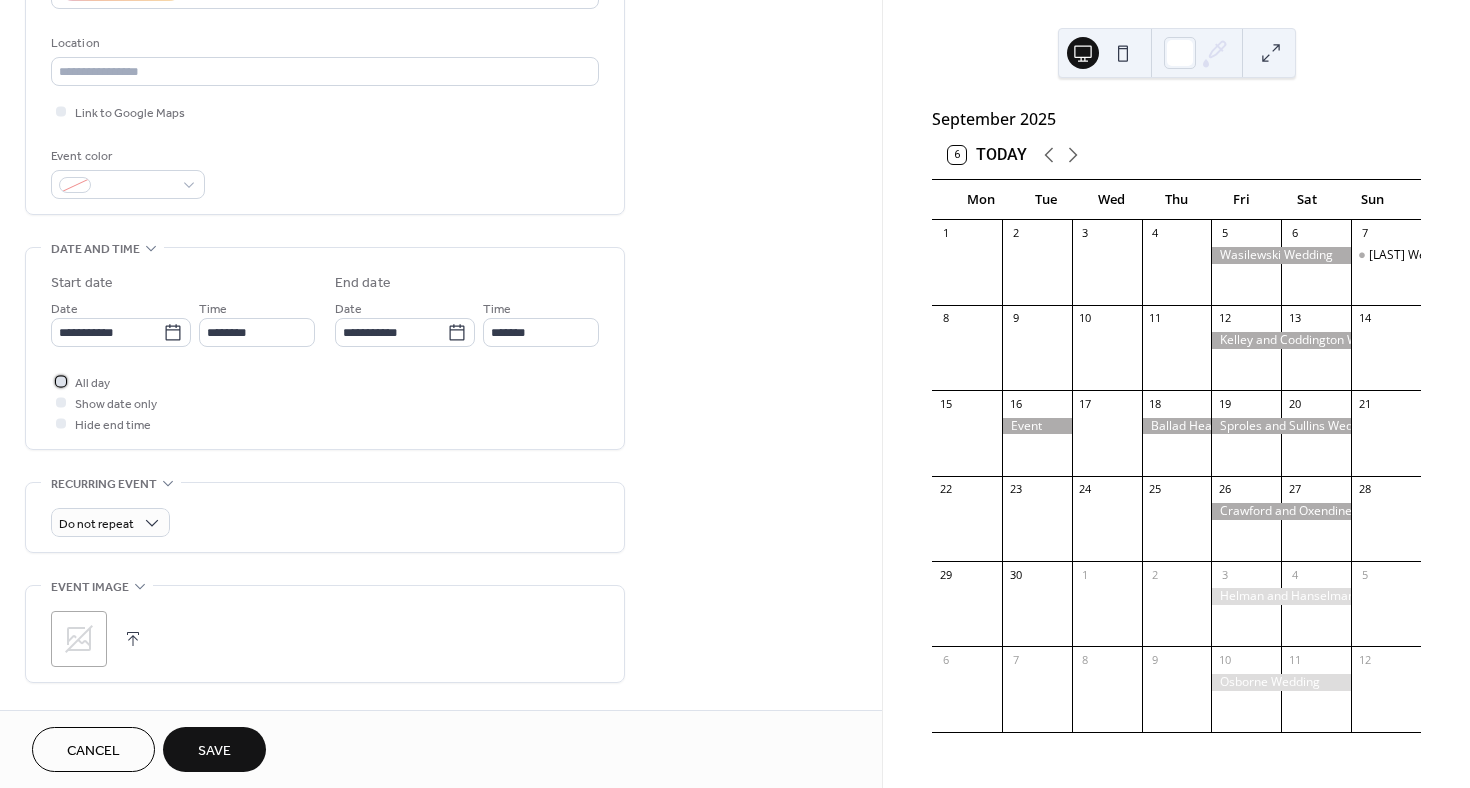 click at bounding box center [61, 381] 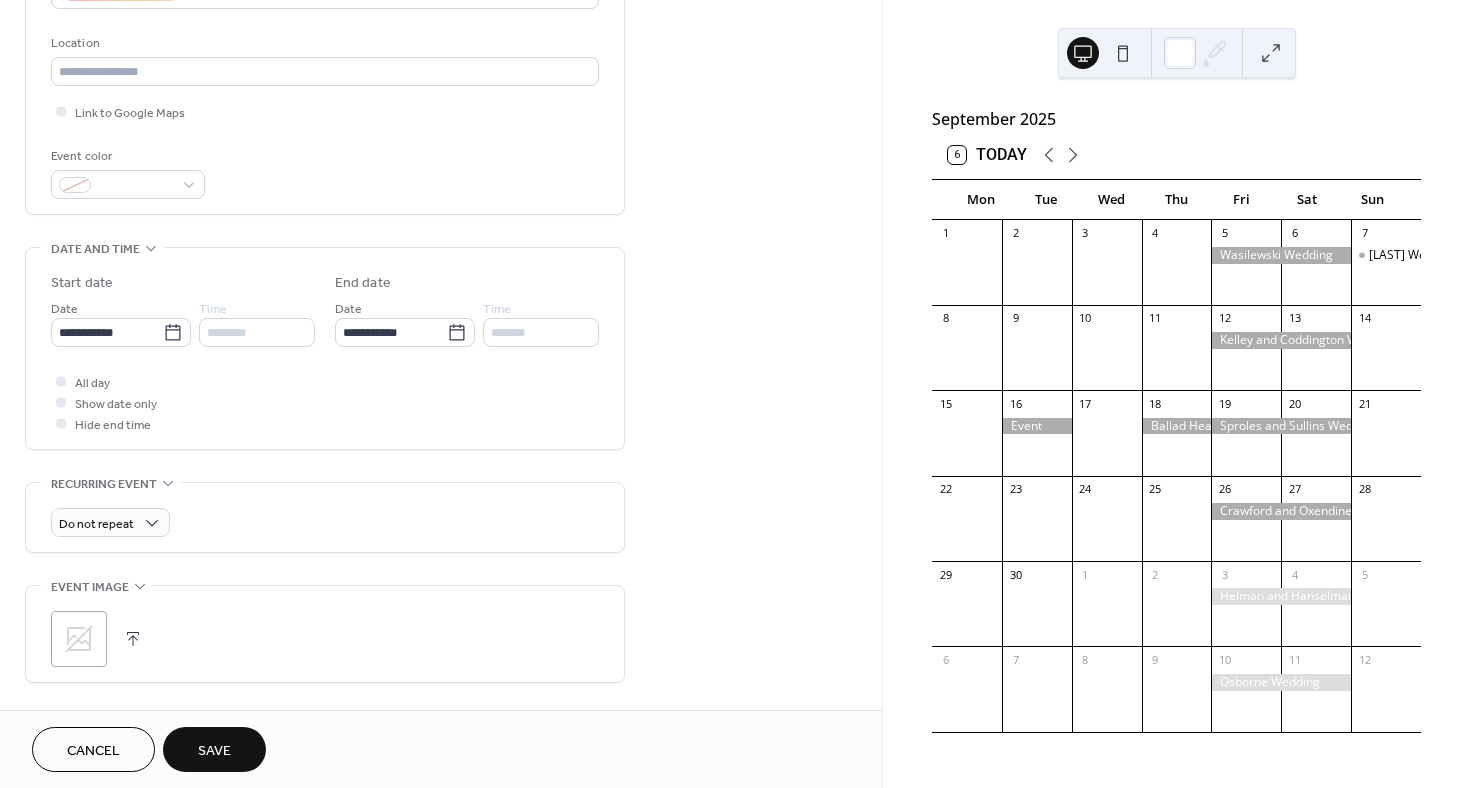 click on "Save" at bounding box center (214, 751) 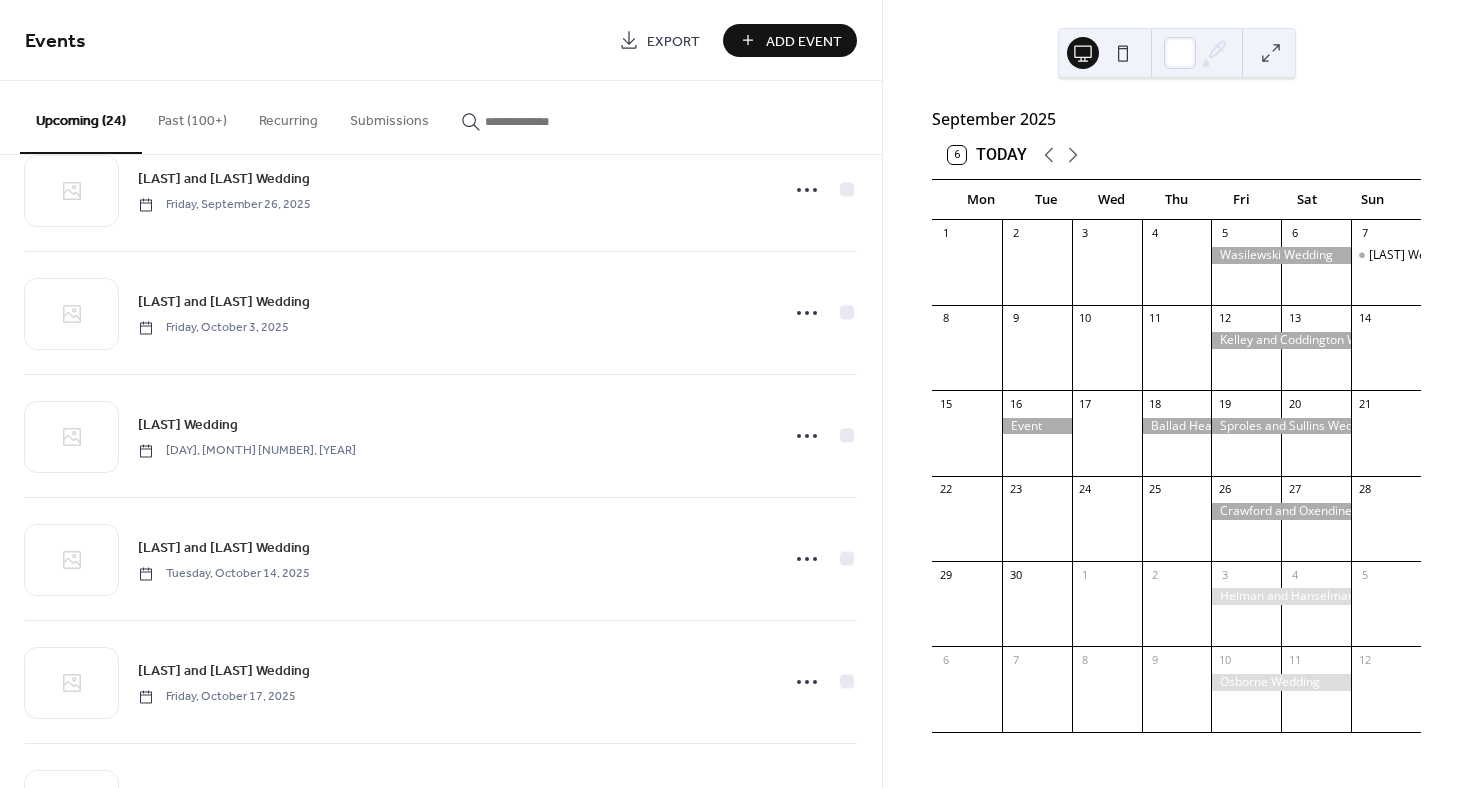 scroll, scrollTop: 2366, scrollLeft: 0, axis: vertical 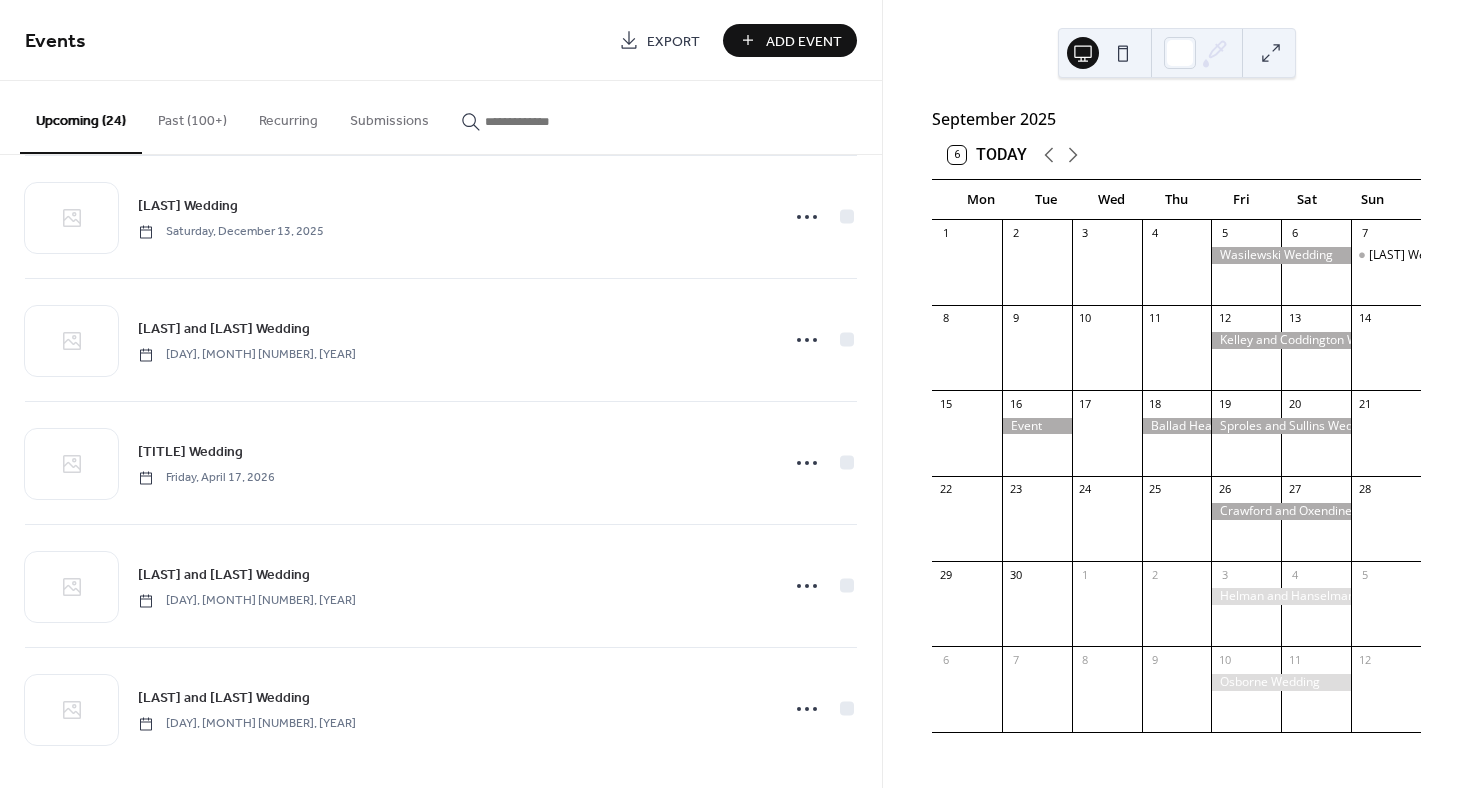 click on "Add Event" at bounding box center (790, 40) 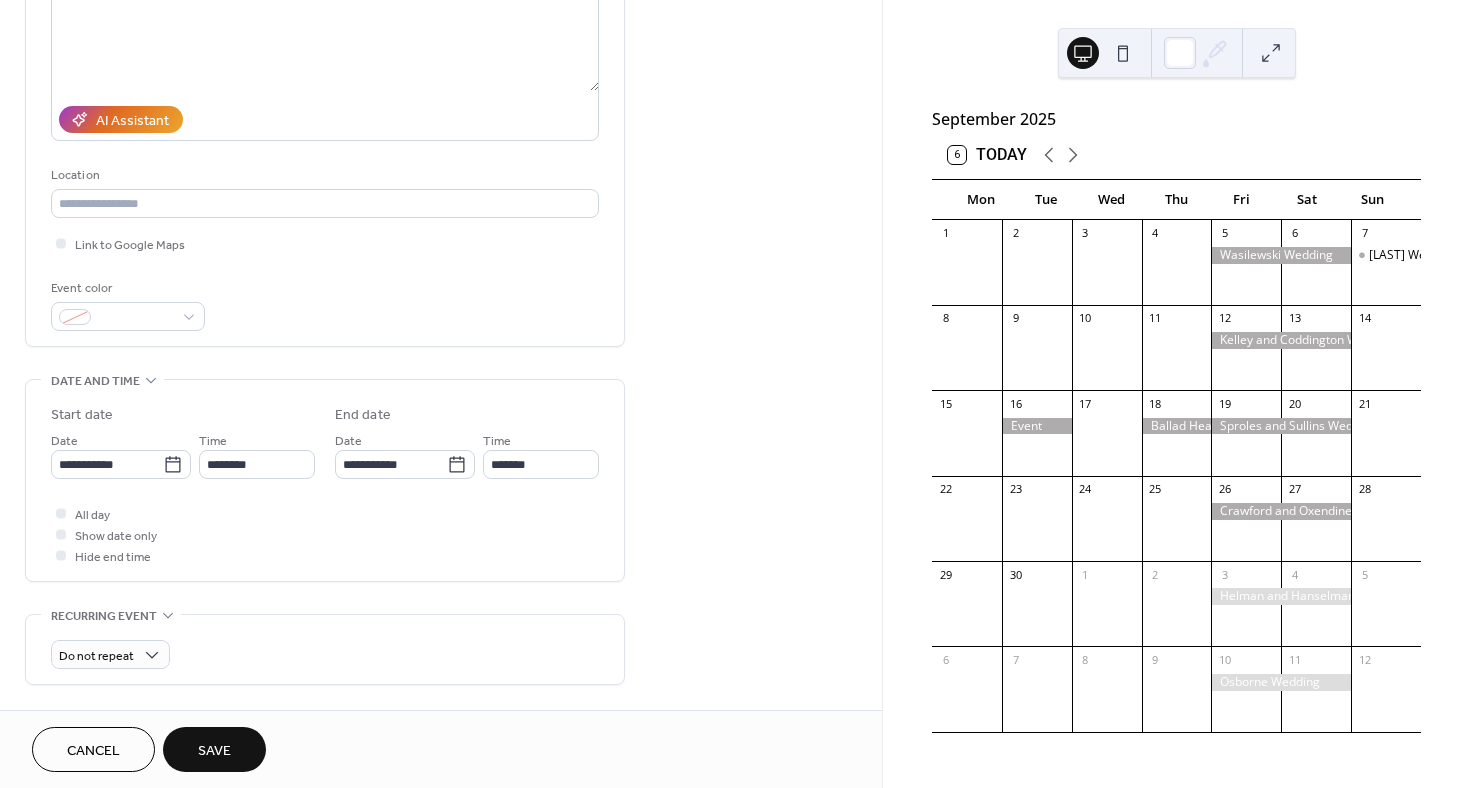 scroll, scrollTop: 298, scrollLeft: 0, axis: vertical 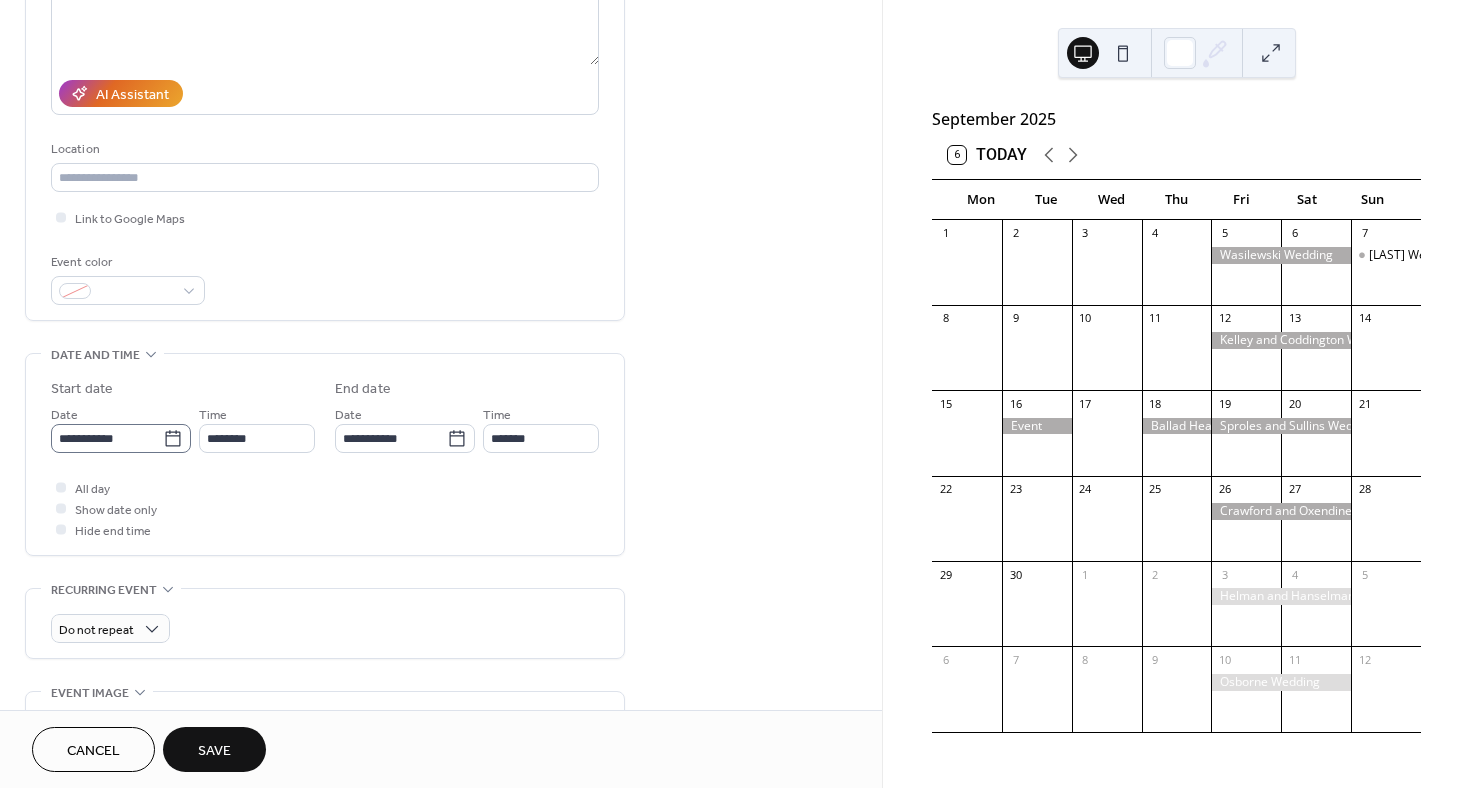 type on "**********" 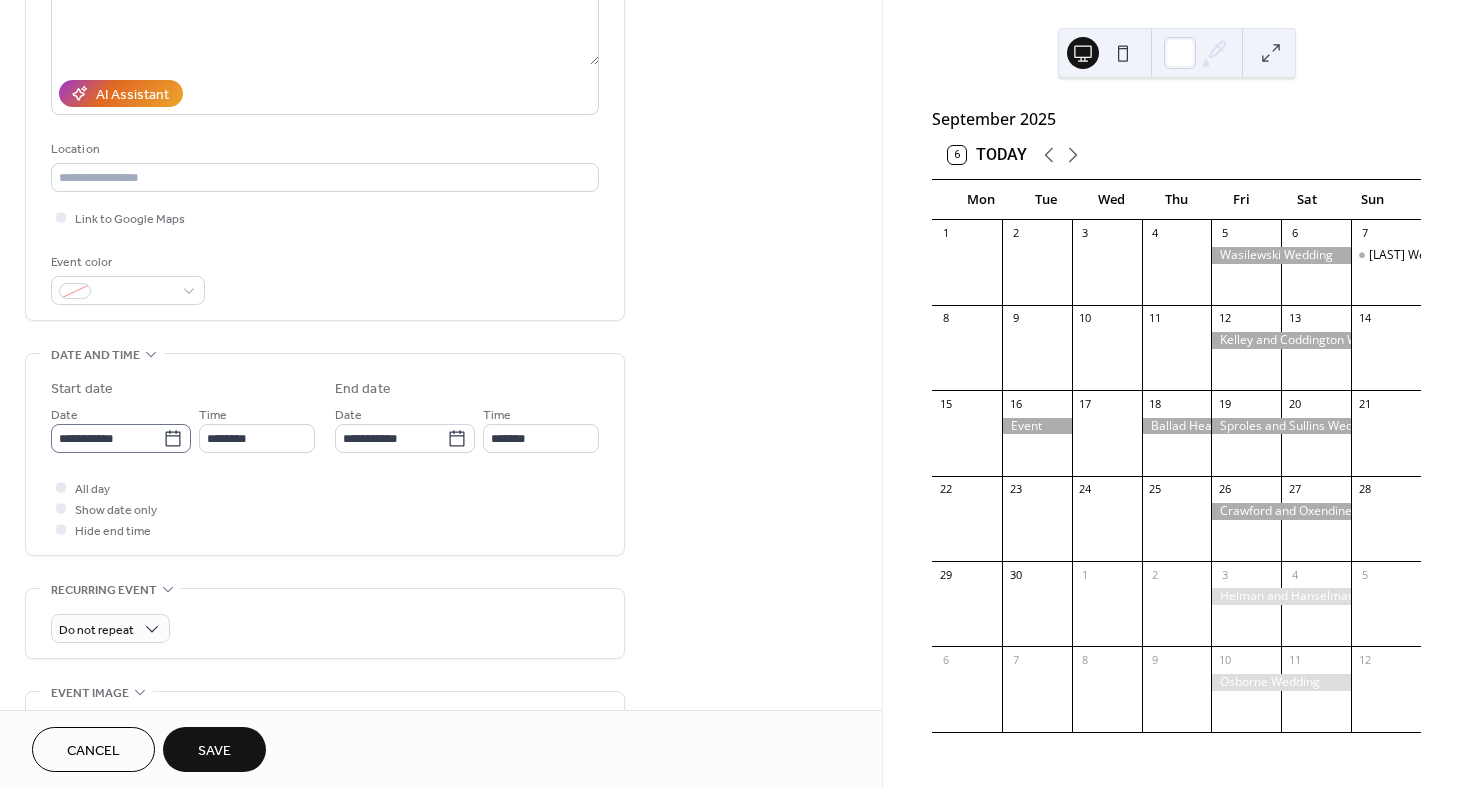 click 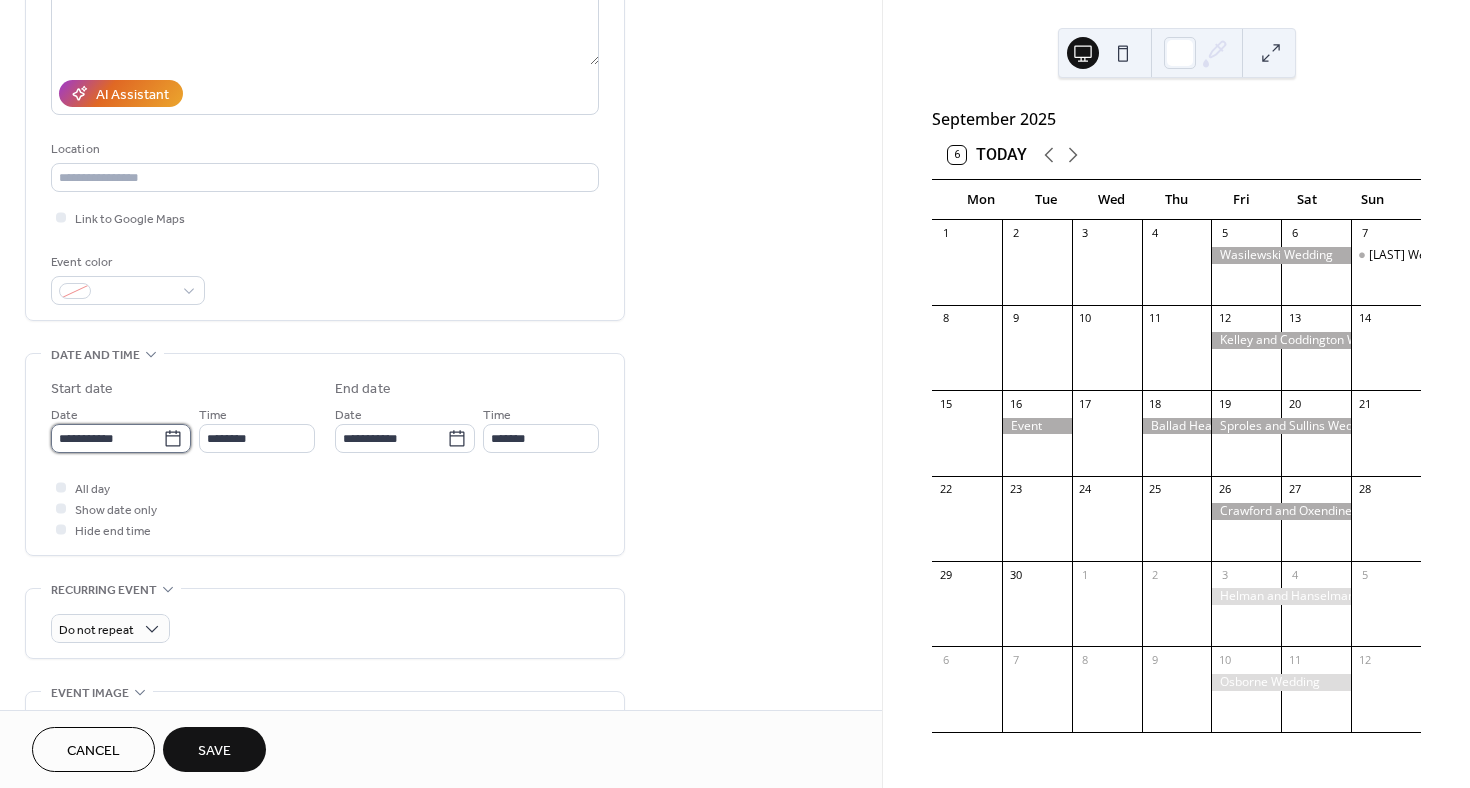 click on "**********" at bounding box center [107, 438] 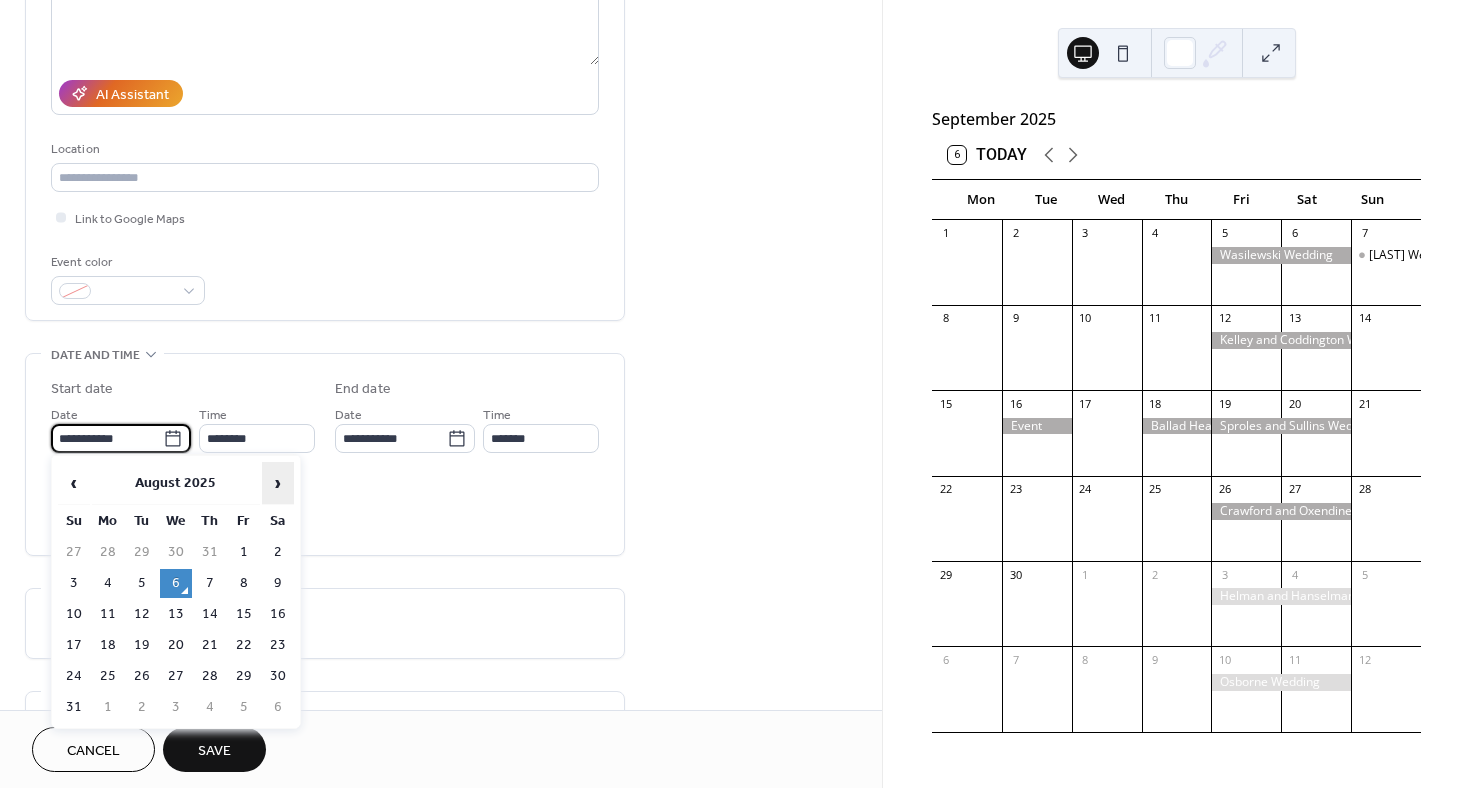 click on "›" at bounding box center [278, 483] 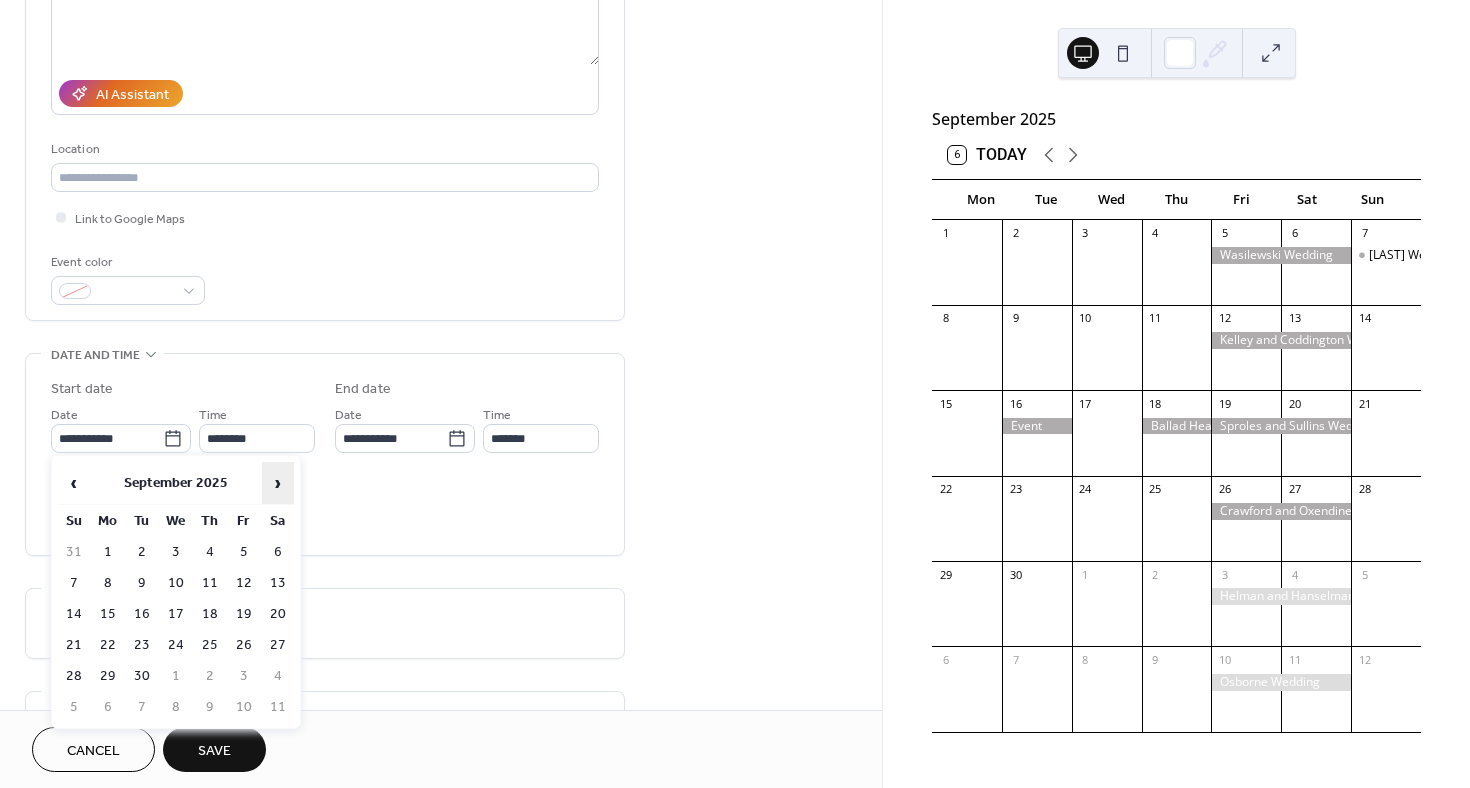 click on "›" at bounding box center (278, 483) 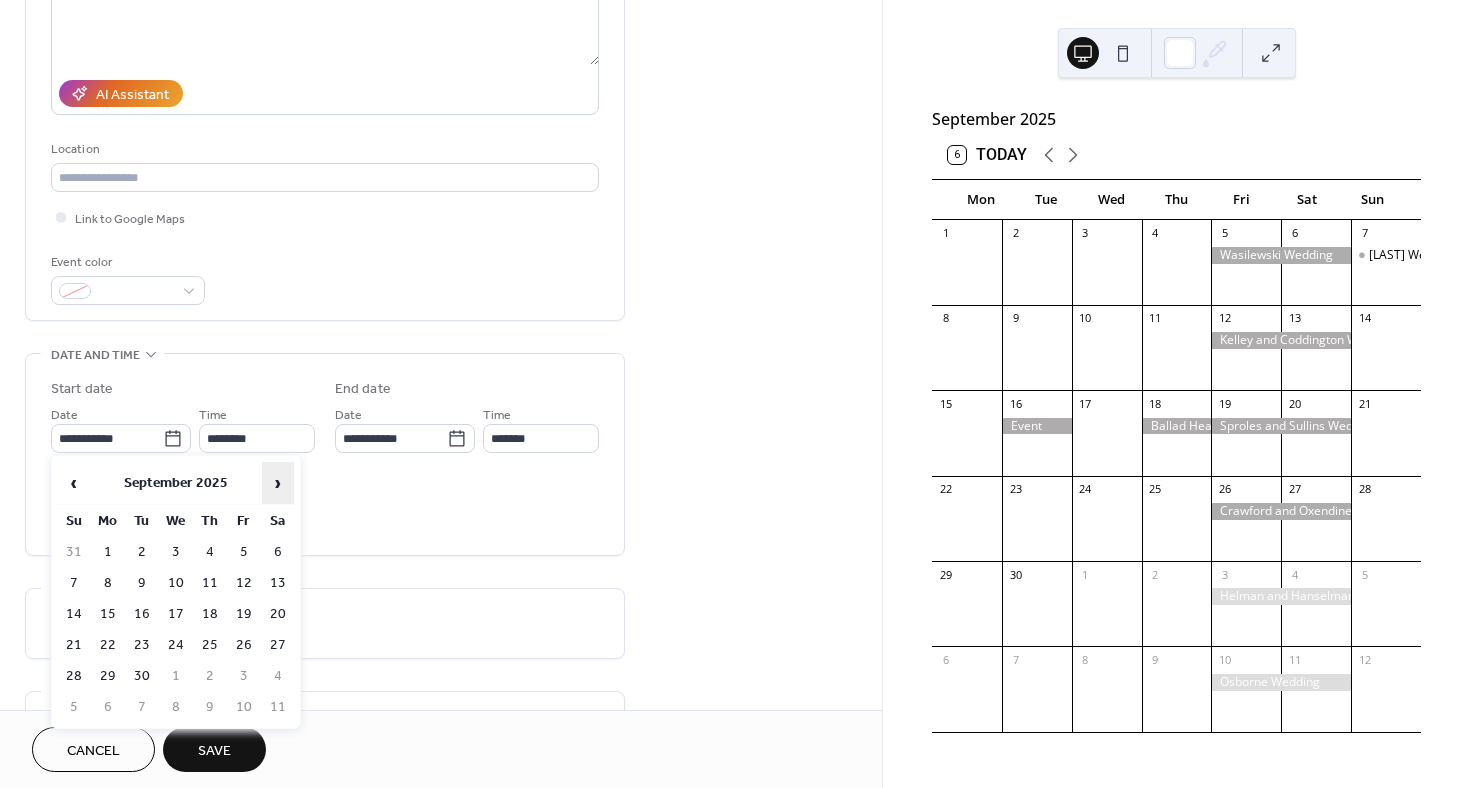 click on "›" at bounding box center (278, 483) 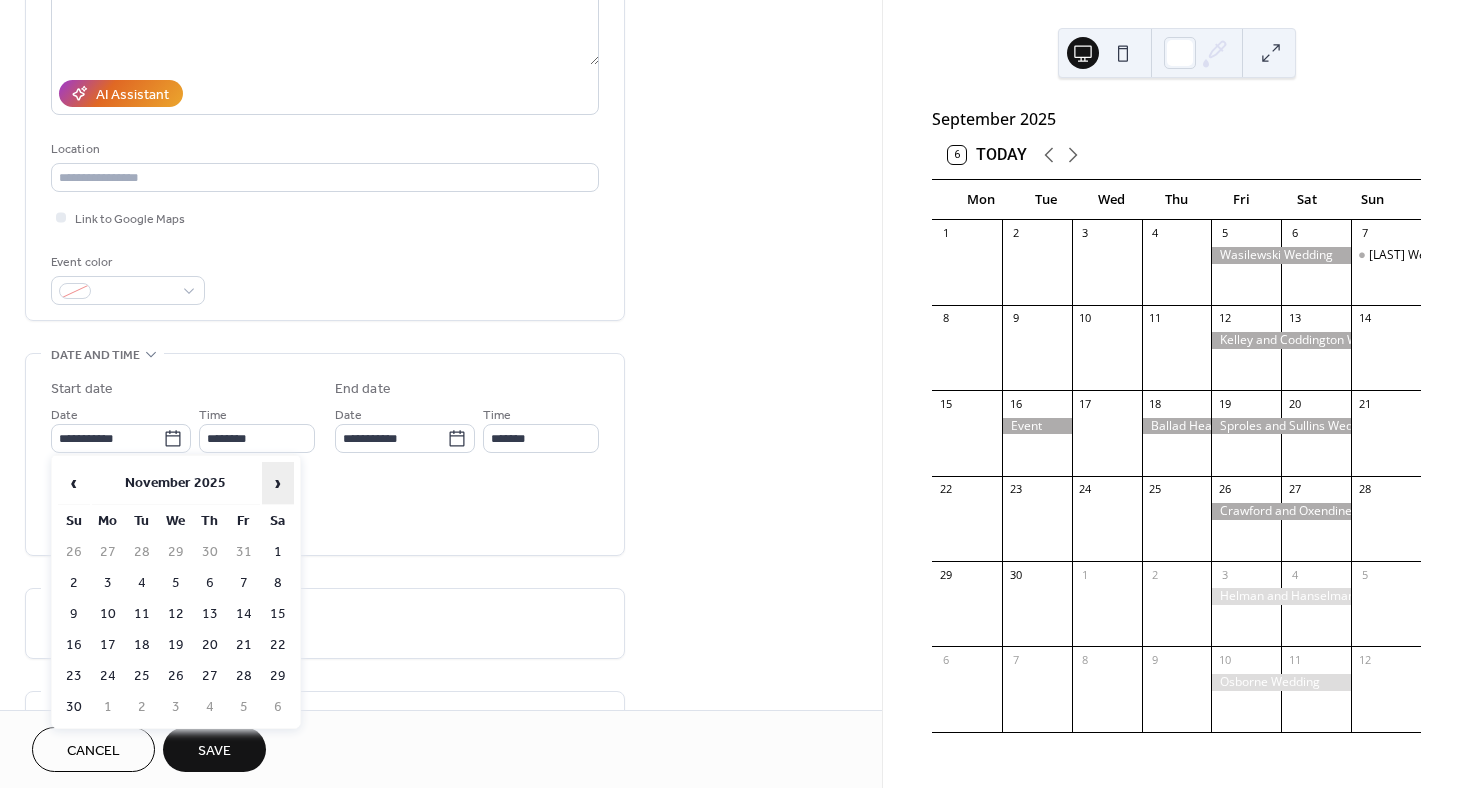 click on "›" at bounding box center [278, 483] 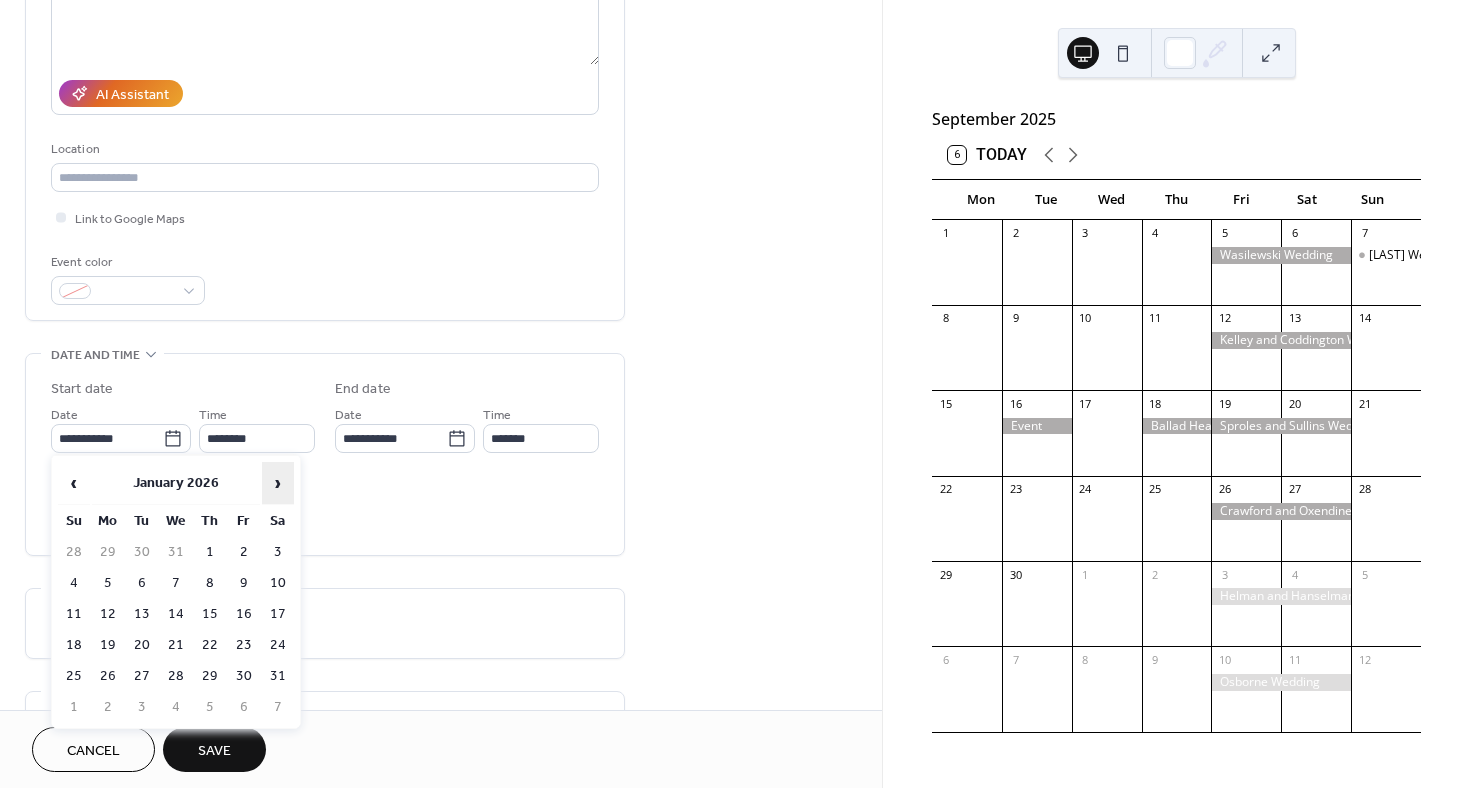 click on "›" at bounding box center (278, 483) 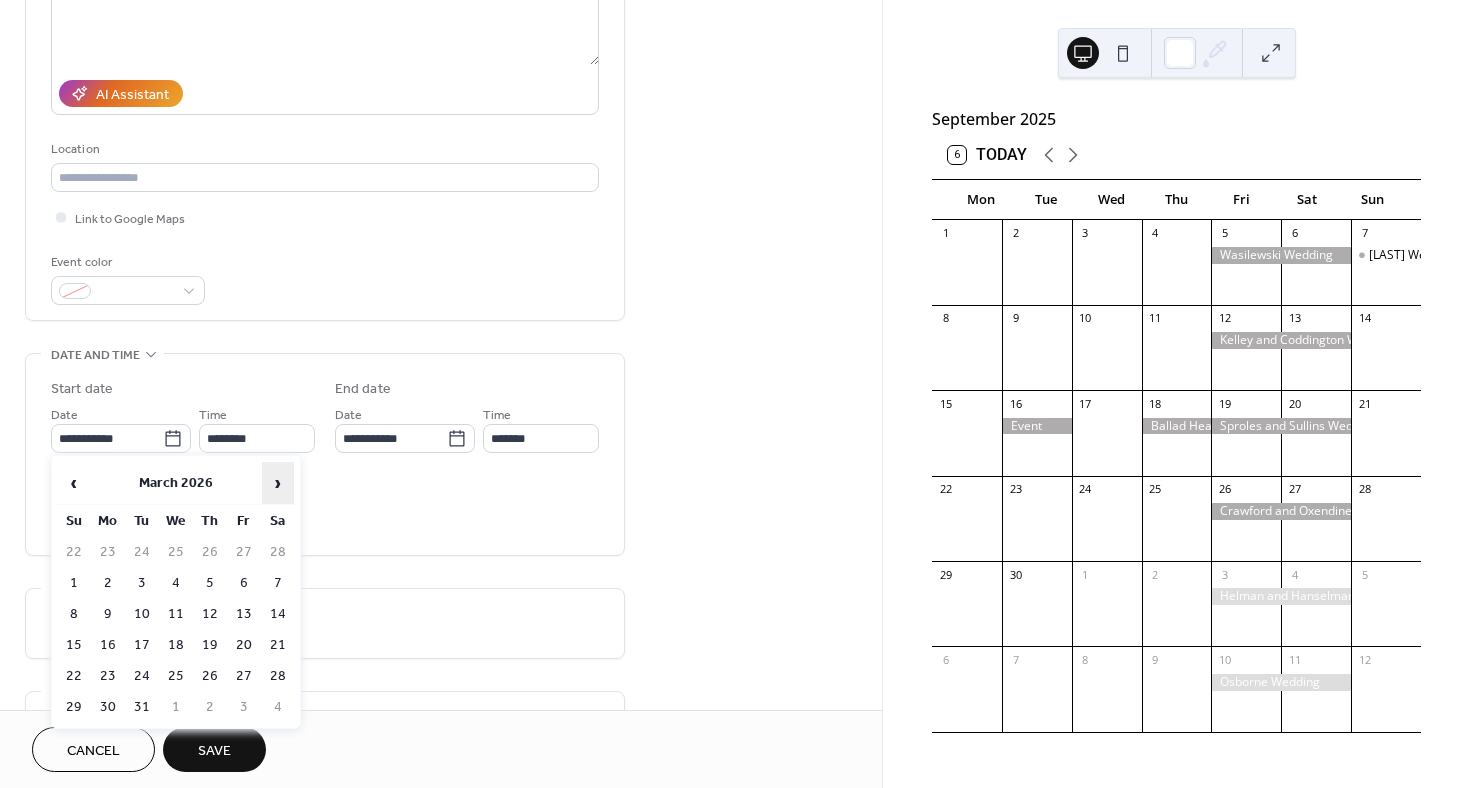 click on "›" at bounding box center (278, 483) 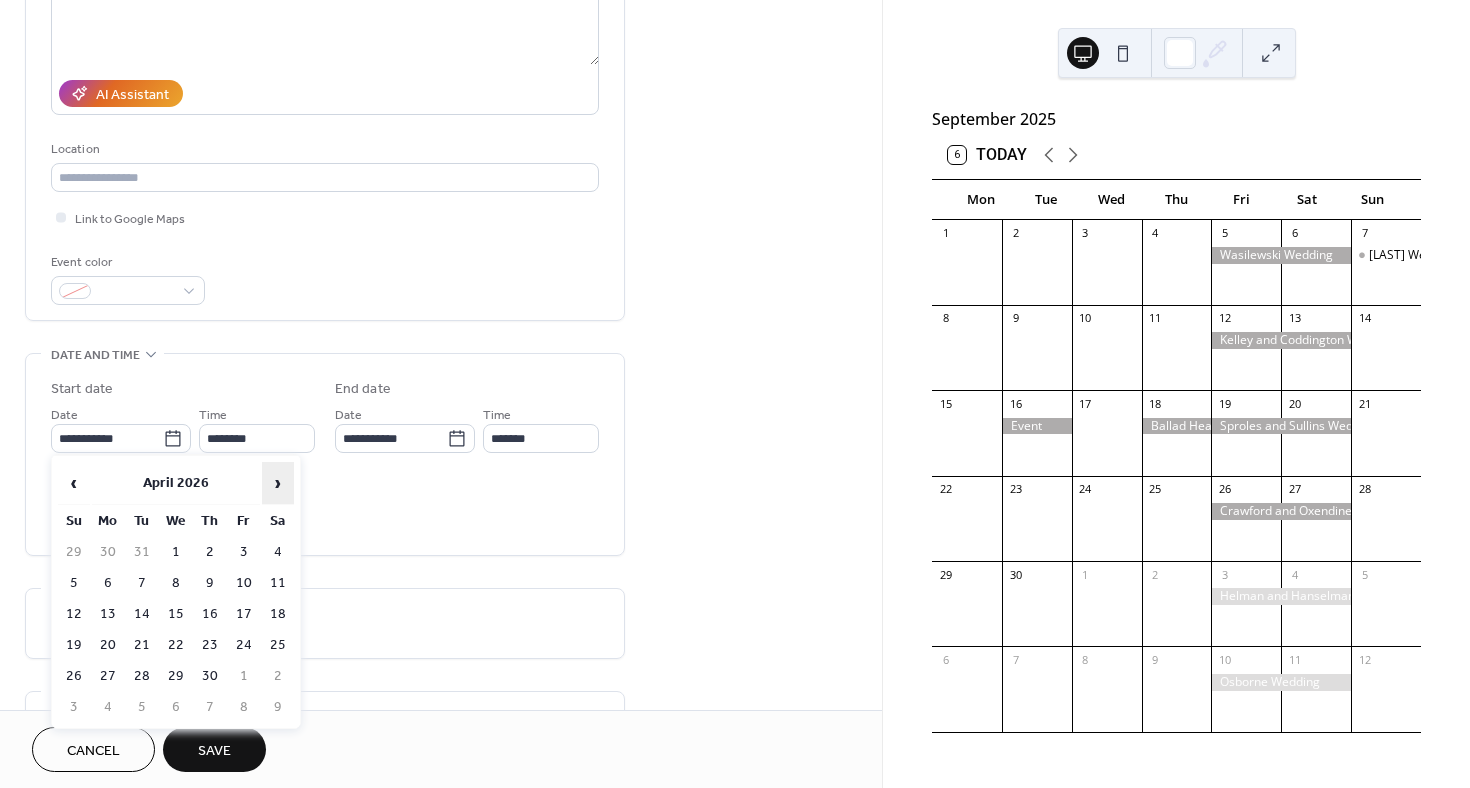 click on "›" at bounding box center (278, 483) 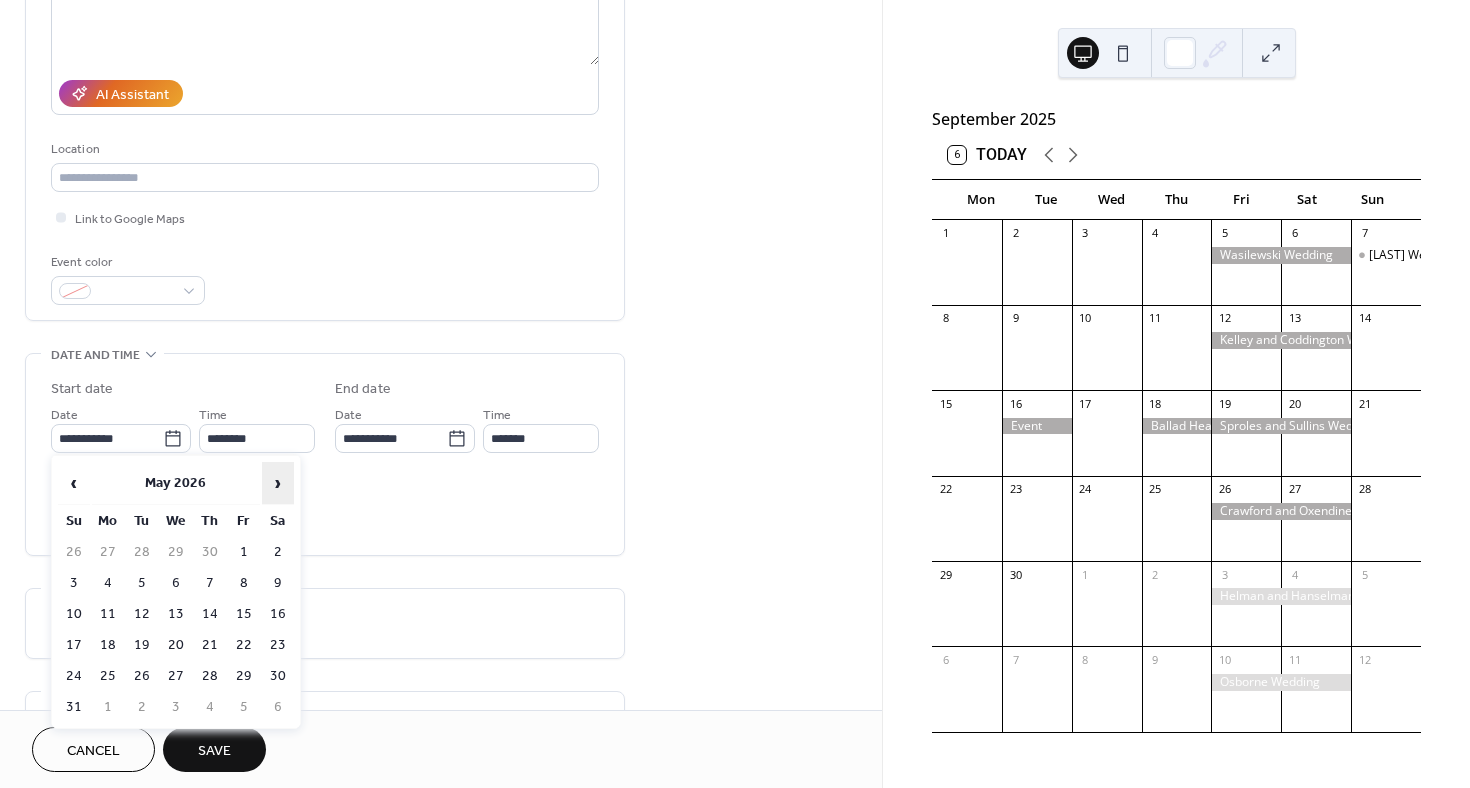 click on "›" at bounding box center (278, 483) 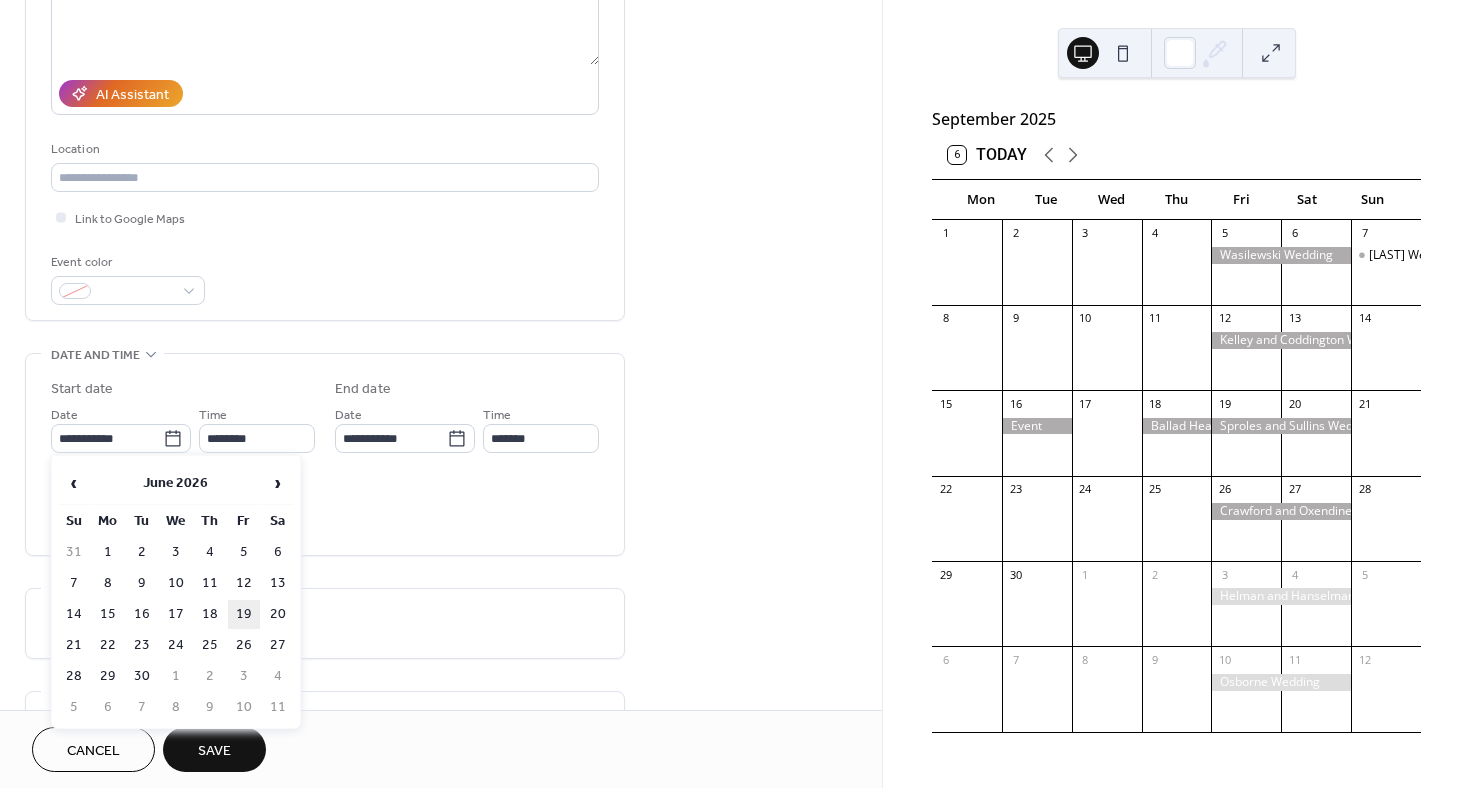 click on "19" at bounding box center [244, 614] 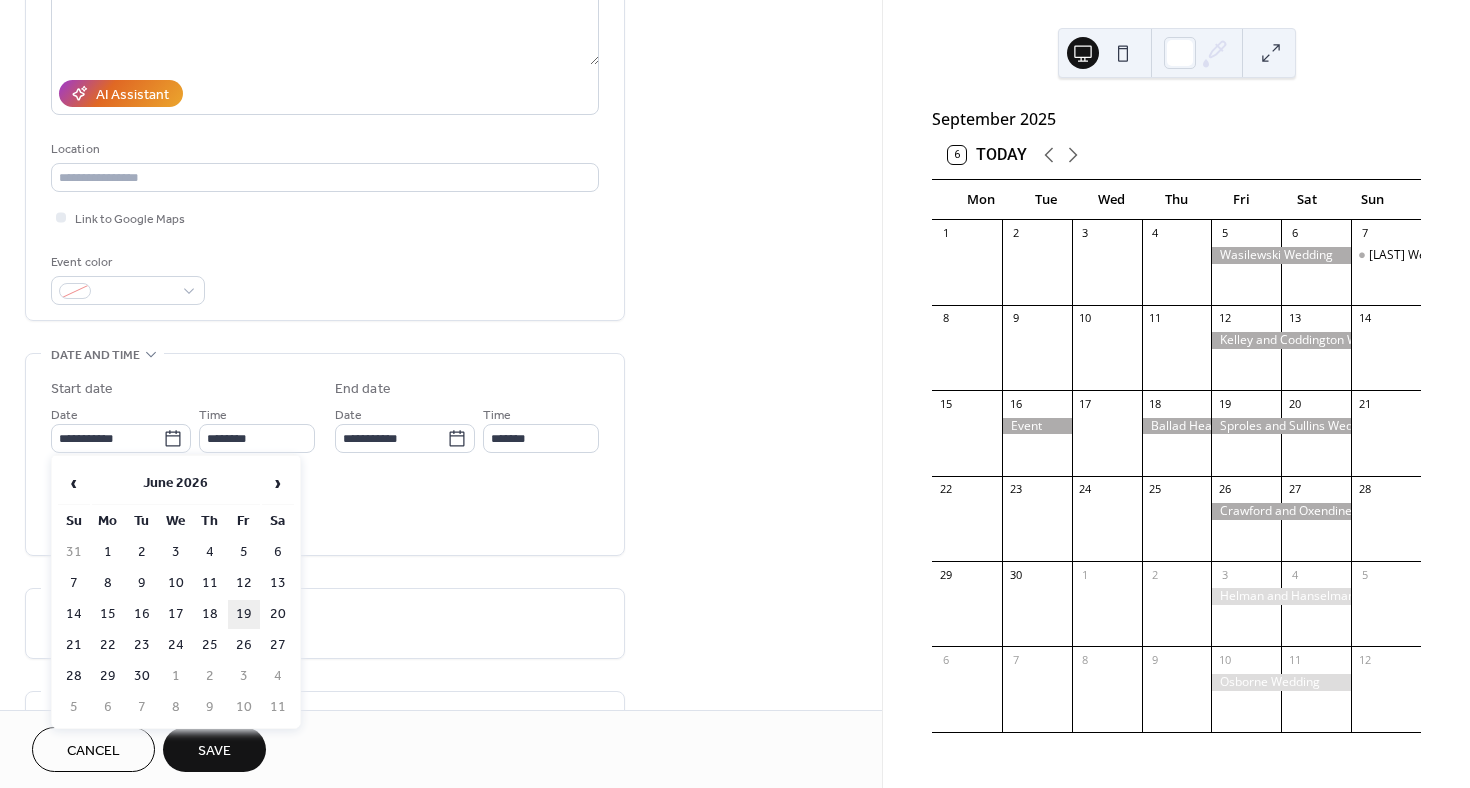 type on "**********" 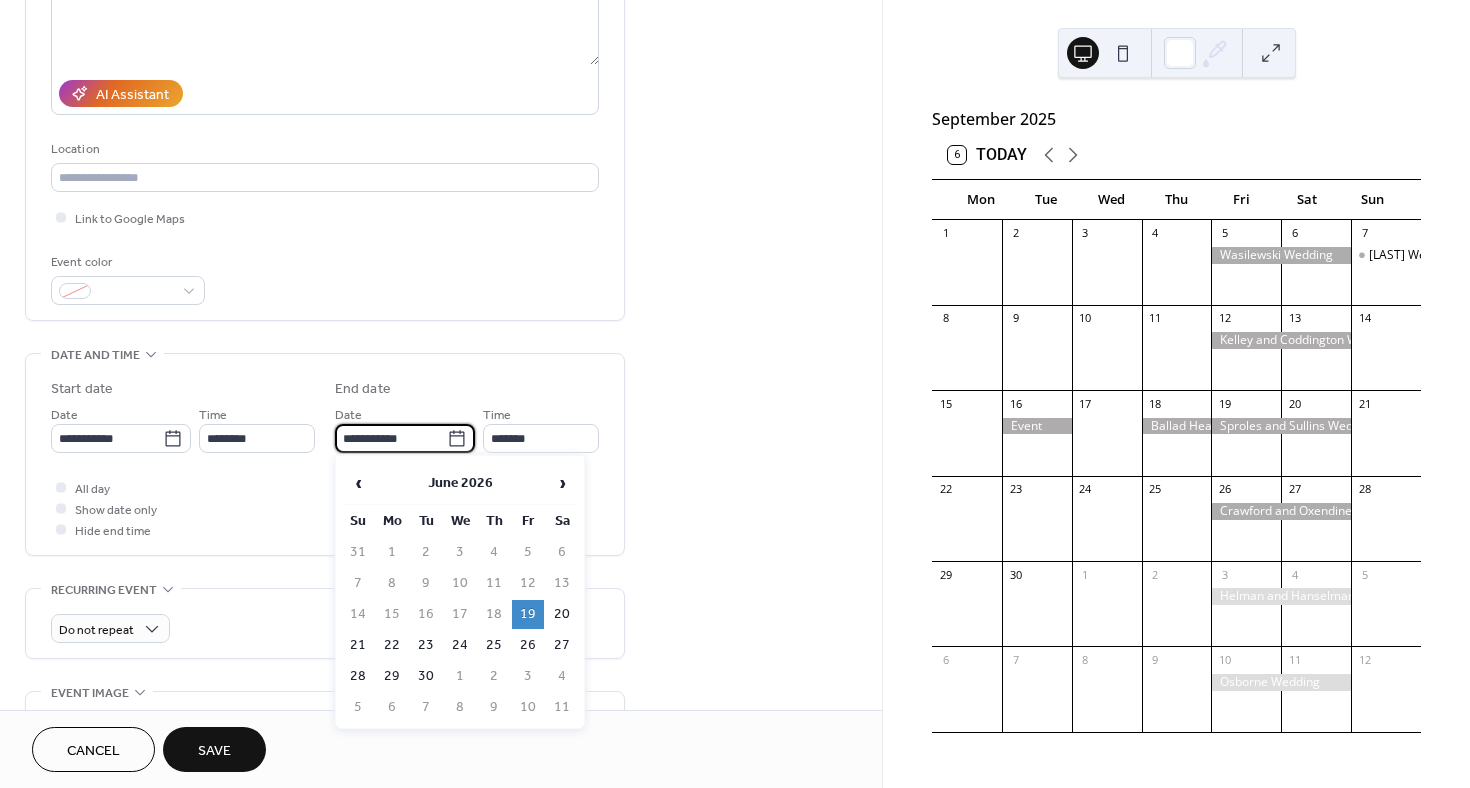 click on "**********" at bounding box center (391, 438) 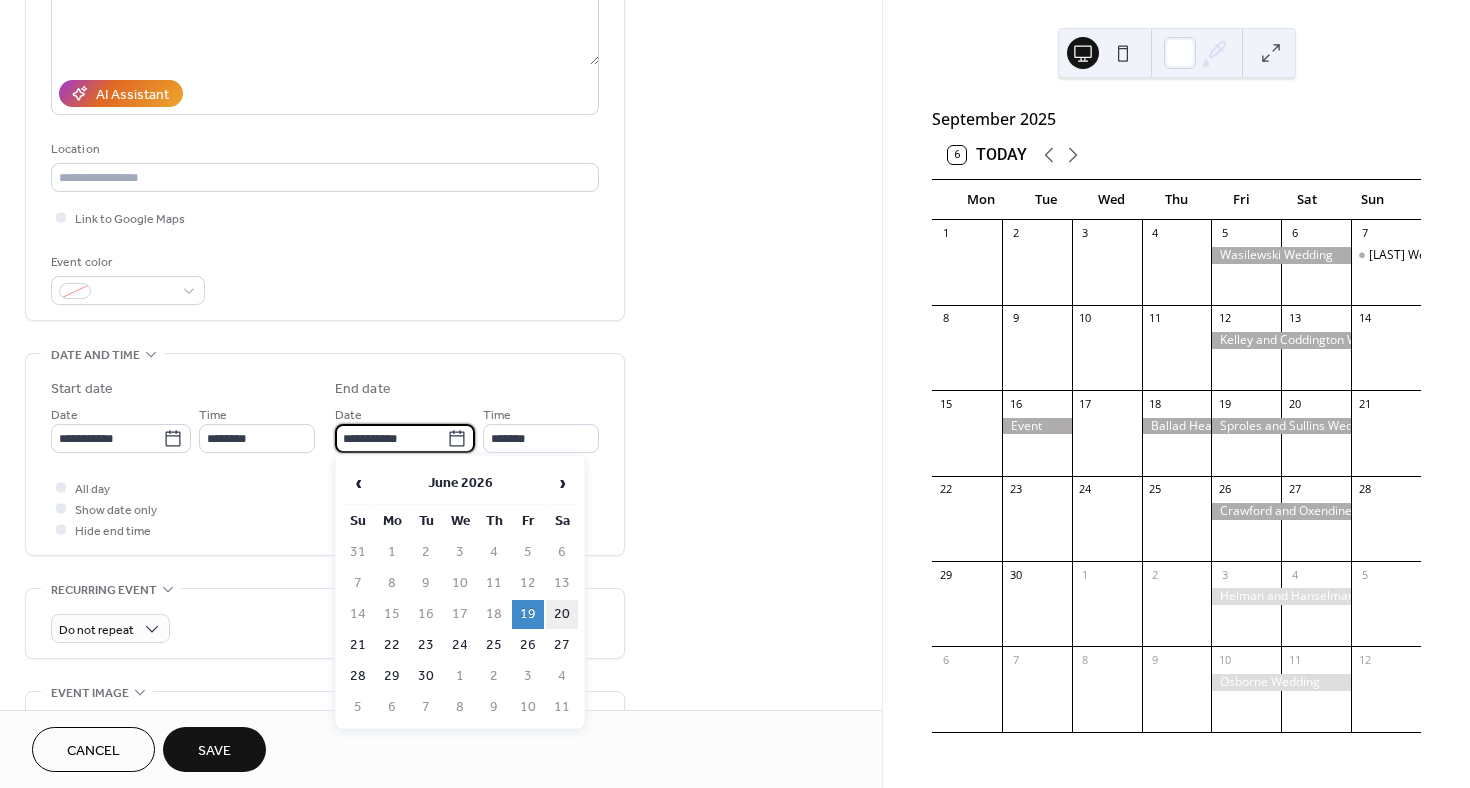 click on "20" at bounding box center [562, 614] 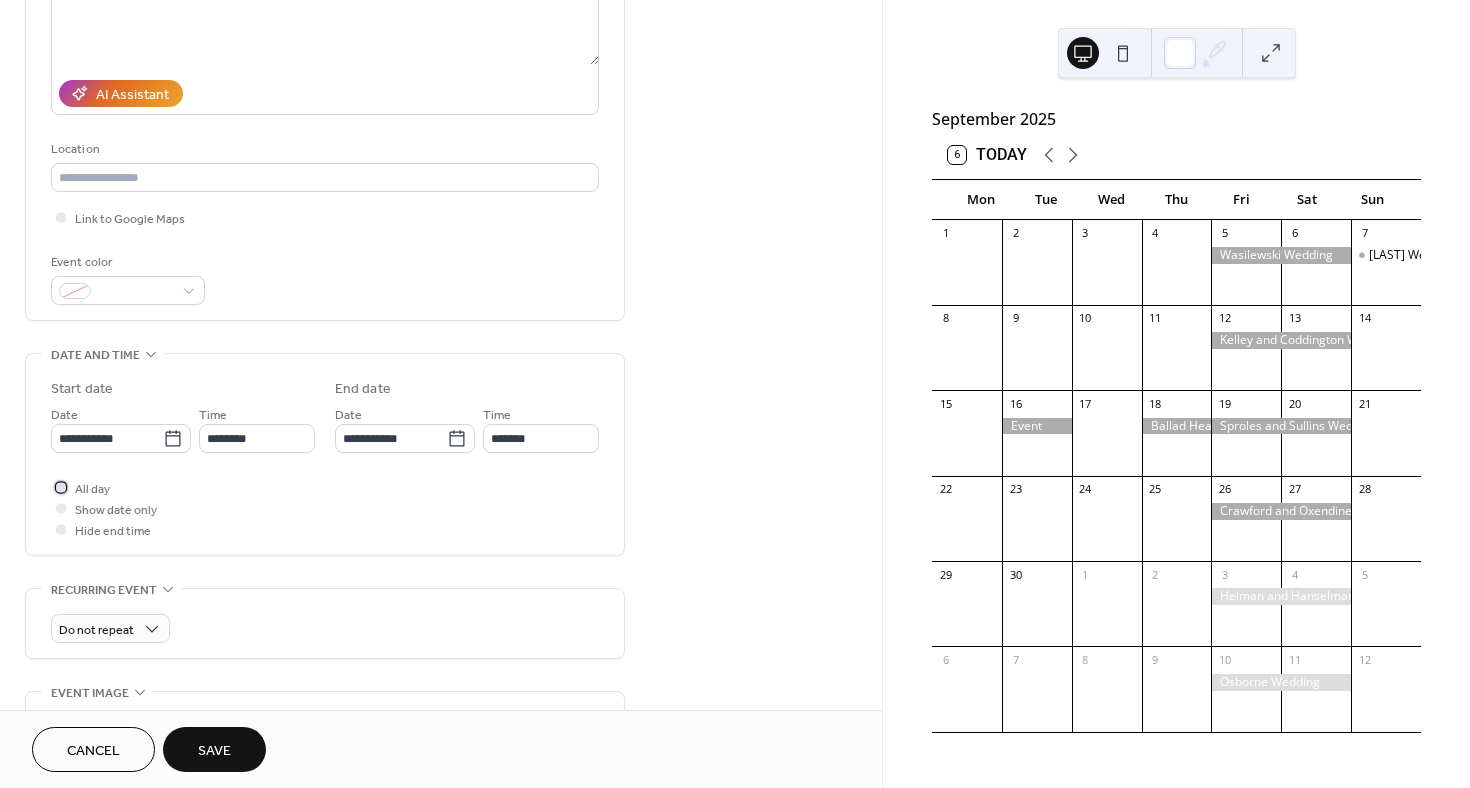 click at bounding box center (61, 487) 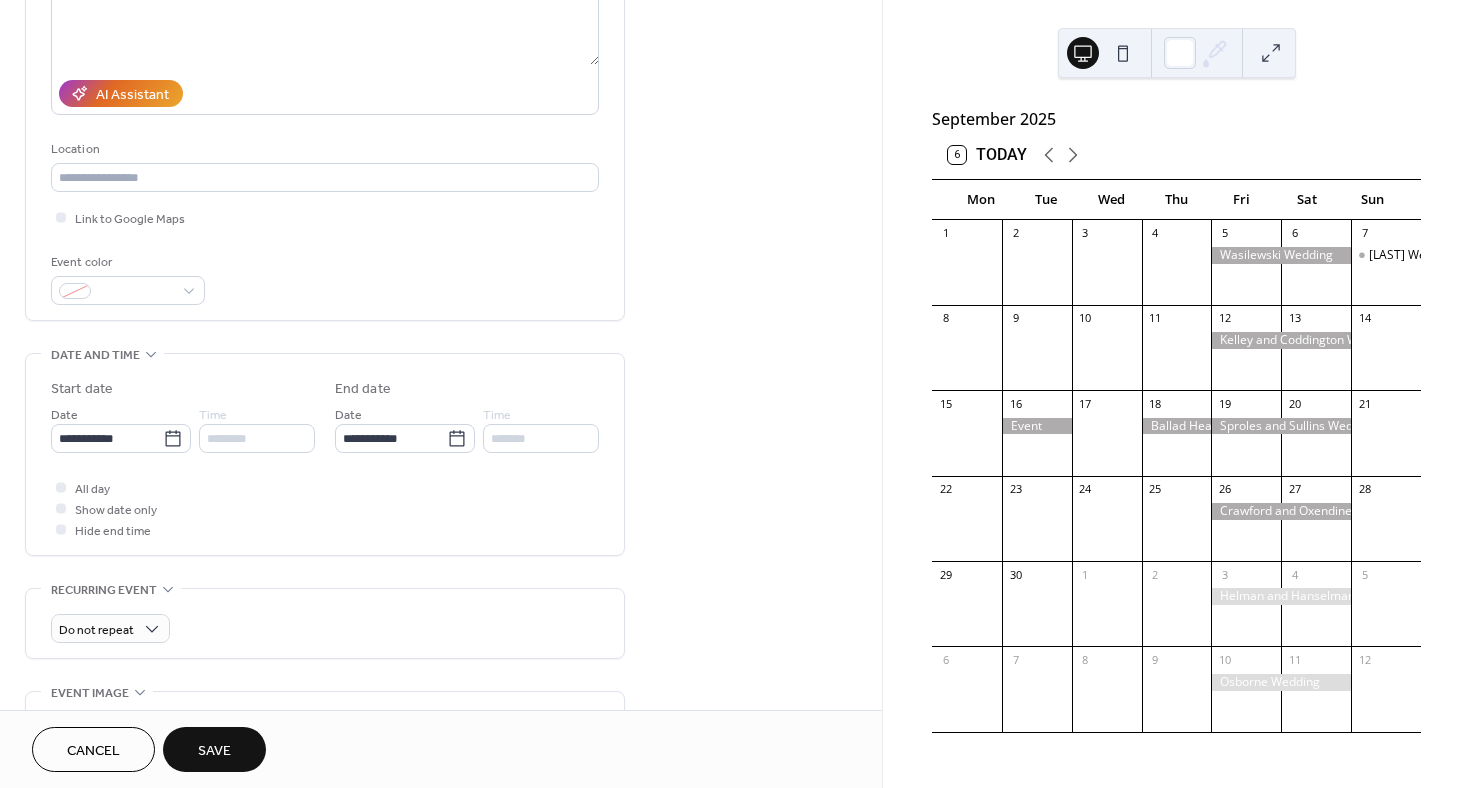 click on "Save" at bounding box center [214, 749] 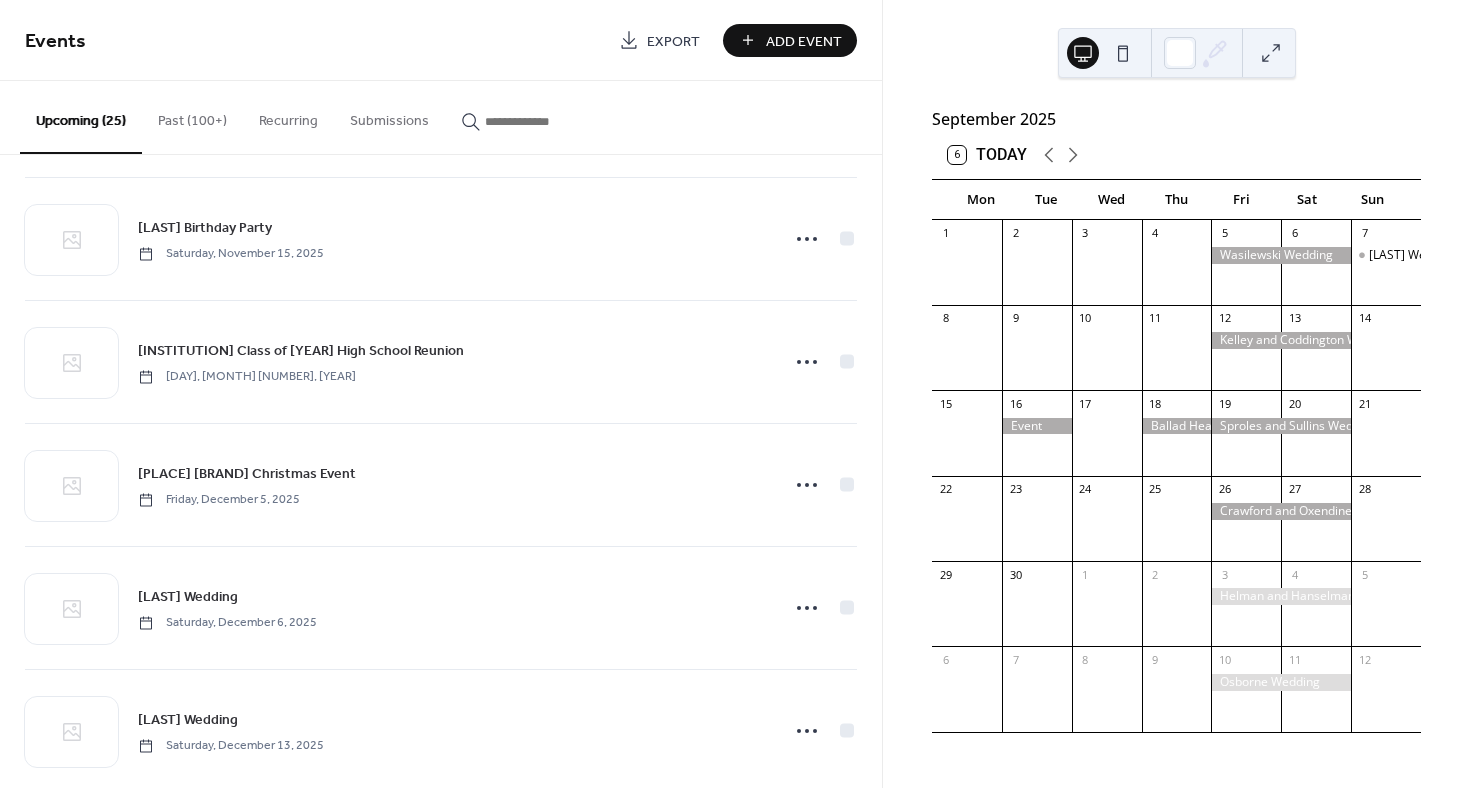 scroll, scrollTop: 2489, scrollLeft: 0, axis: vertical 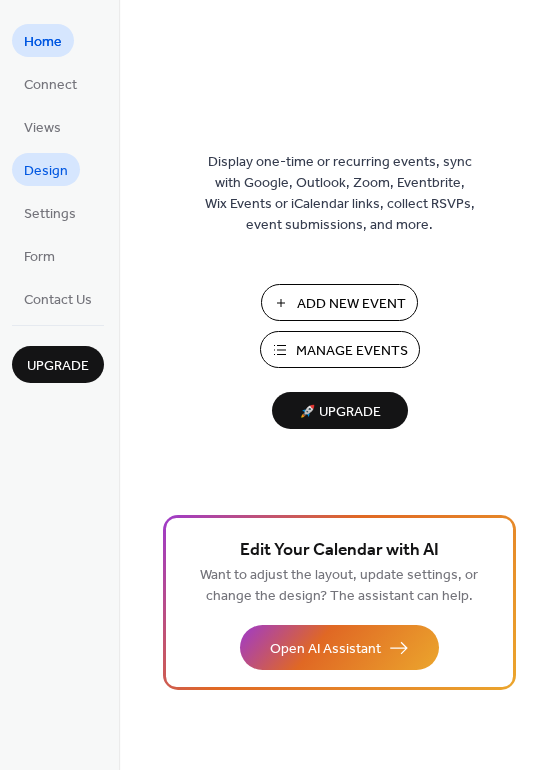 click on "Design" at bounding box center [46, 171] 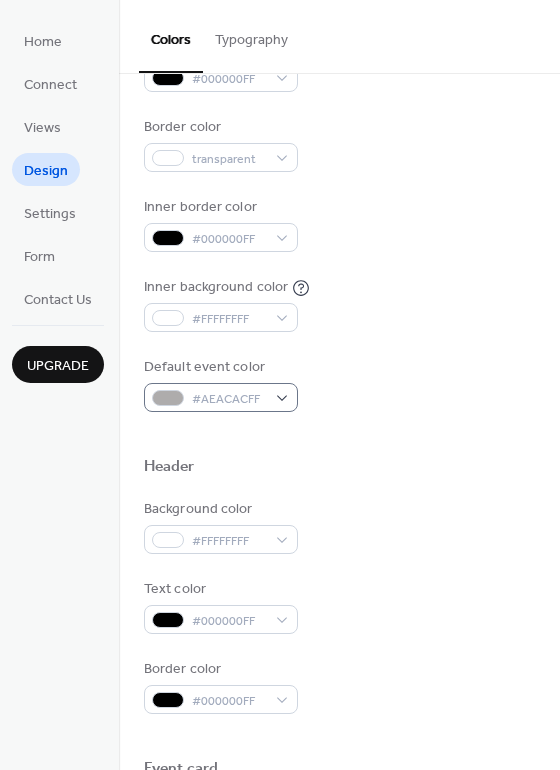 scroll, scrollTop: 311, scrollLeft: 0, axis: vertical 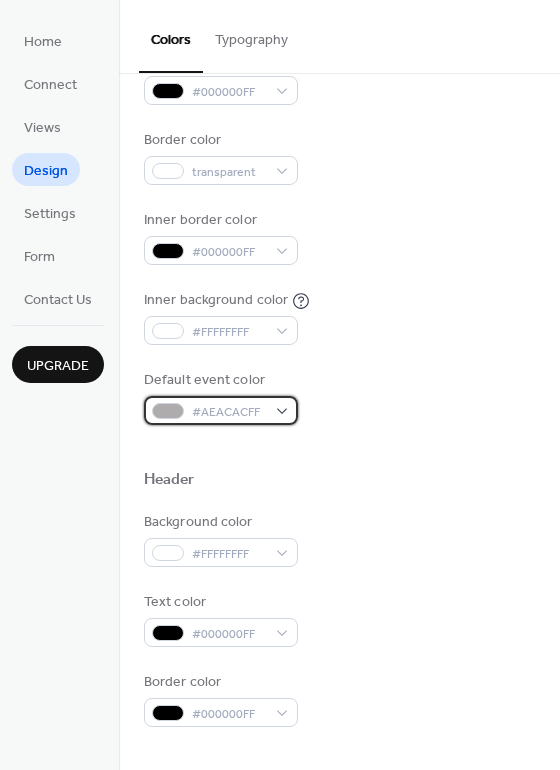 click on "#AEACACFF" at bounding box center [229, 412] 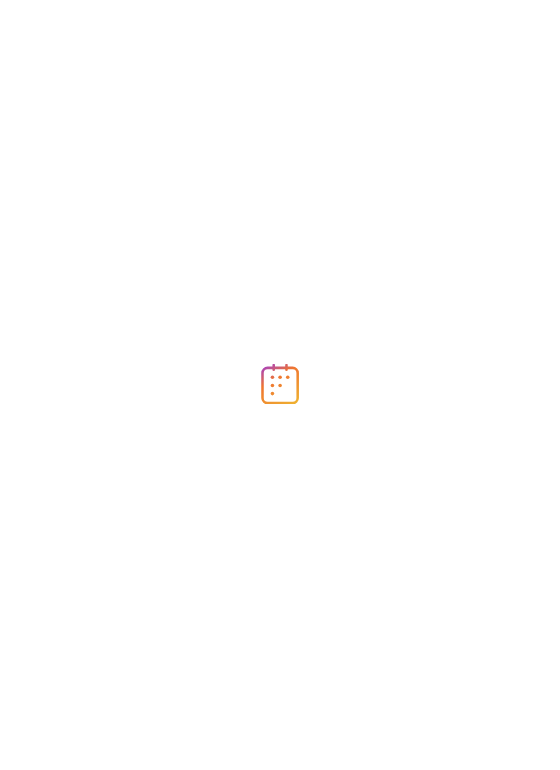 scroll, scrollTop: 0, scrollLeft: 0, axis: both 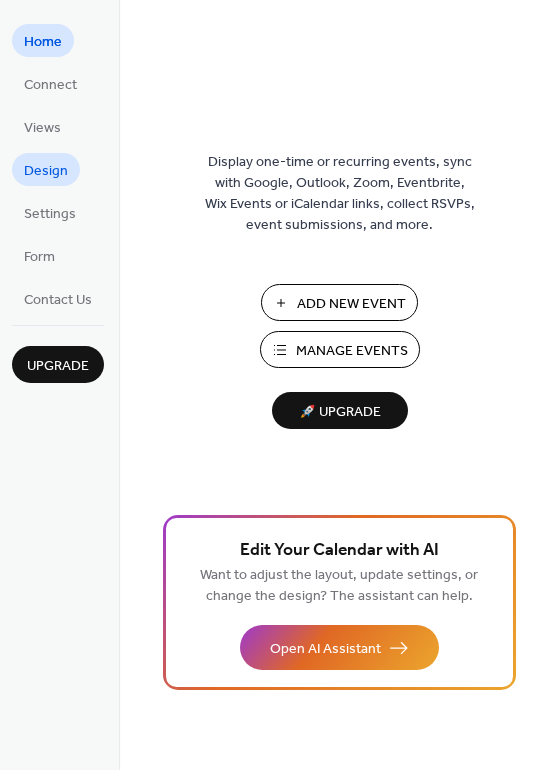 click on "Design" at bounding box center (46, 171) 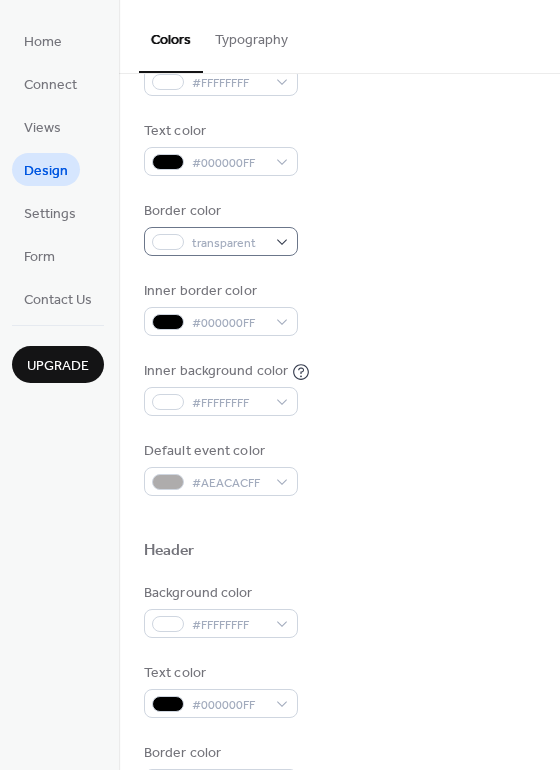 scroll, scrollTop: 252, scrollLeft: 0, axis: vertical 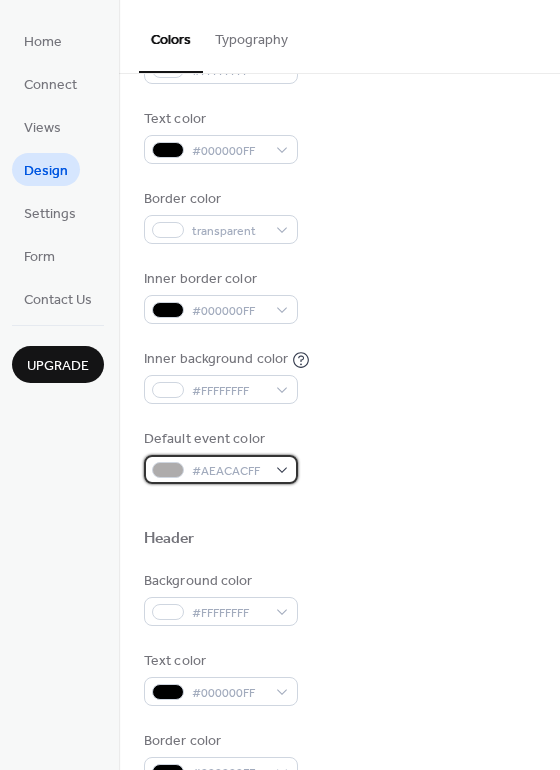 click on "#AEACACFF" at bounding box center [229, 471] 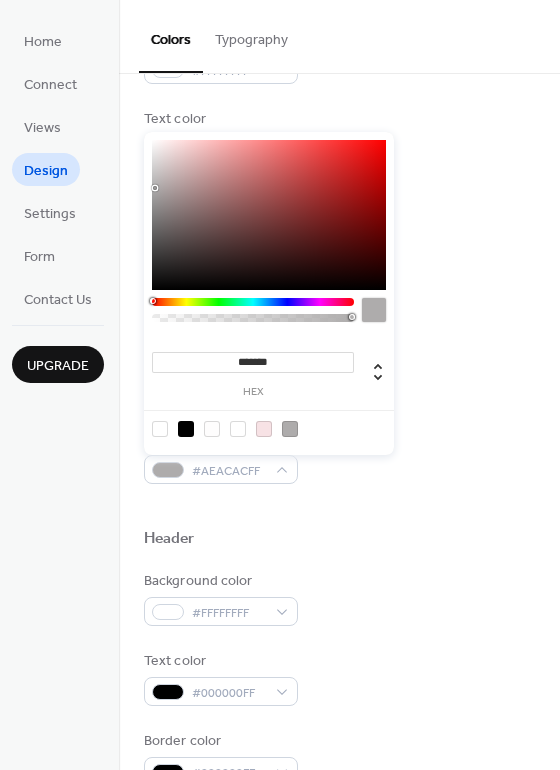 click at bounding box center (374, 310) 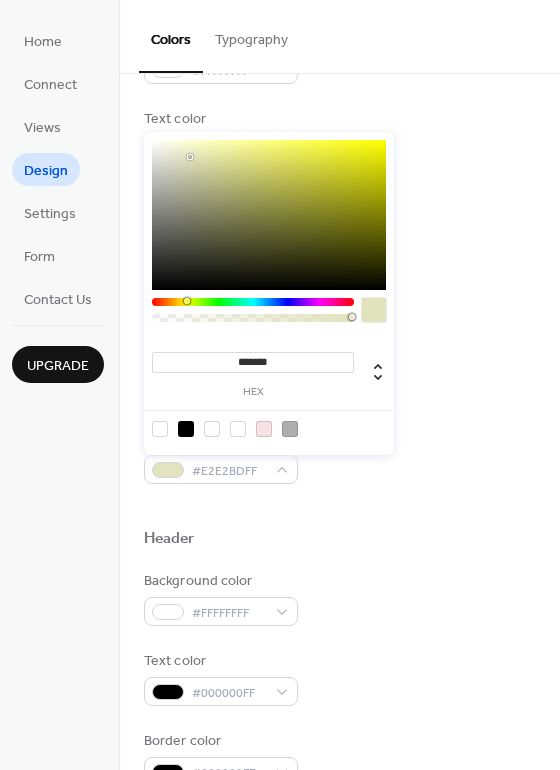 click at bounding box center [269, 215] 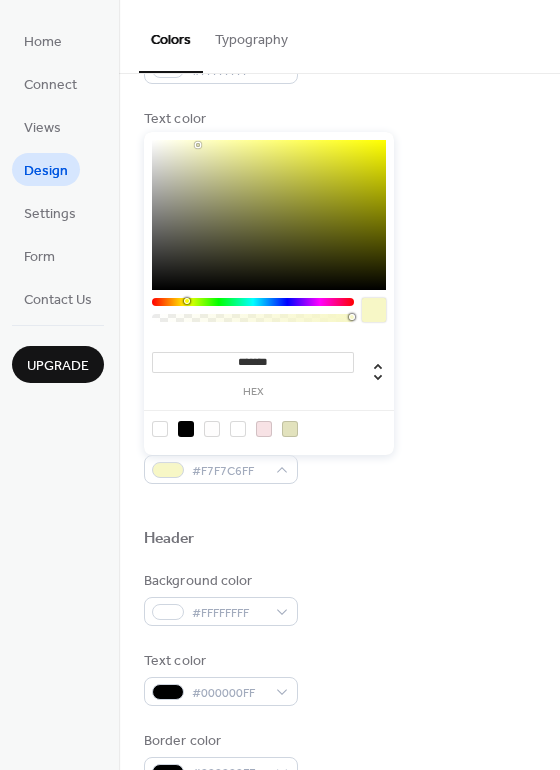 click at bounding box center (269, 215) 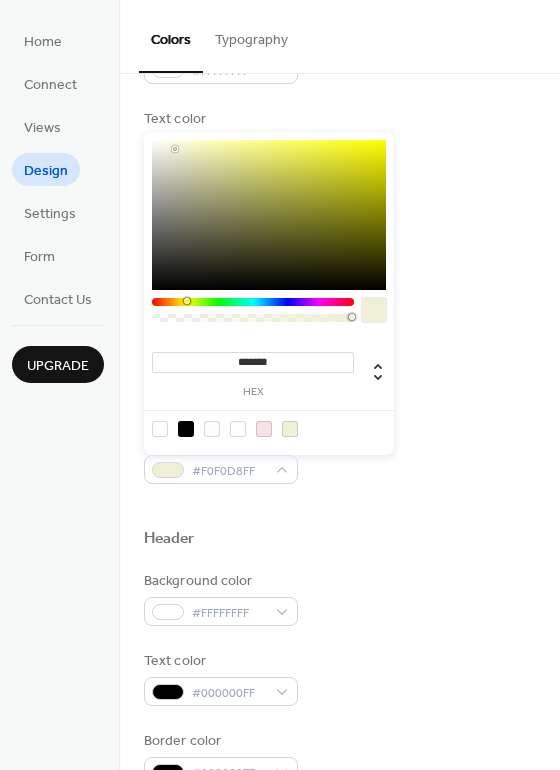 click at bounding box center [269, 215] 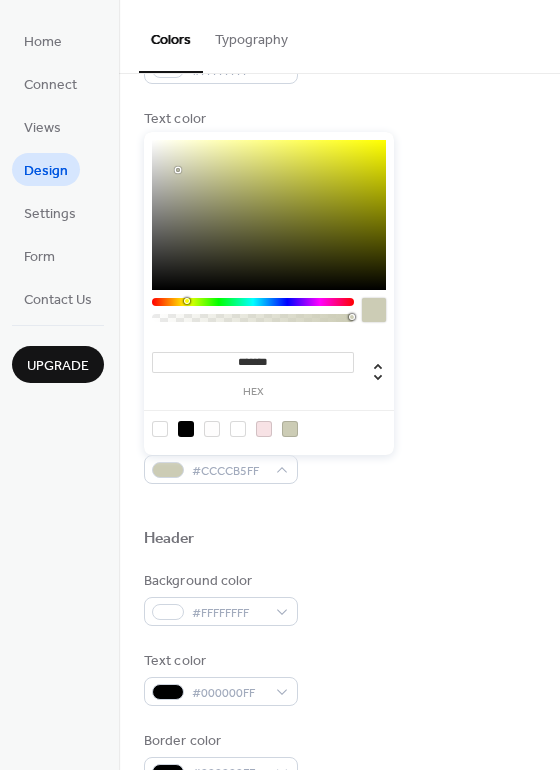 click at bounding box center [269, 215] 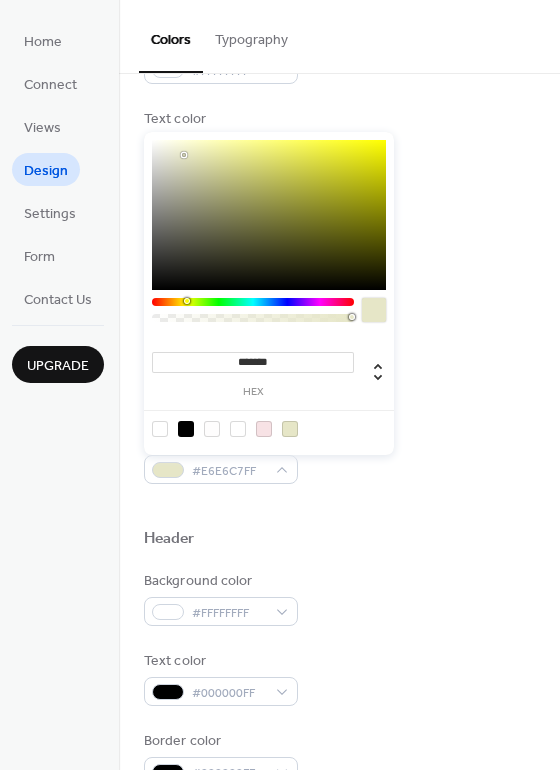 type on "*******" 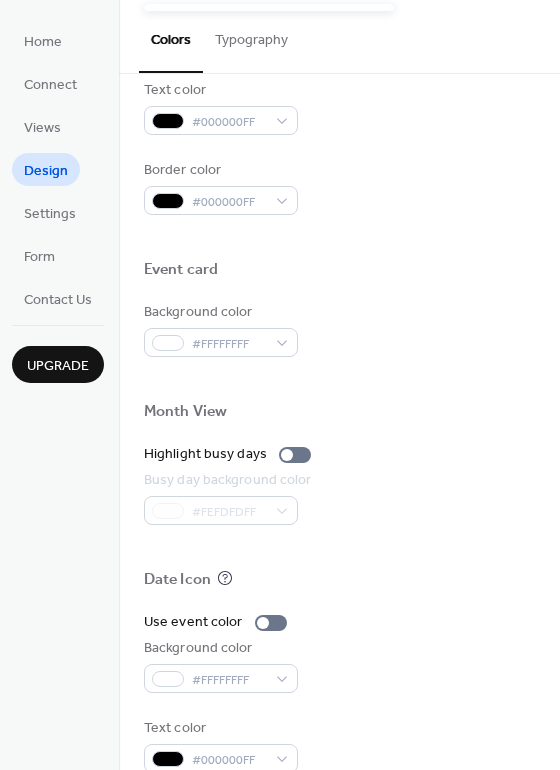 scroll, scrollTop: 855, scrollLeft: 0, axis: vertical 